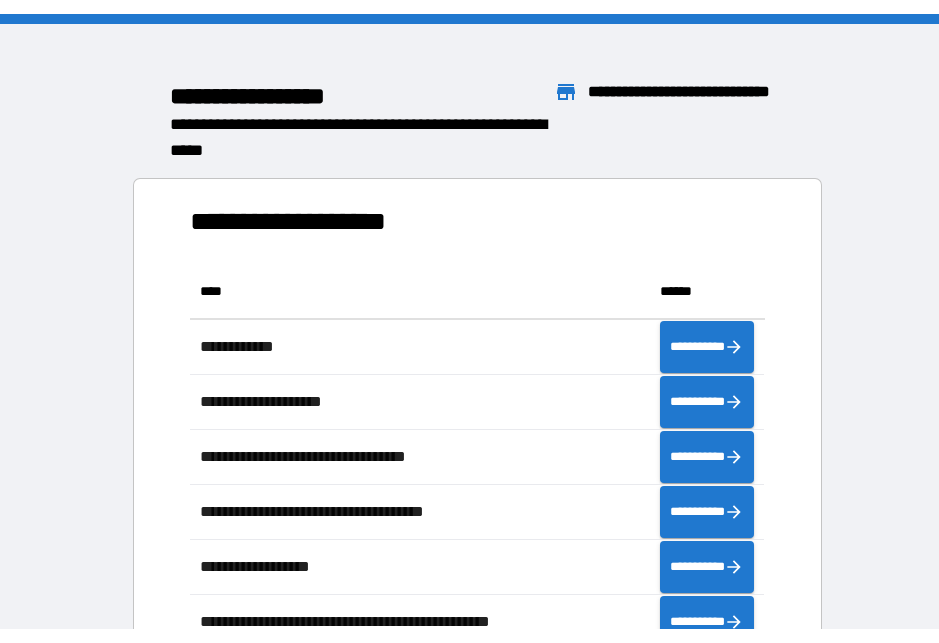 scroll, scrollTop: 0, scrollLeft: 0, axis: both 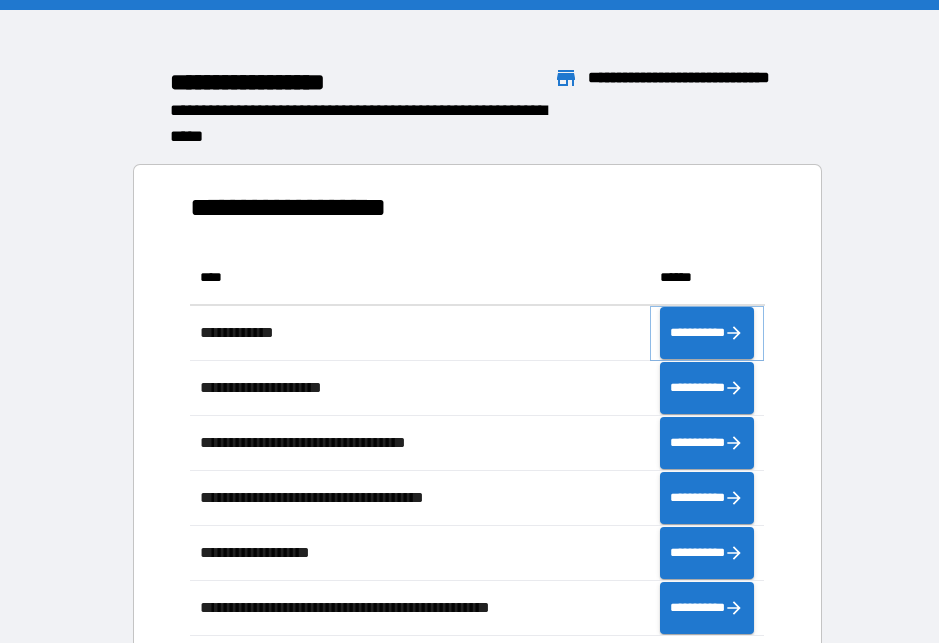 click on "**********" at bounding box center [707, 333] 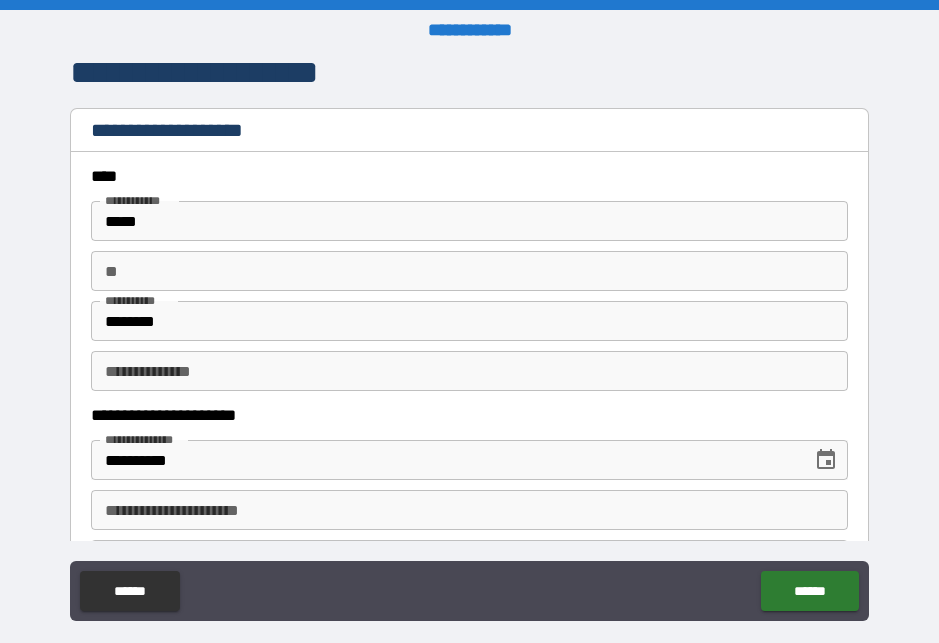 click on "**" at bounding box center [469, 271] 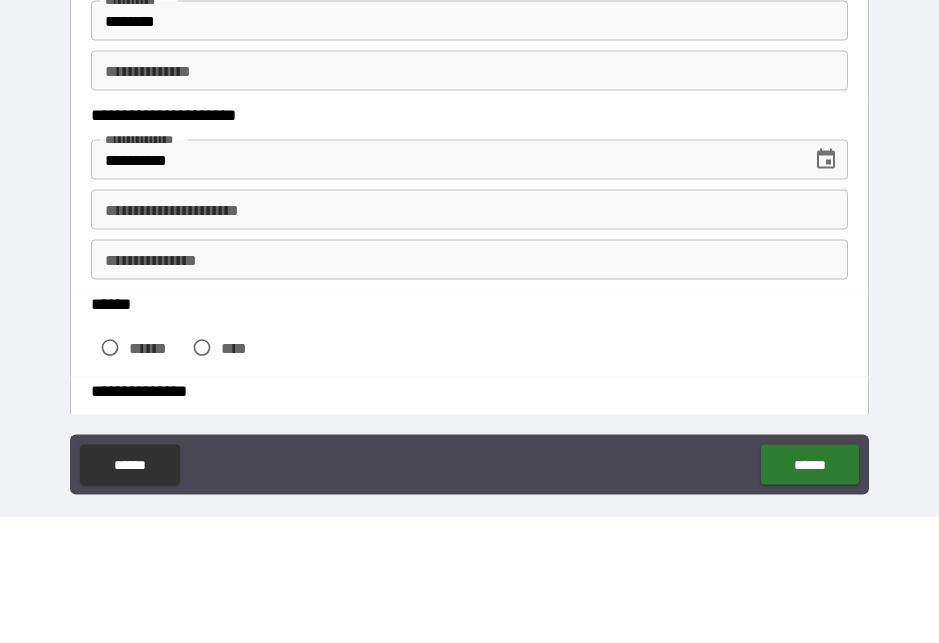 scroll, scrollTop: 173, scrollLeft: 0, axis: vertical 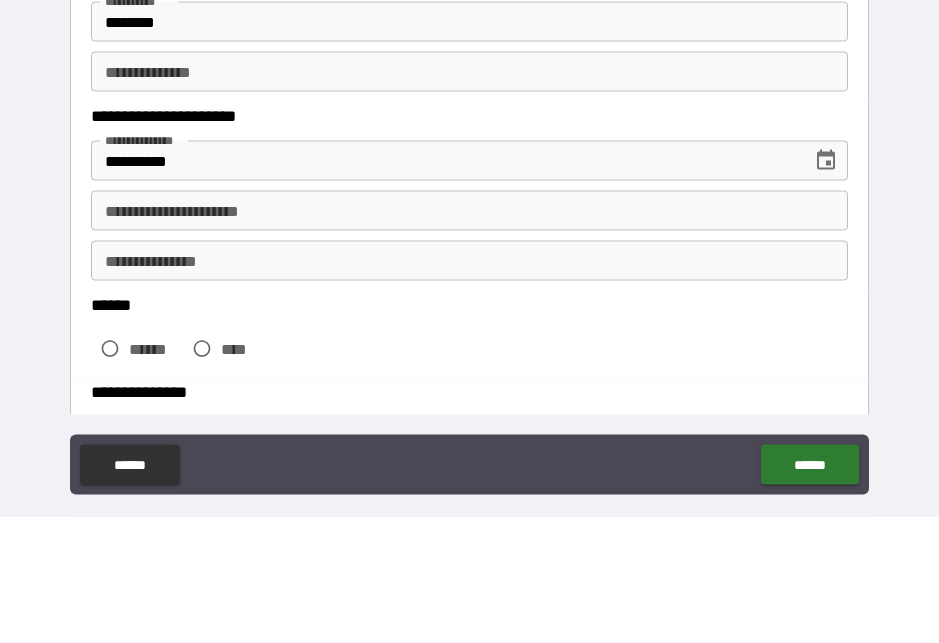 type on "****" 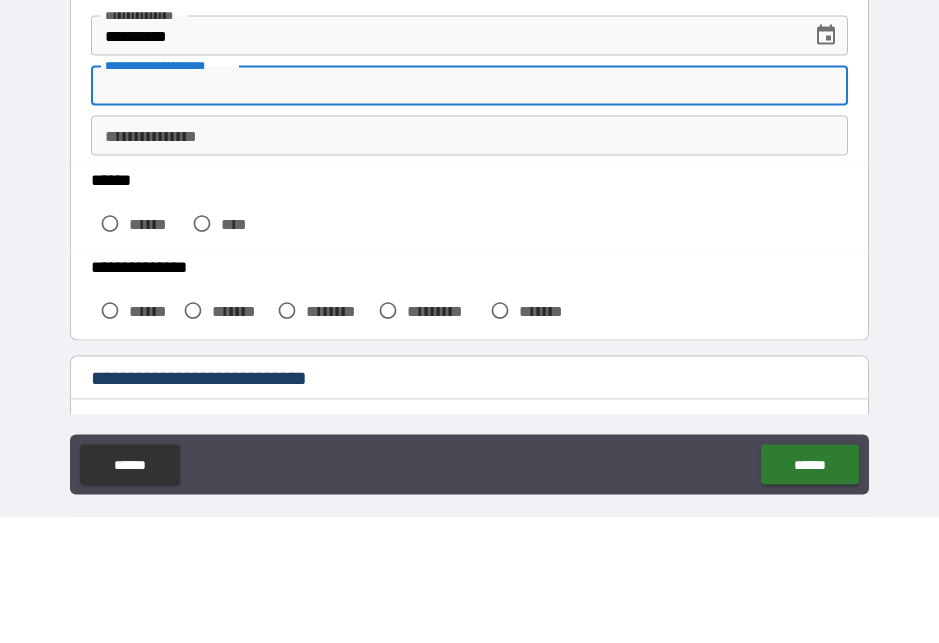 scroll, scrollTop: 322, scrollLeft: 0, axis: vertical 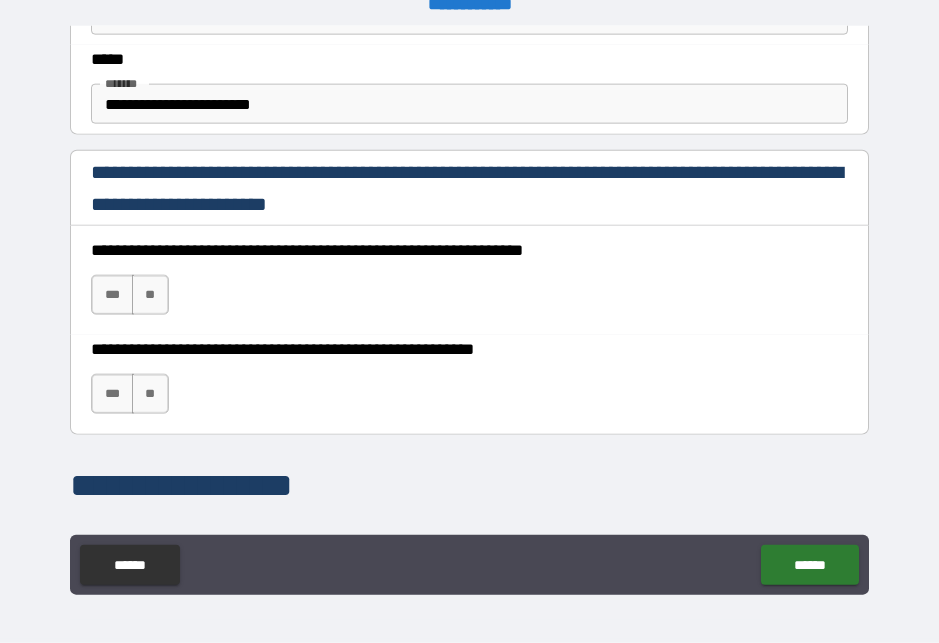 click on "***" at bounding box center [112, 295] 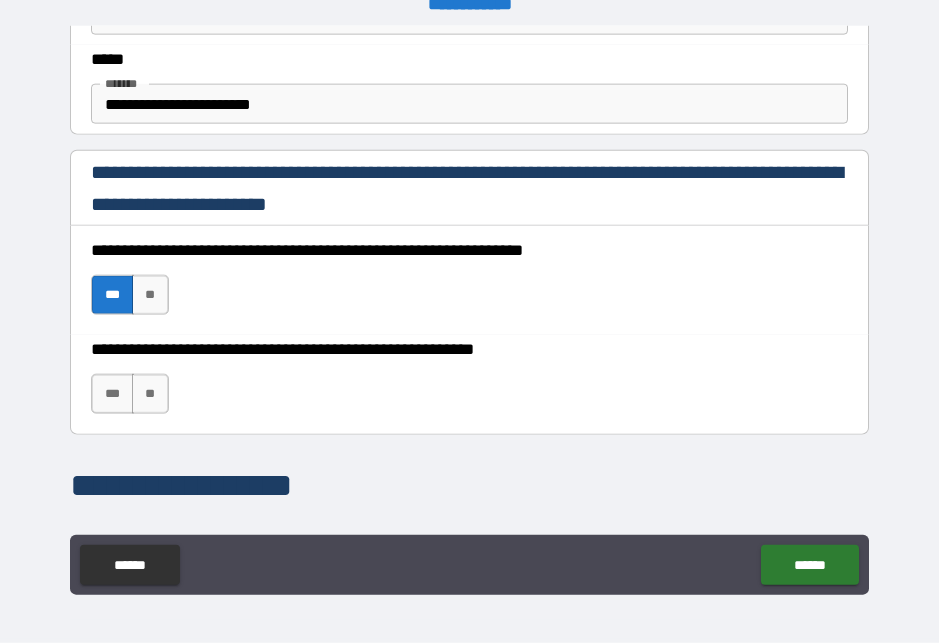 click on "***" at bounding box center [112, 394] 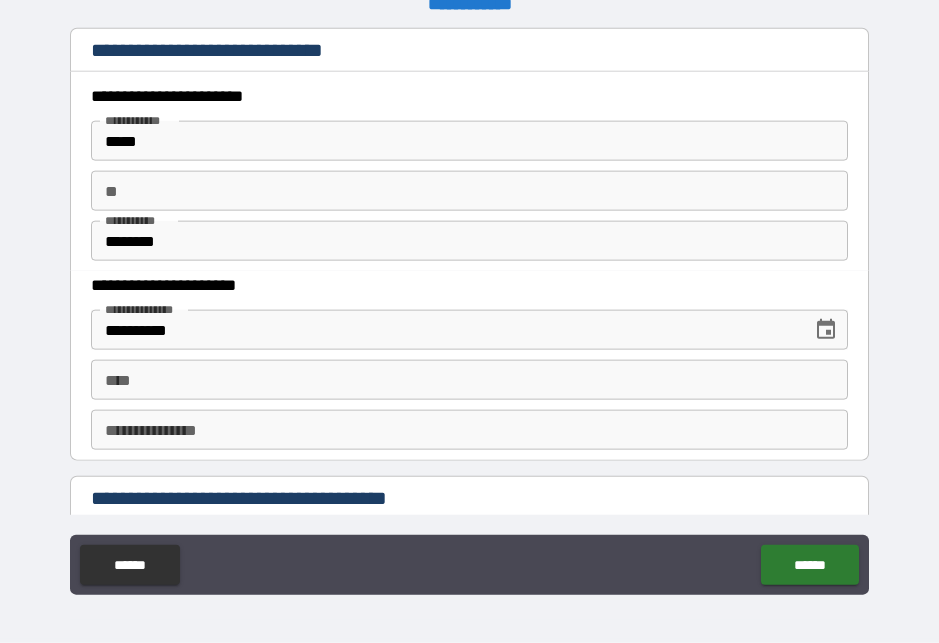 scroll, scrollTop: 1905, scrollLeft: 0, axis: vertical 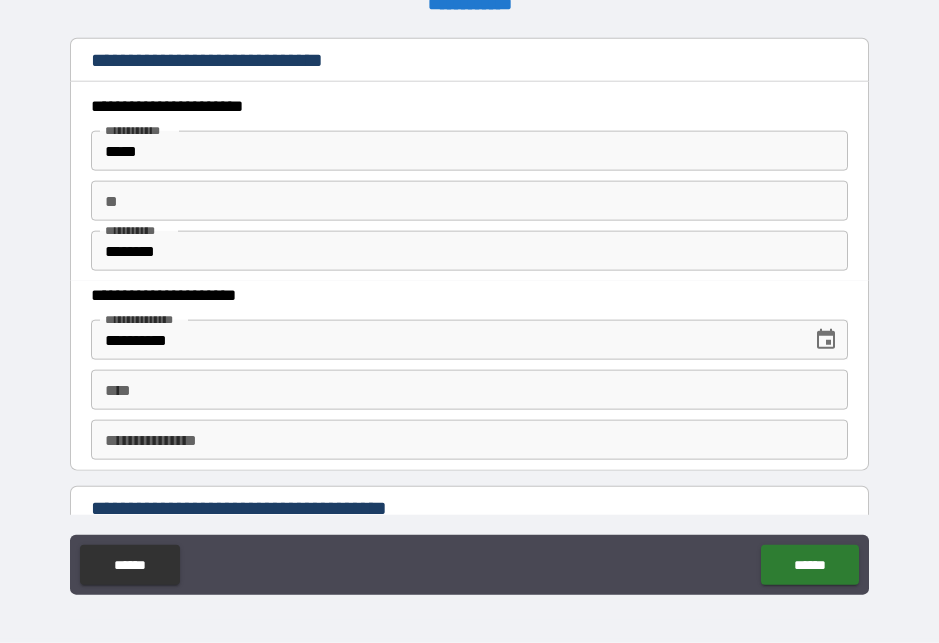click on "**" at bounding box center (469, 201) 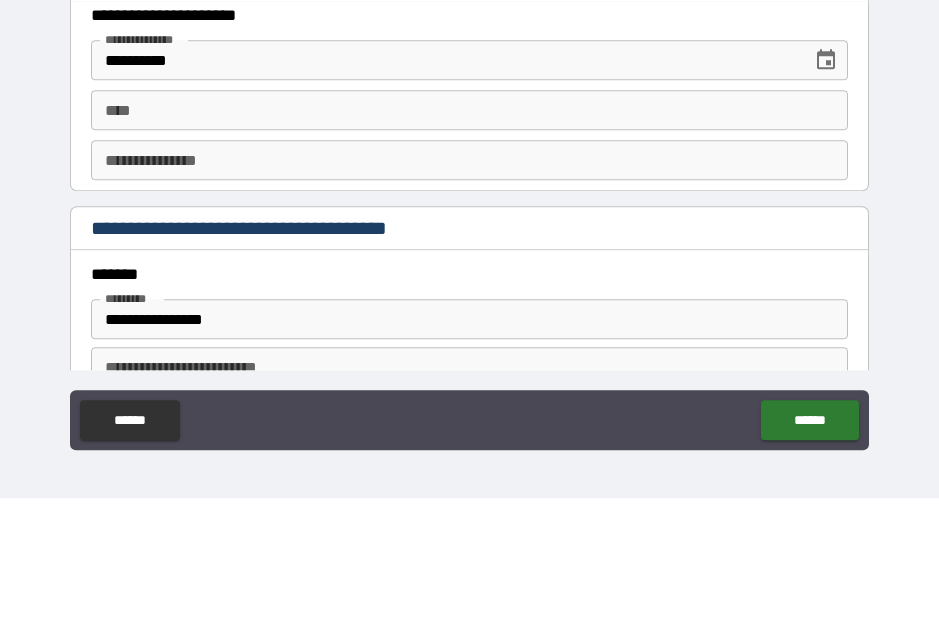 scroll, scrollTop: 2050, scrollLeft: 0, axis: vertical 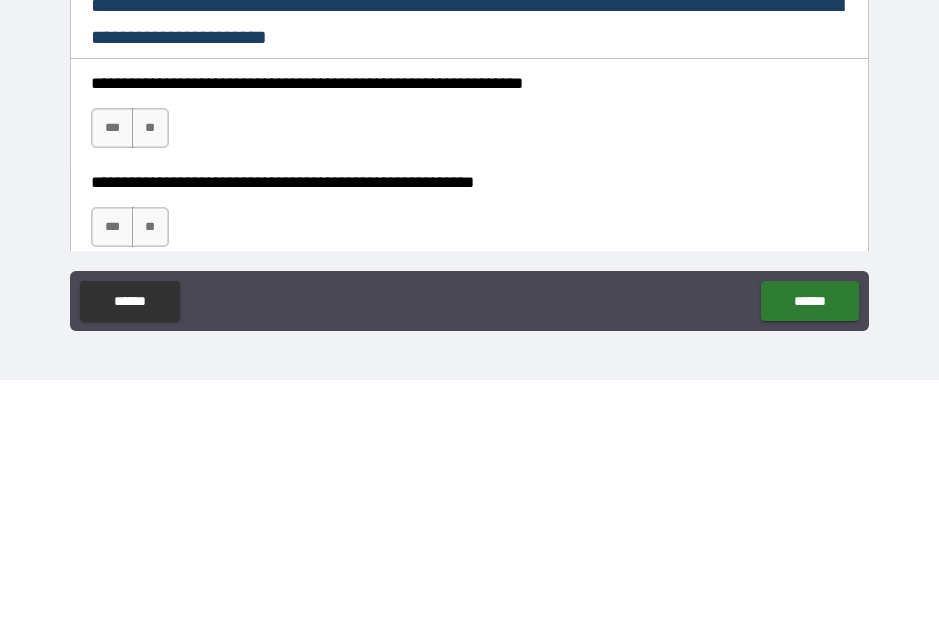 type on "****" 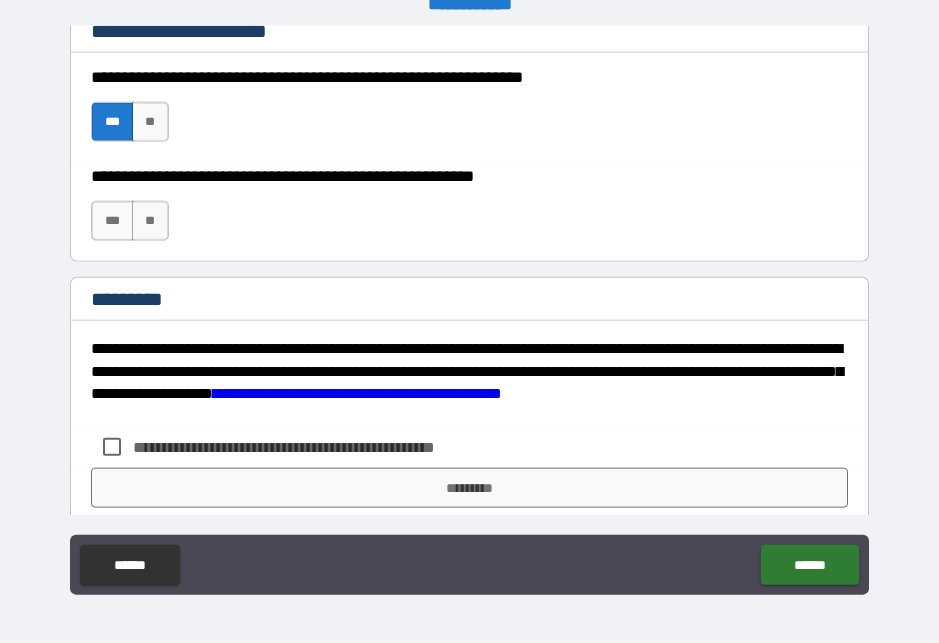 scroll, scrollTop: 3044, scrollLeft: 0, axis: vertical 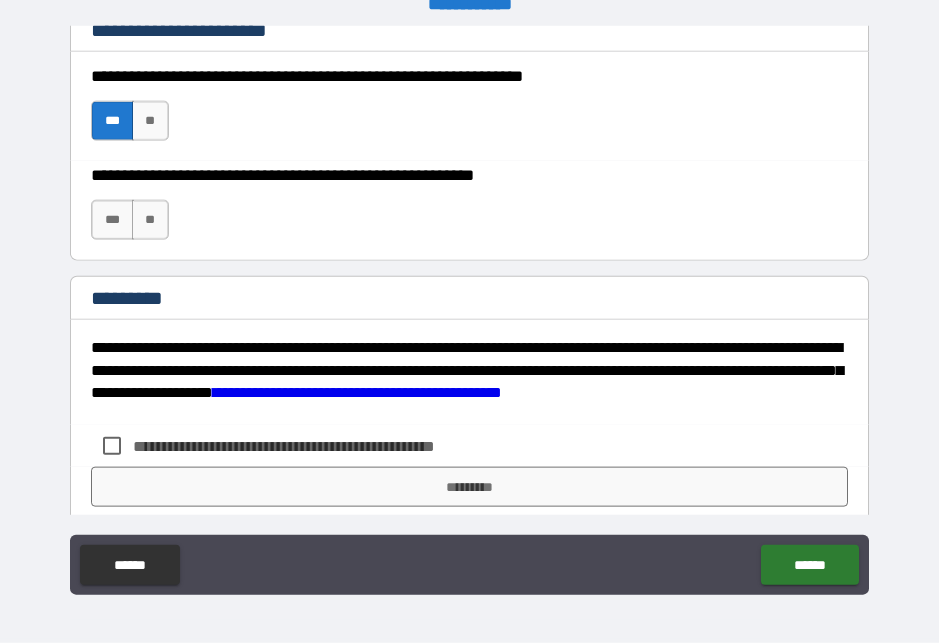 click on "***" at bounding box center (112, 220) 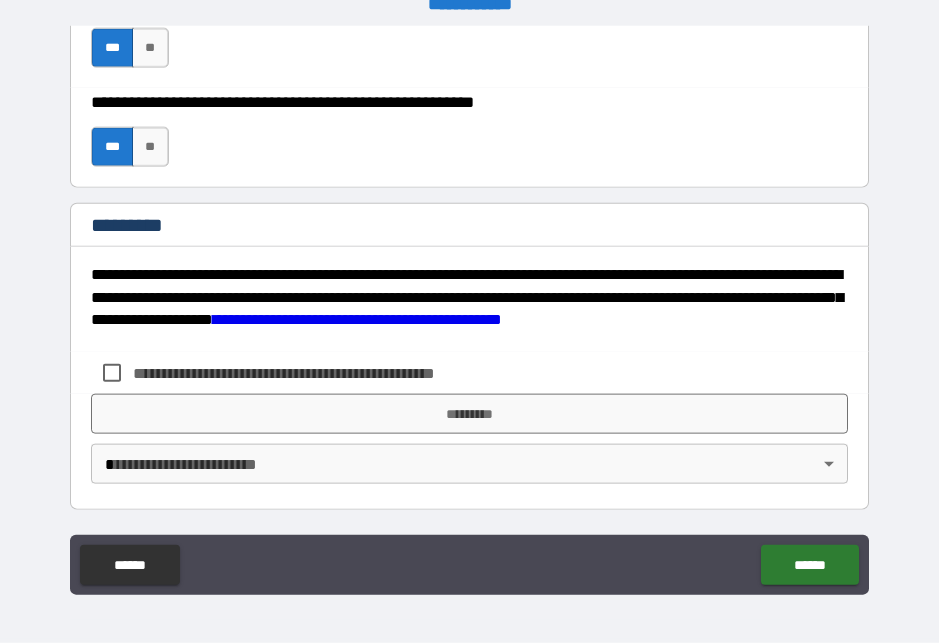 scroll, scrollTop: 3117, scrollLeft: 0, axis: vertical 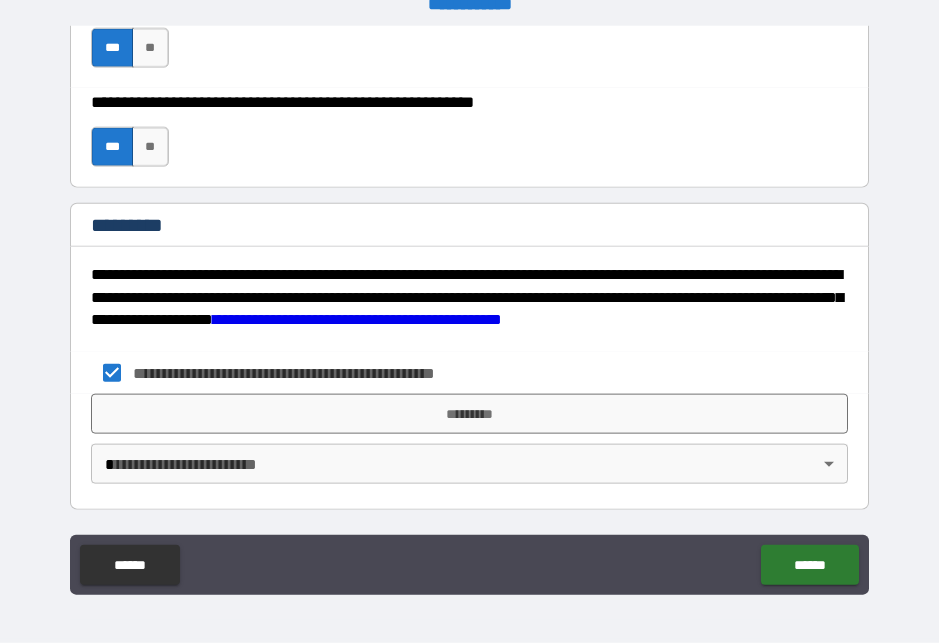 click on "*********" at bounding box center [469, 414] 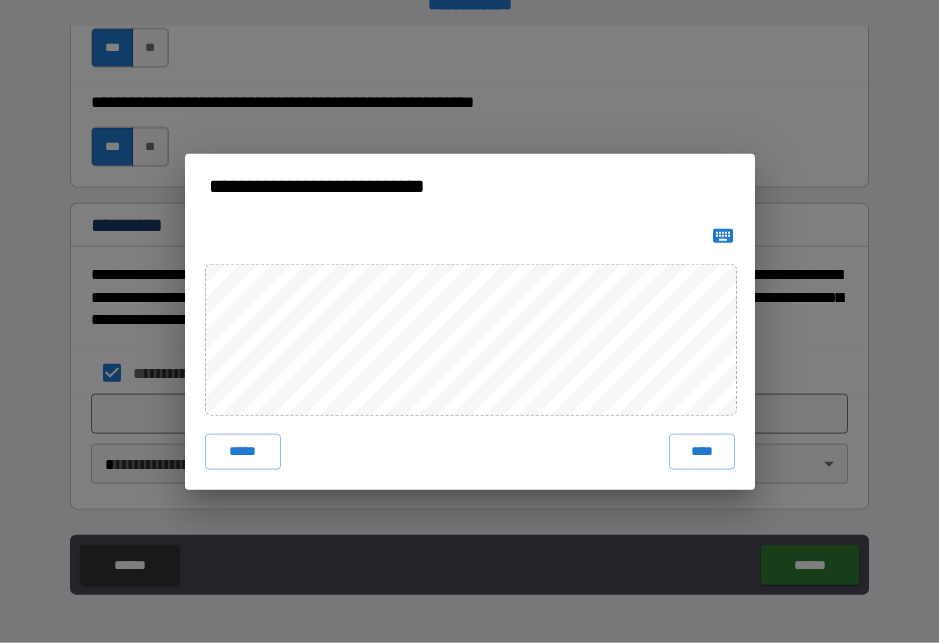 click on "****" at bounding box center (702, 452) 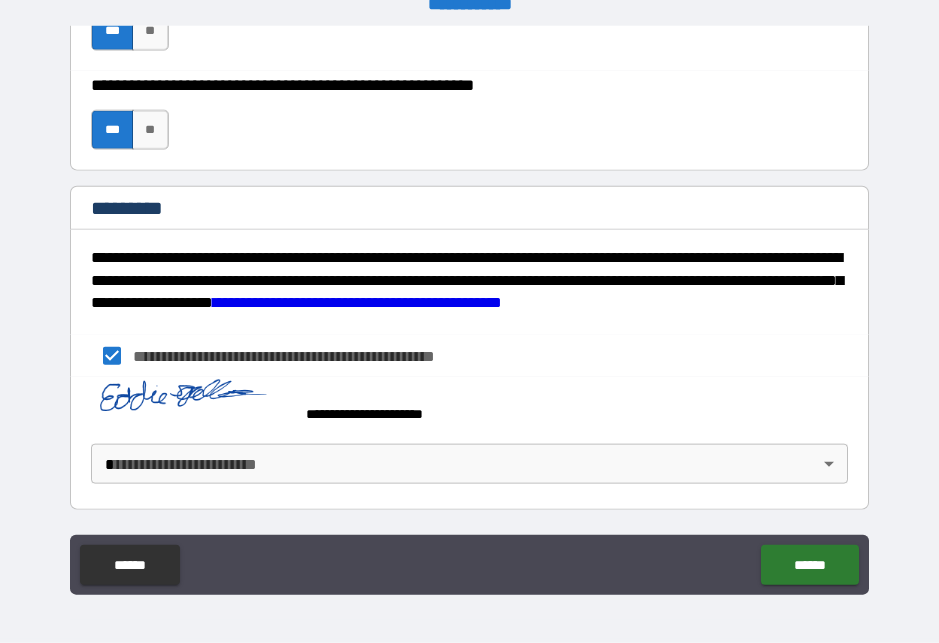 scroll, scrollTop: 3134, scrollLeft: 0, axis: vertical 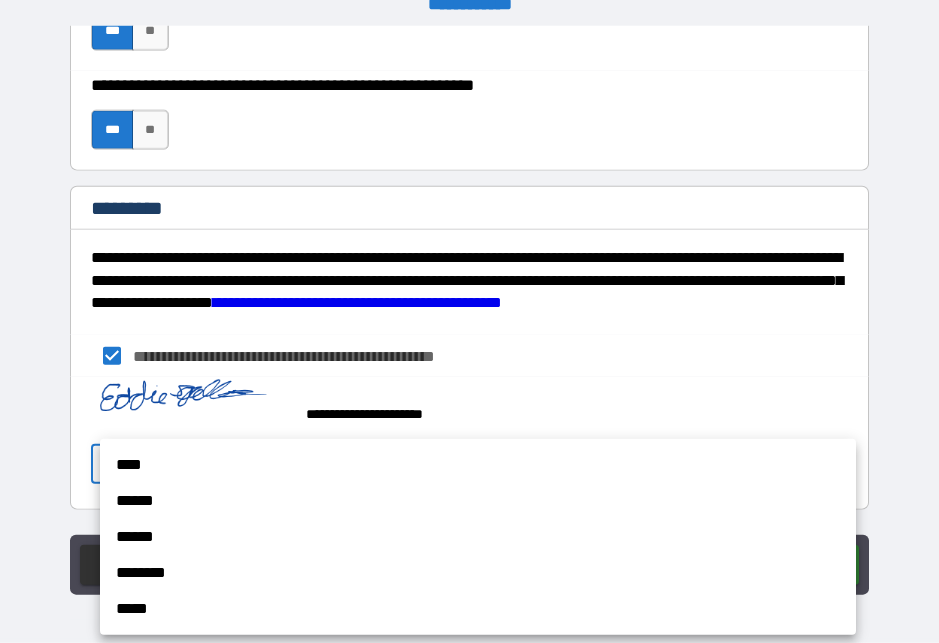 click on "****" at bounding box center (478, 465) 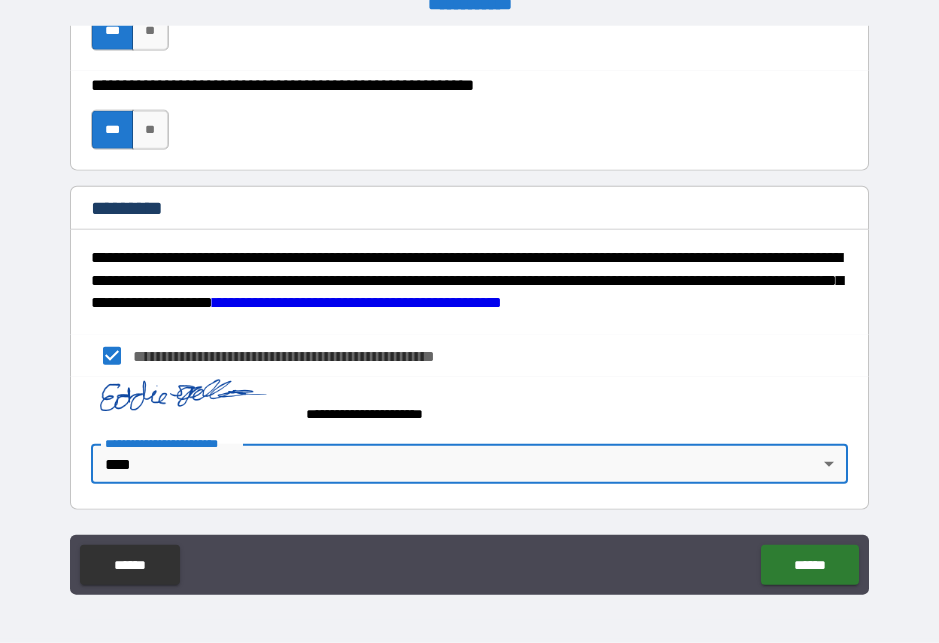 click on "******" at bounding box center [809, 565] 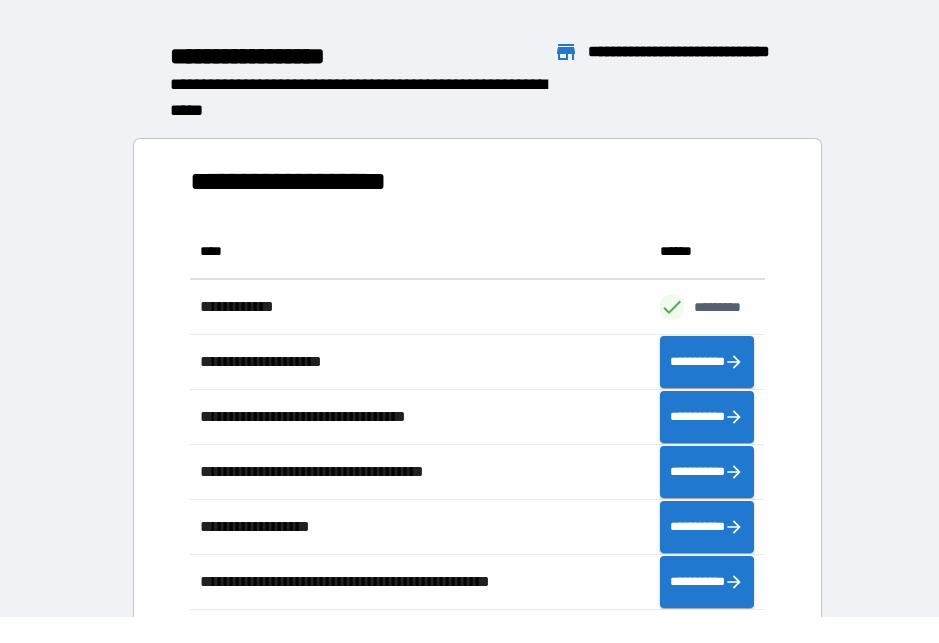 scroll, scrollTop: 1, scrollLeft: 1, axis: both 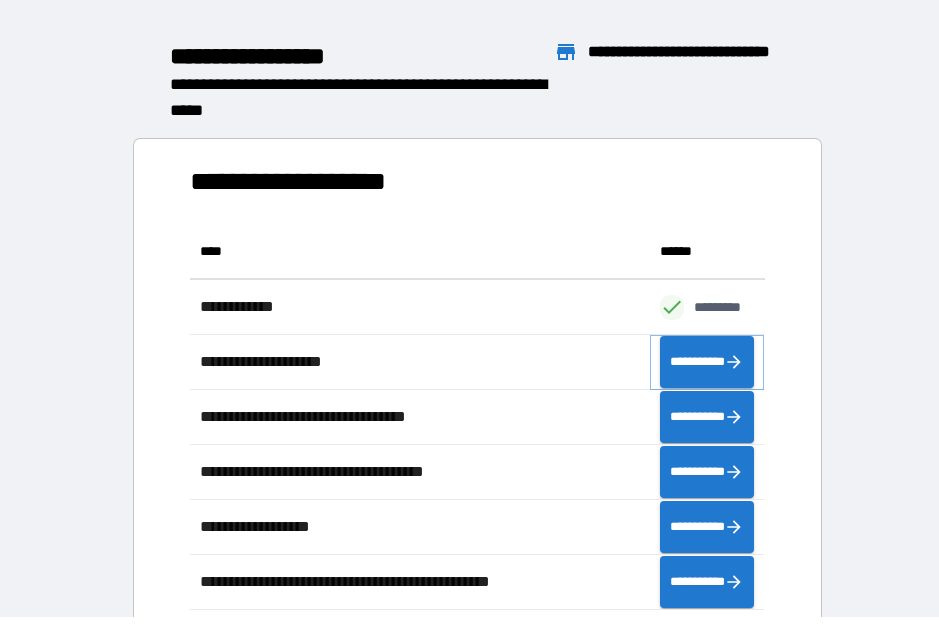 click on "**********" at bounding box center (707, 362) 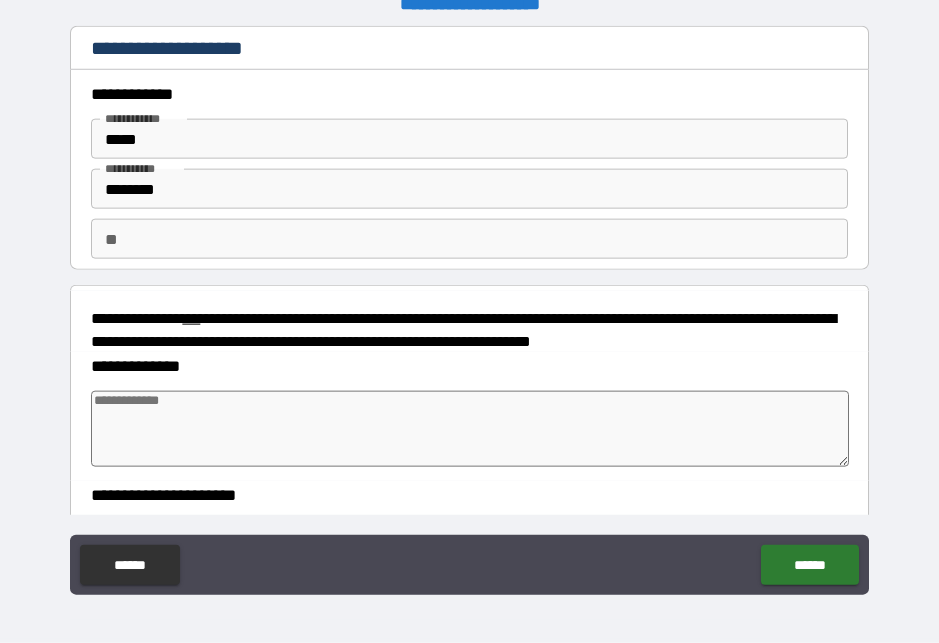 type on "*" 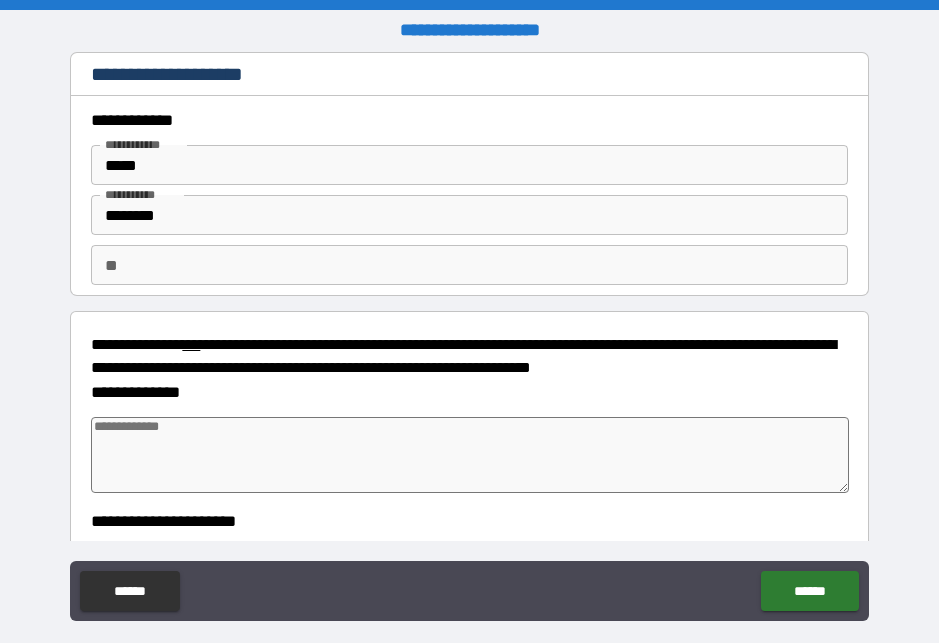 type on "*" 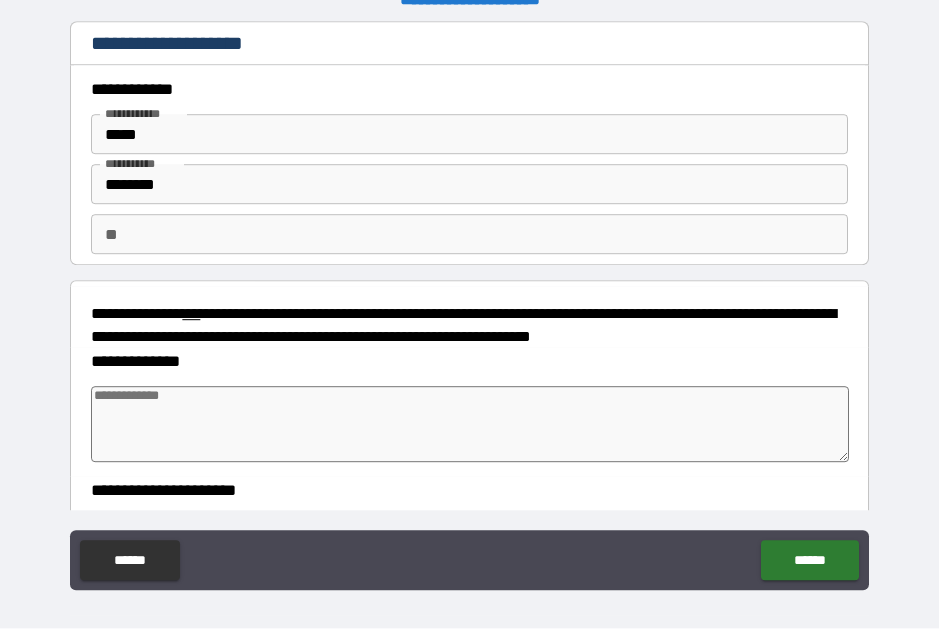 type on "*" 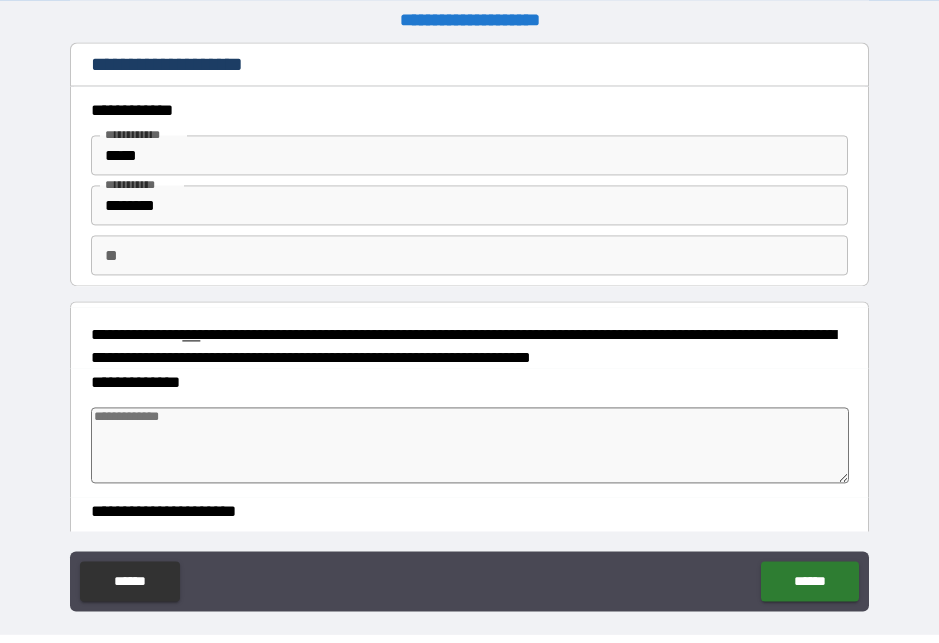 scroll, scrollTop: 0, scrollLeft: 0, axis: both 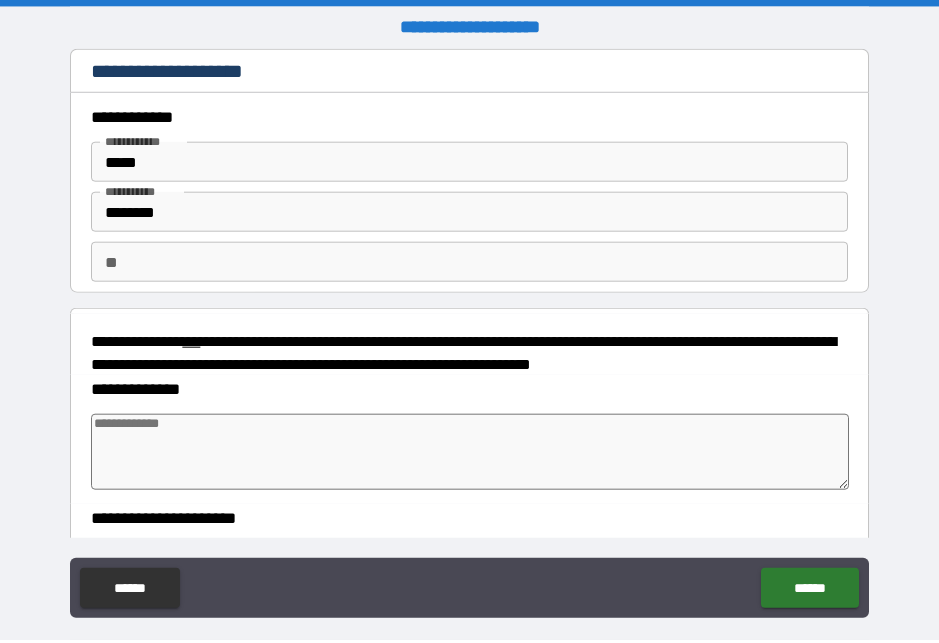 type on "*" 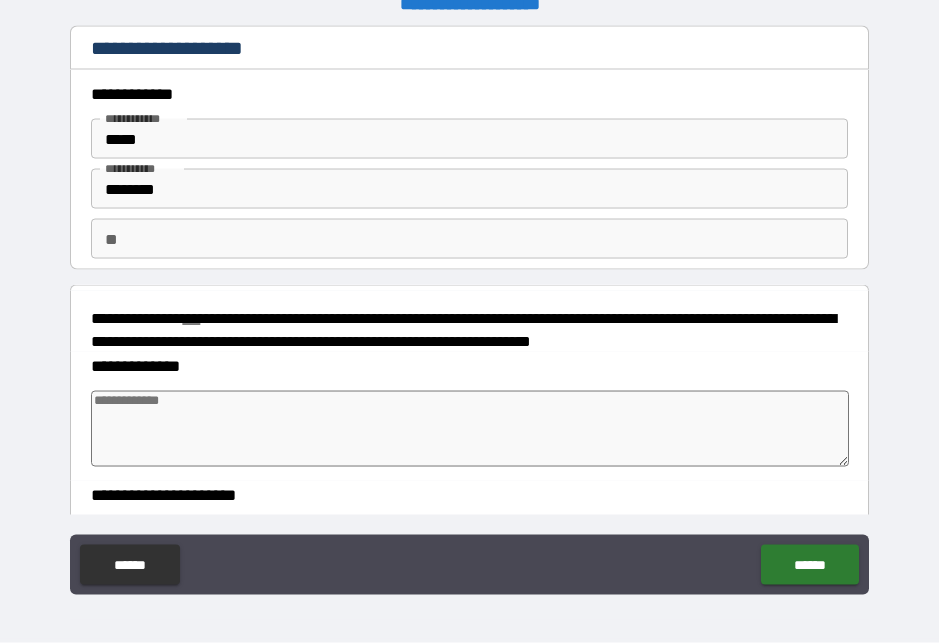 type on "*" 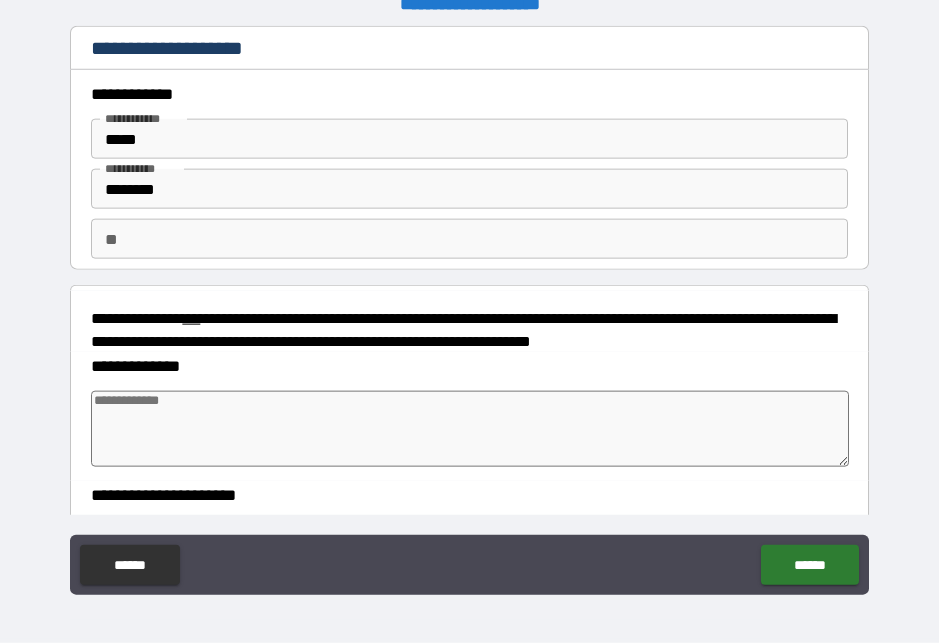 click on "** **" at bounding box center [469, 239] 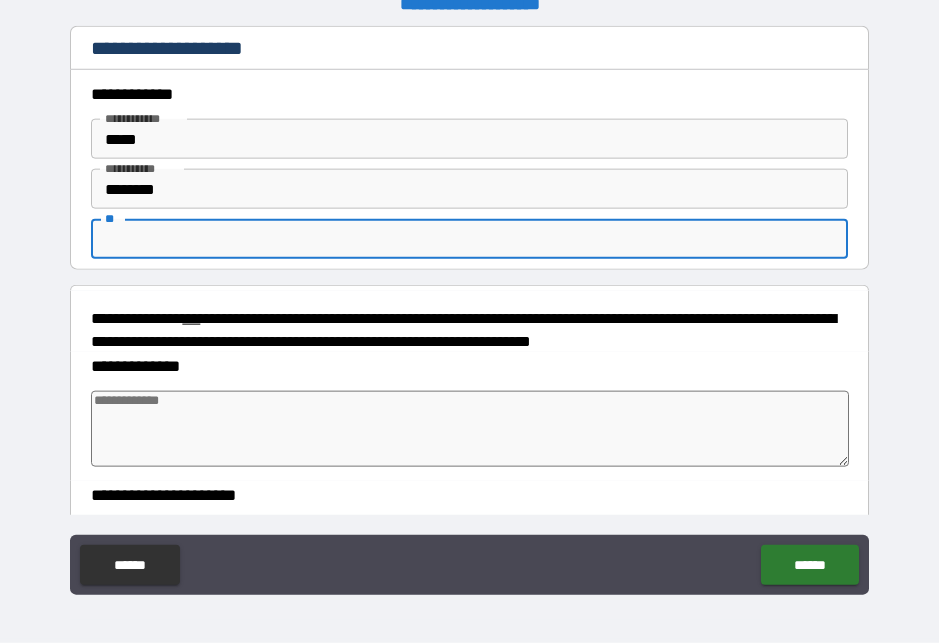 scroll, scrollTop: 26, scrollLeft: 0, axis: vertical 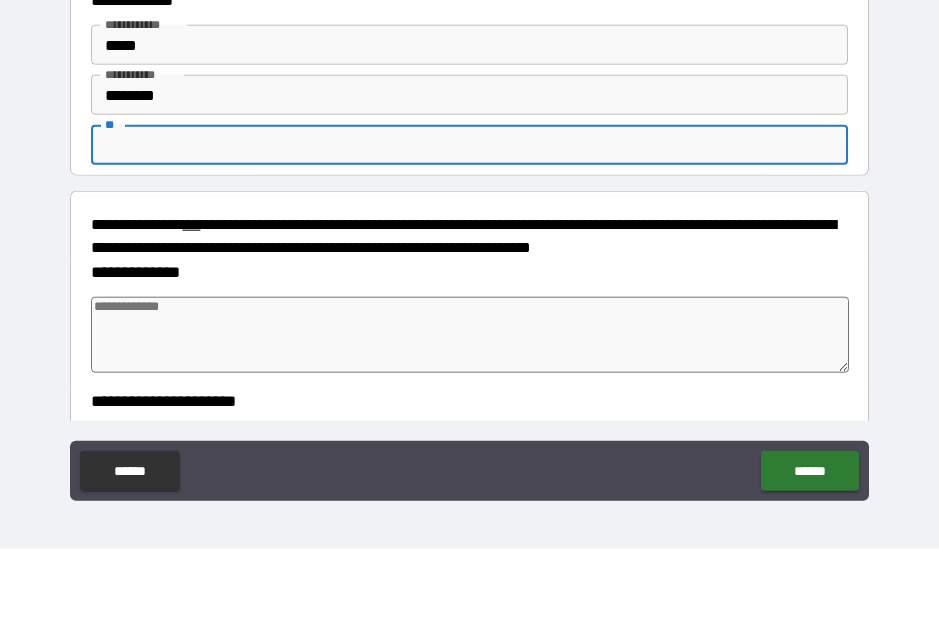 type on "*" 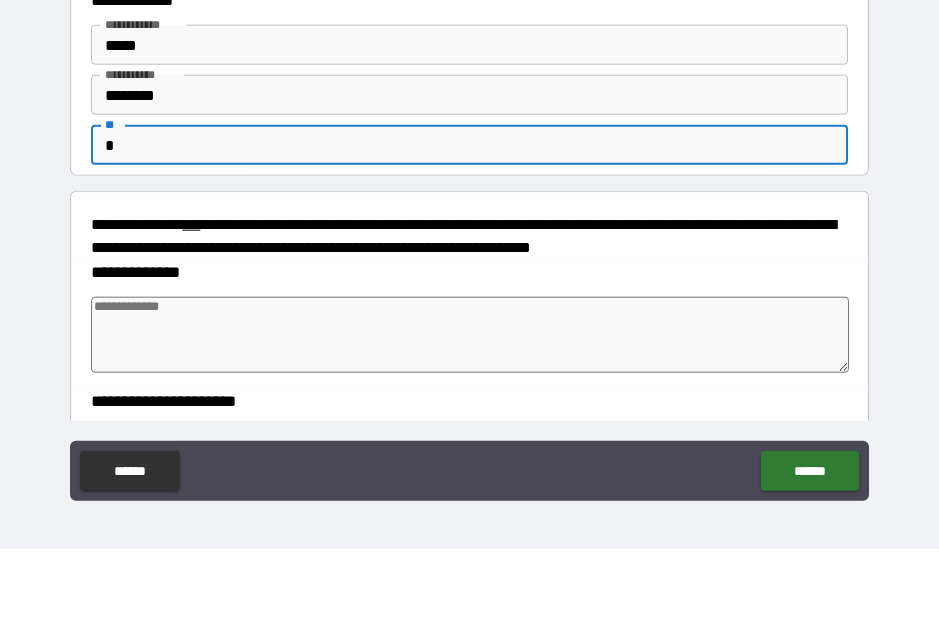 type on "*" 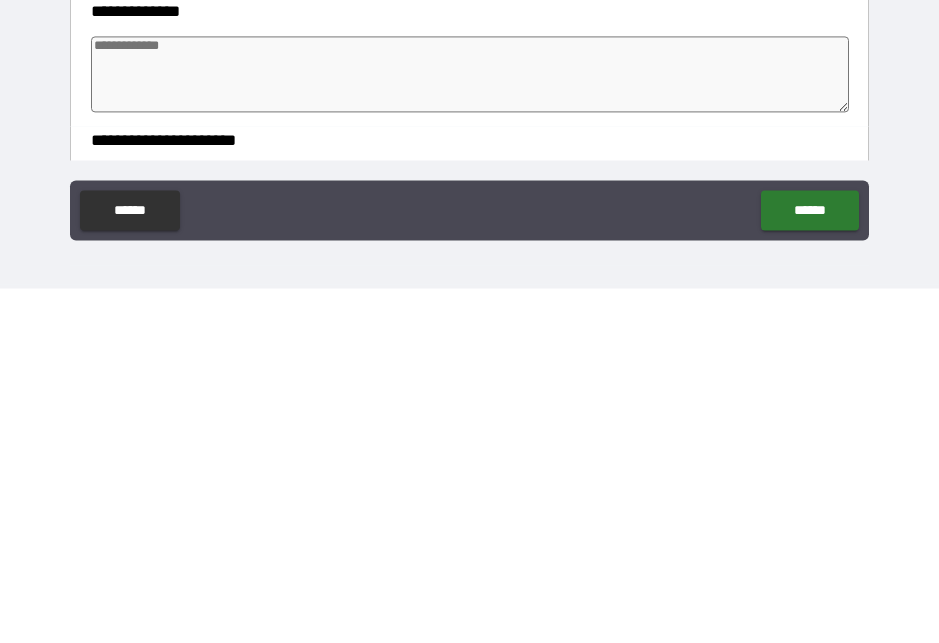 scroll, scrollTop: 27, scrollLeft: 0, axis: vertical 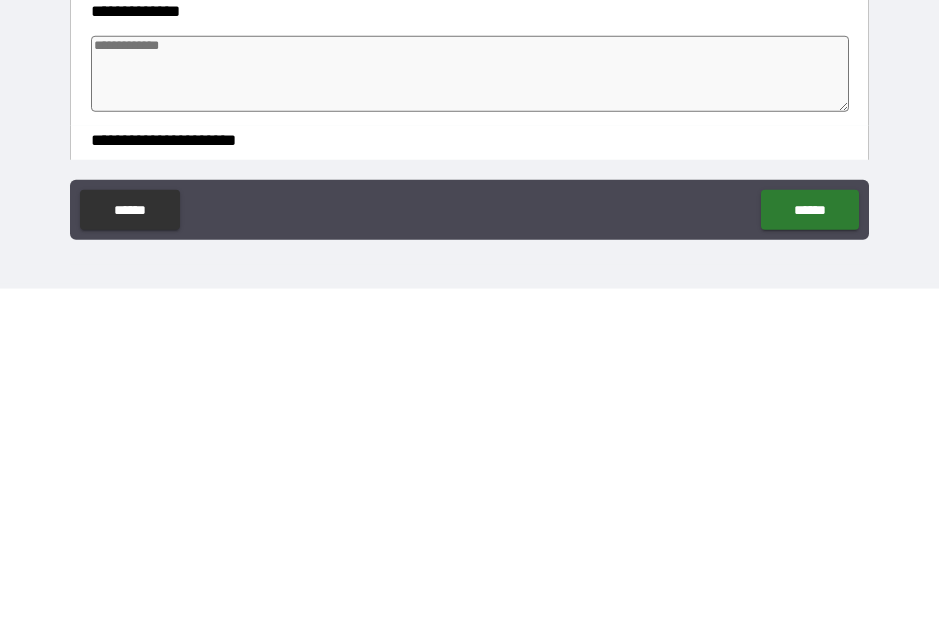 type on "*" 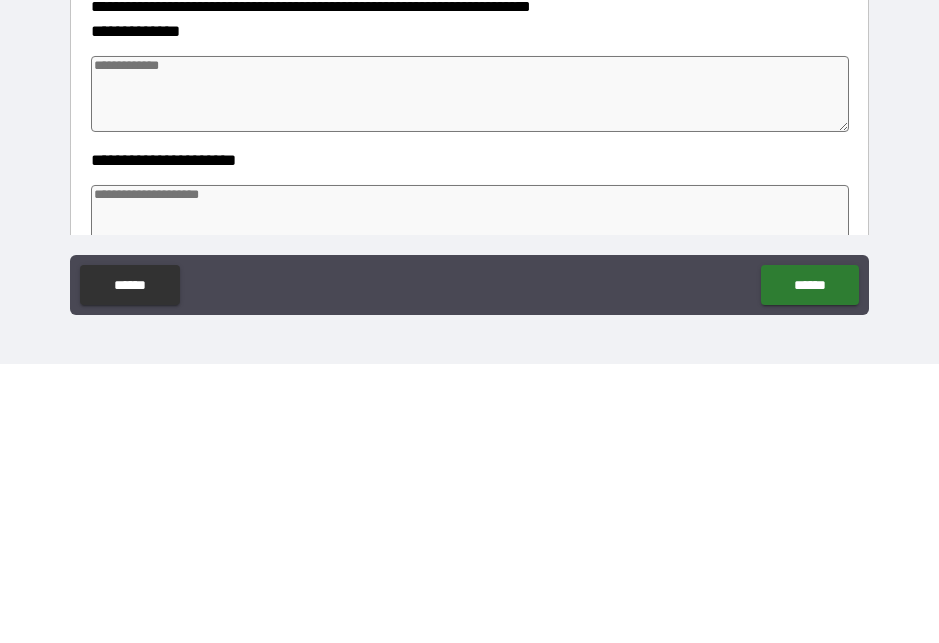scroll, scrollTop: 57, scrollLeft: 0, axis: vertical 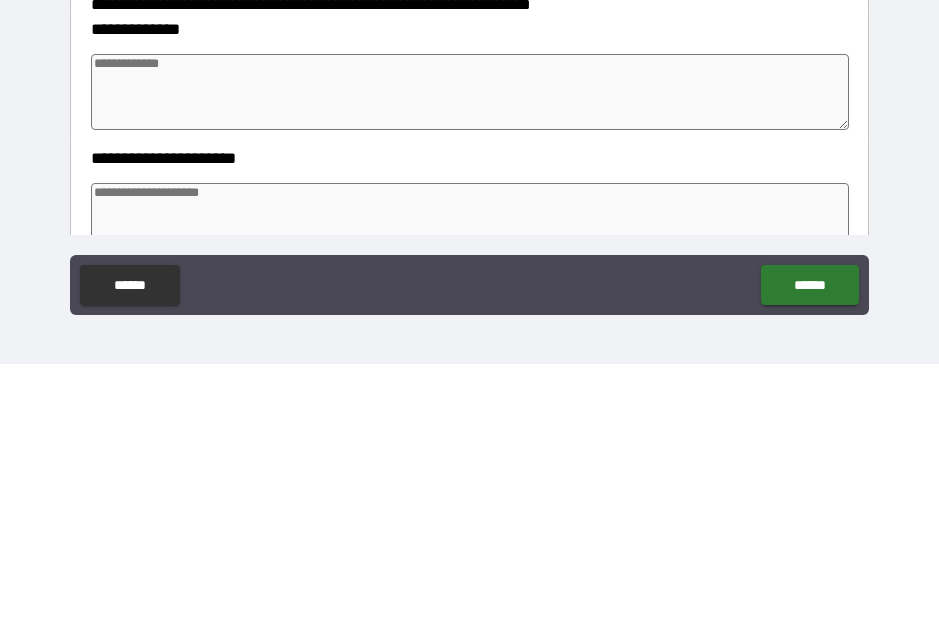 type on "*" 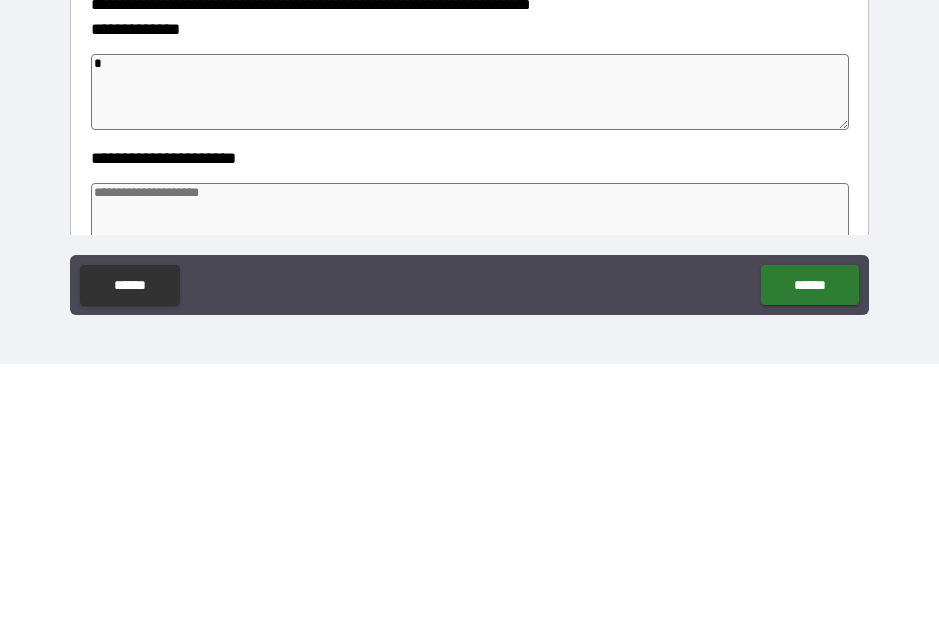 type on "*" 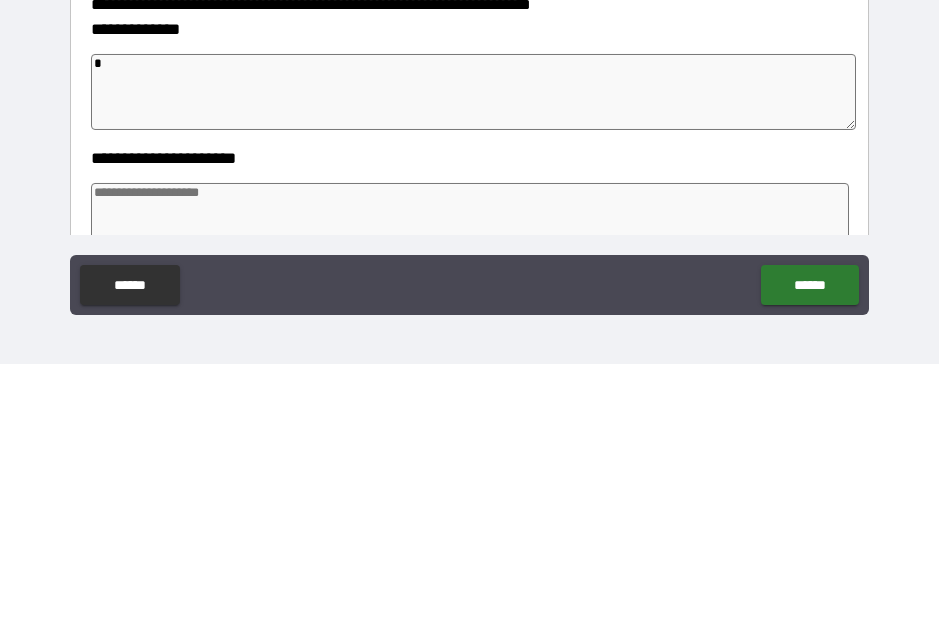 type 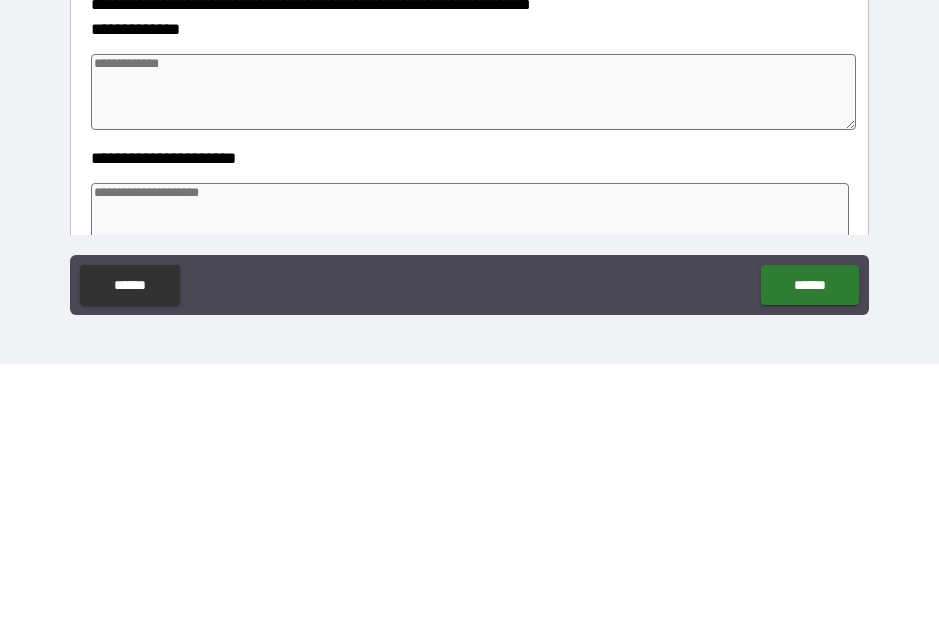 type on "*" 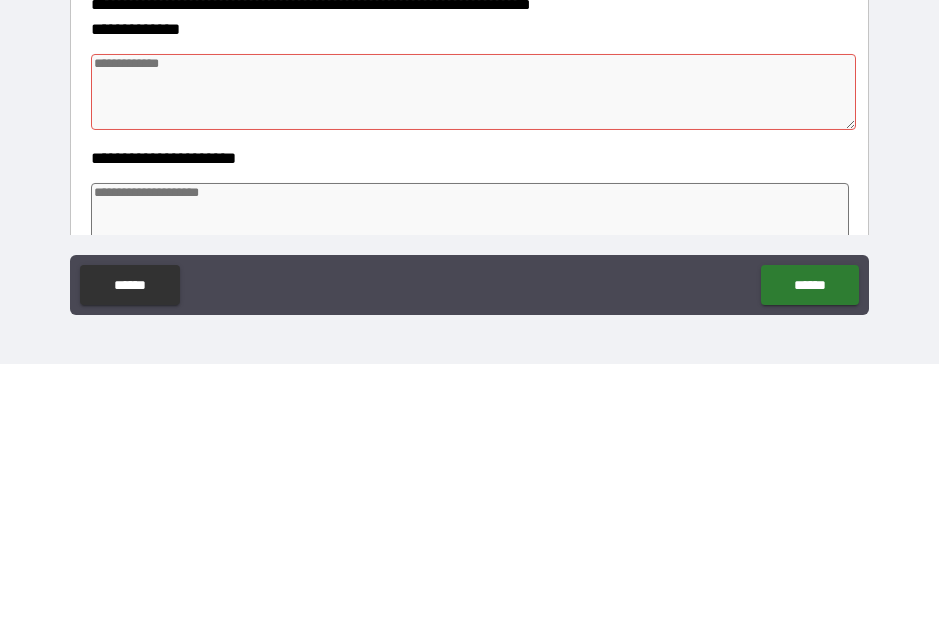 type on "*" 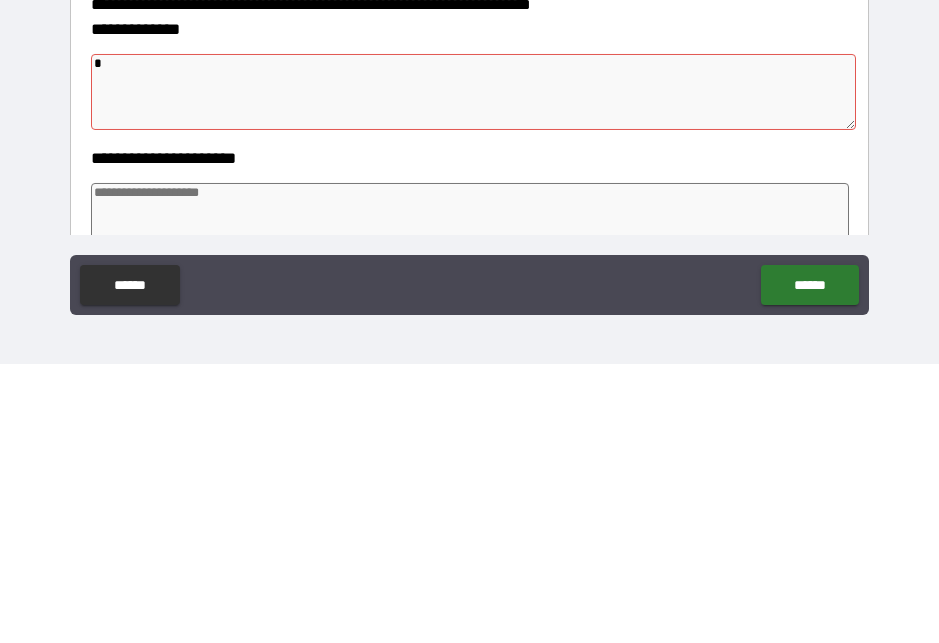 type on "*" 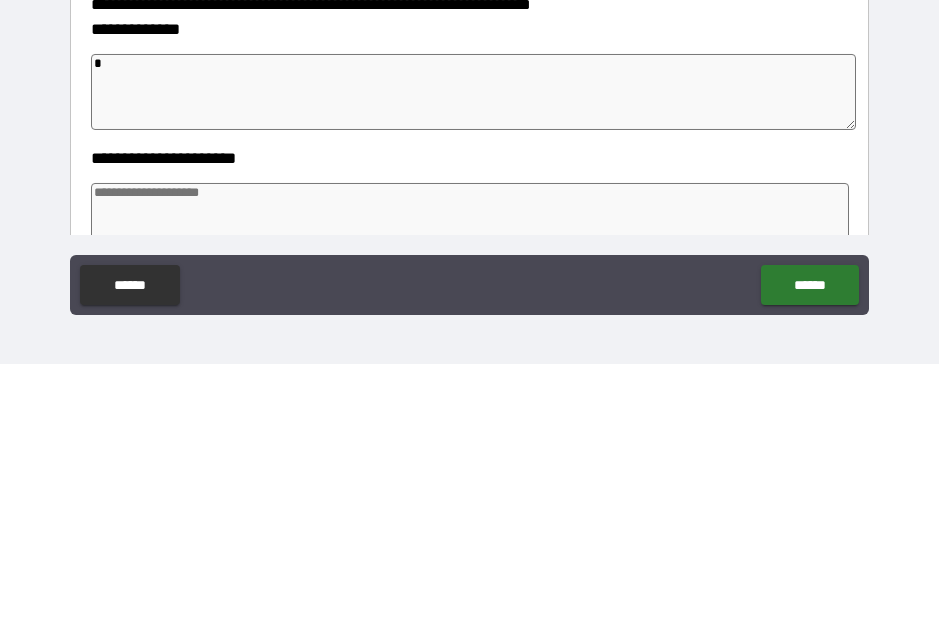 type on "**" 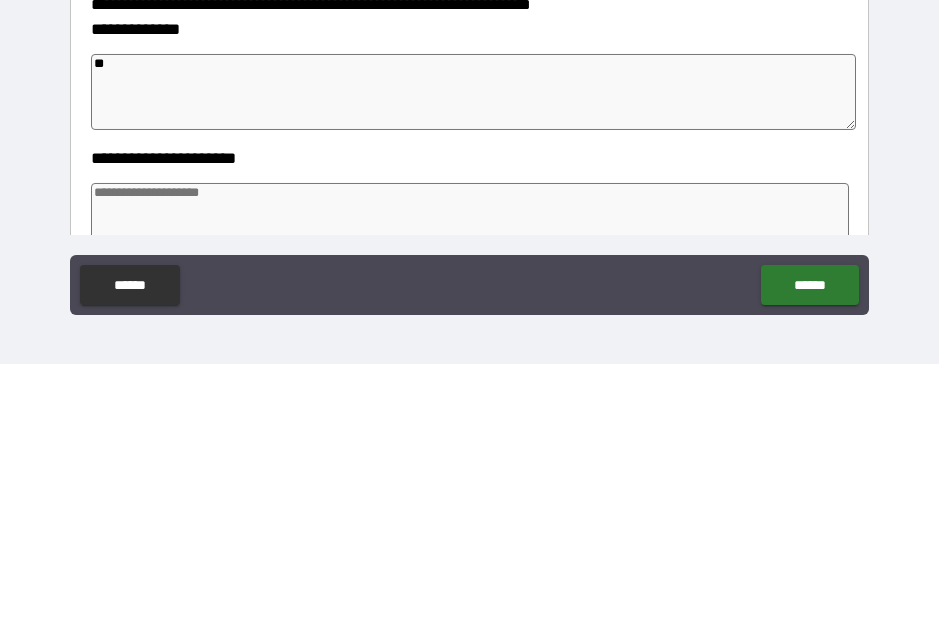 type on "*" 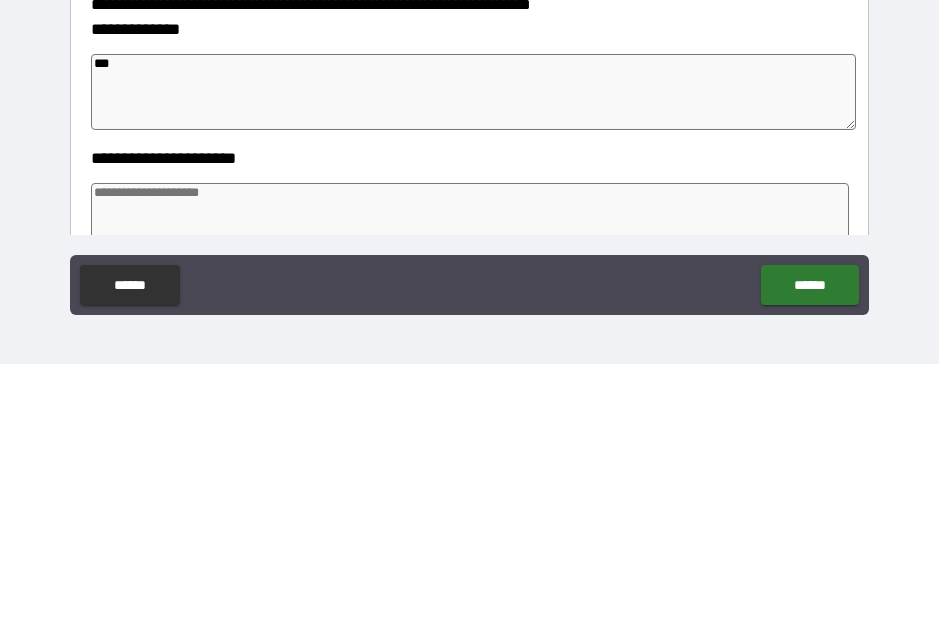 type on "*" 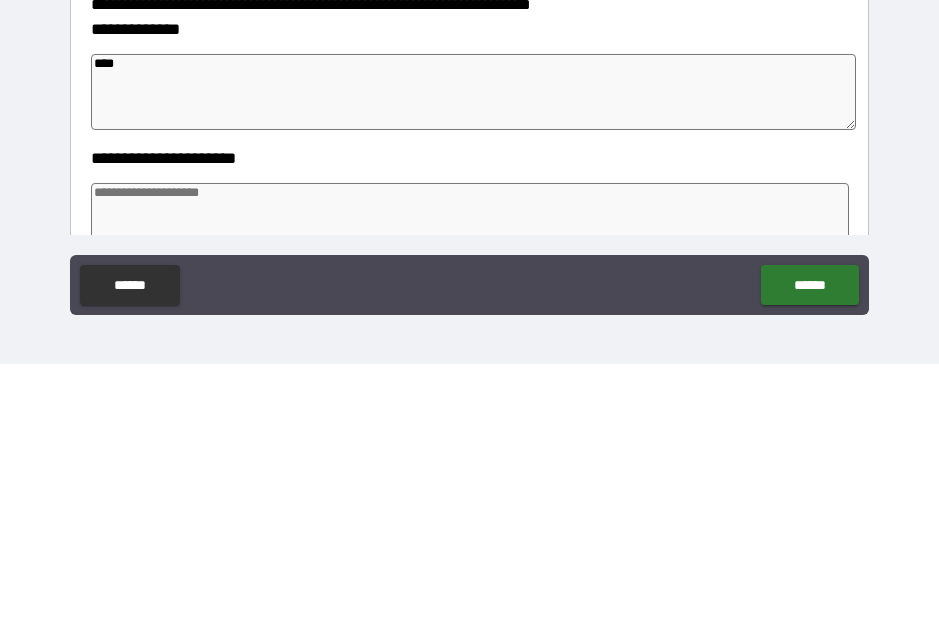 type on "*" 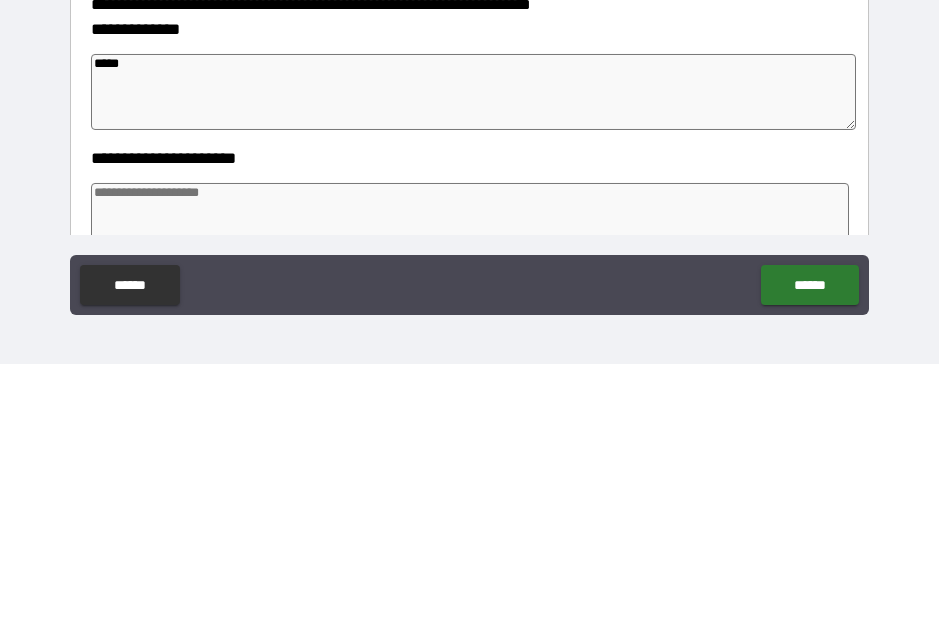 type on "*" 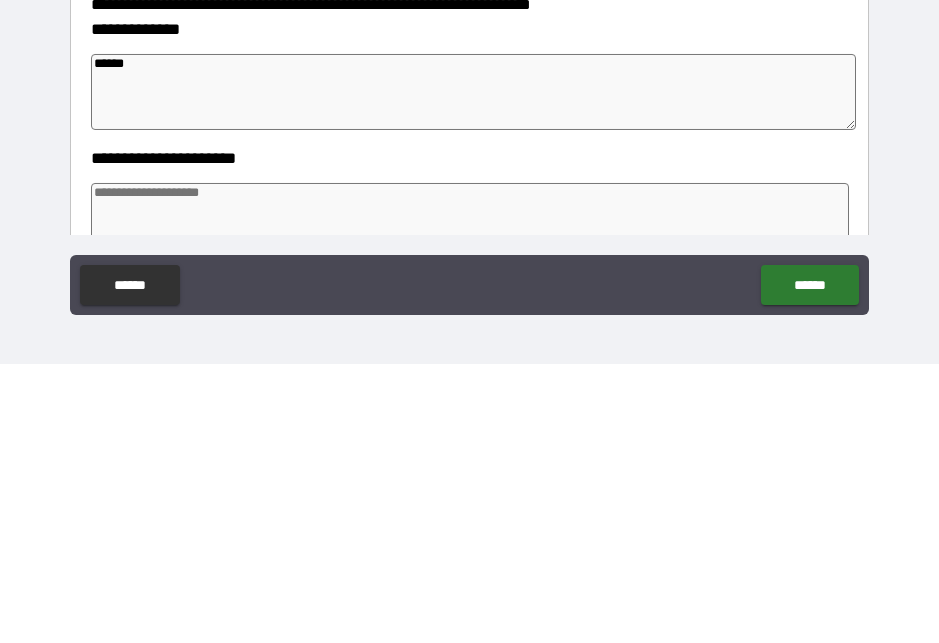 type on "*" 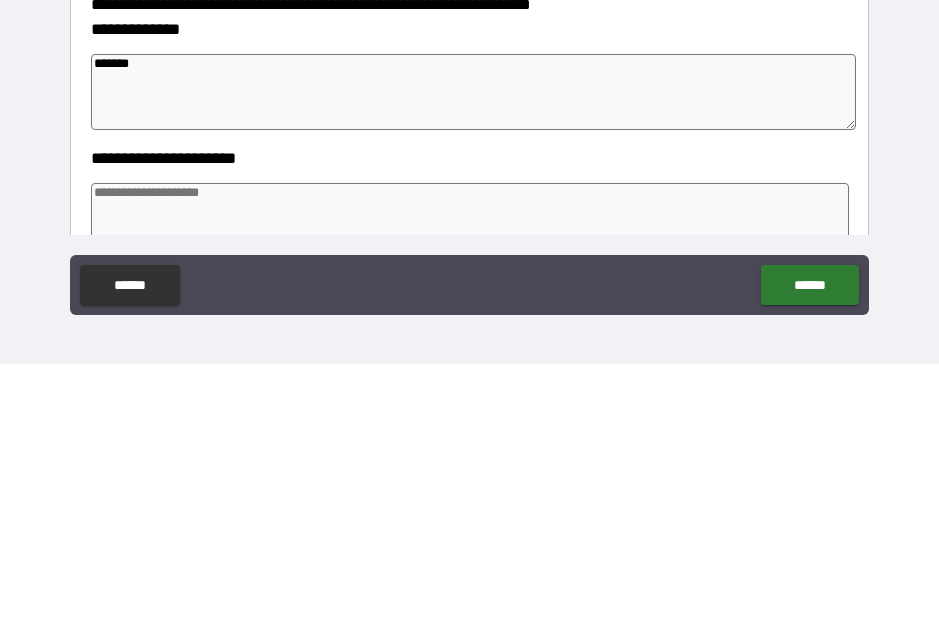 type on "*" 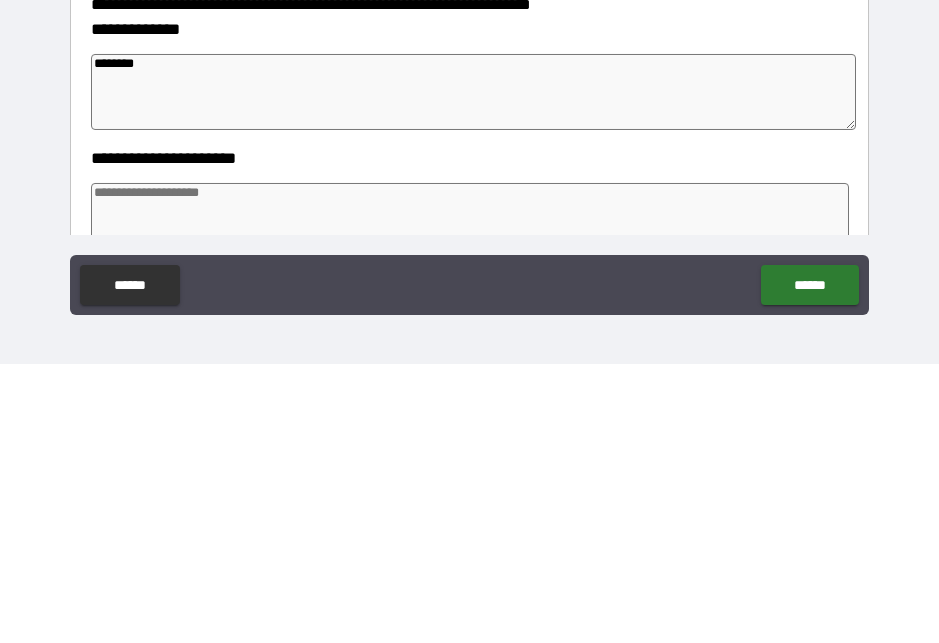 type on "*" 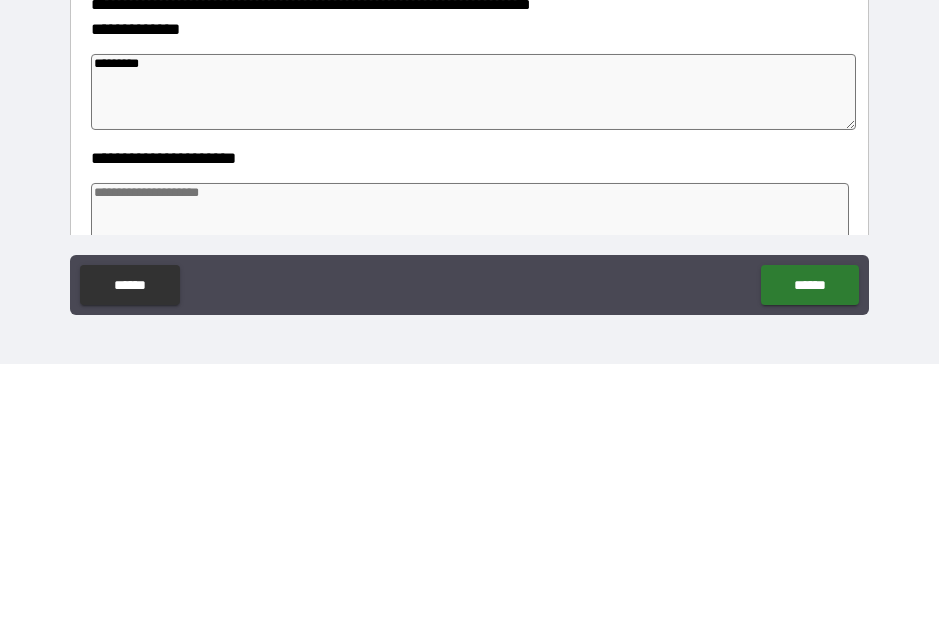 type on "*" 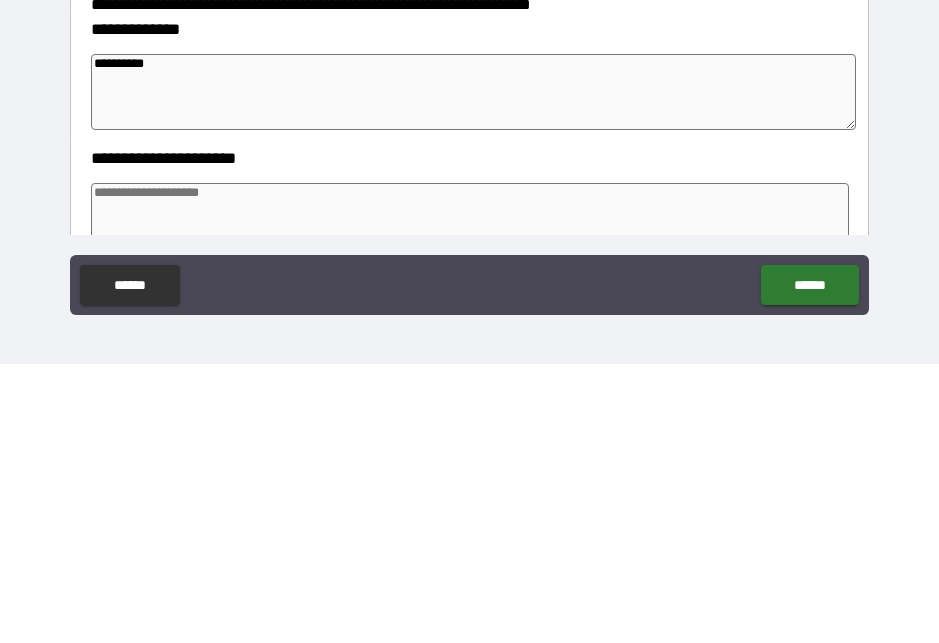 type on "*" 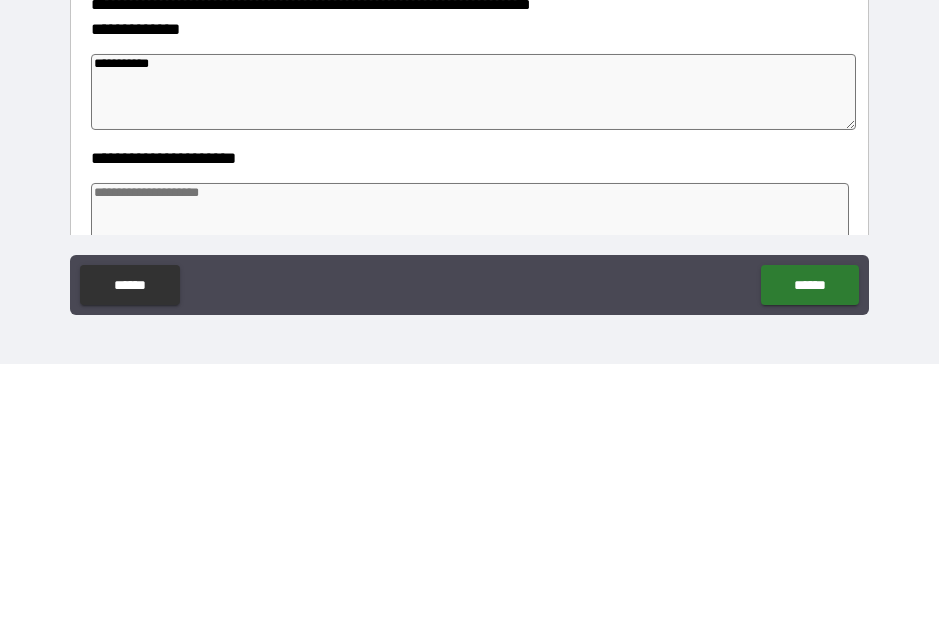 type on "*" 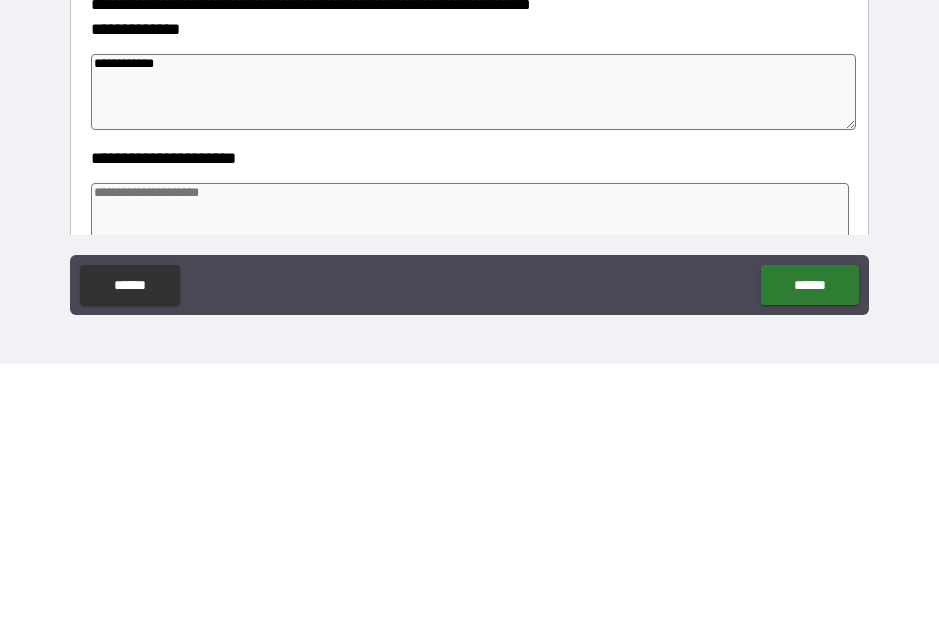 type on "*" 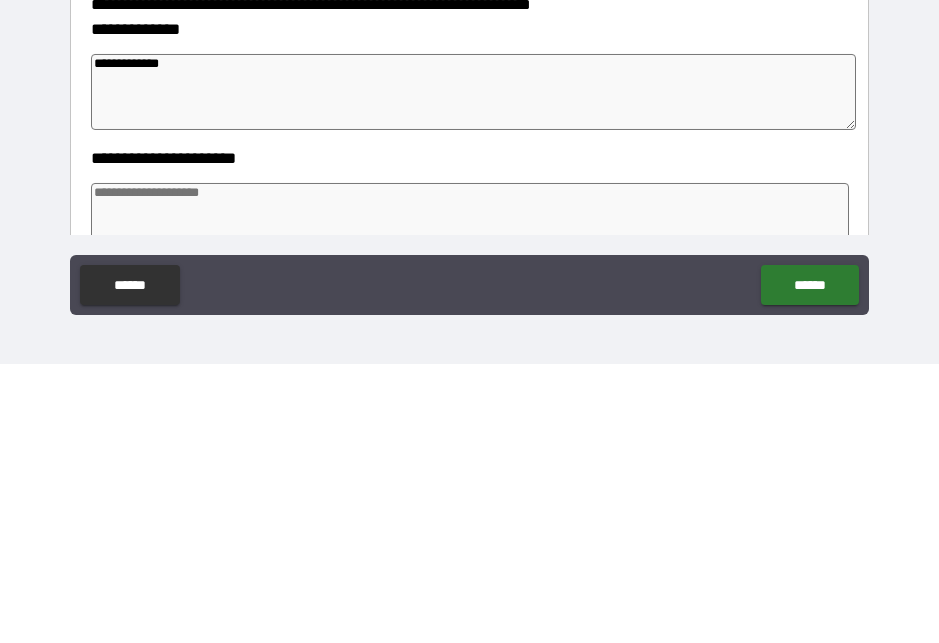type on "*" 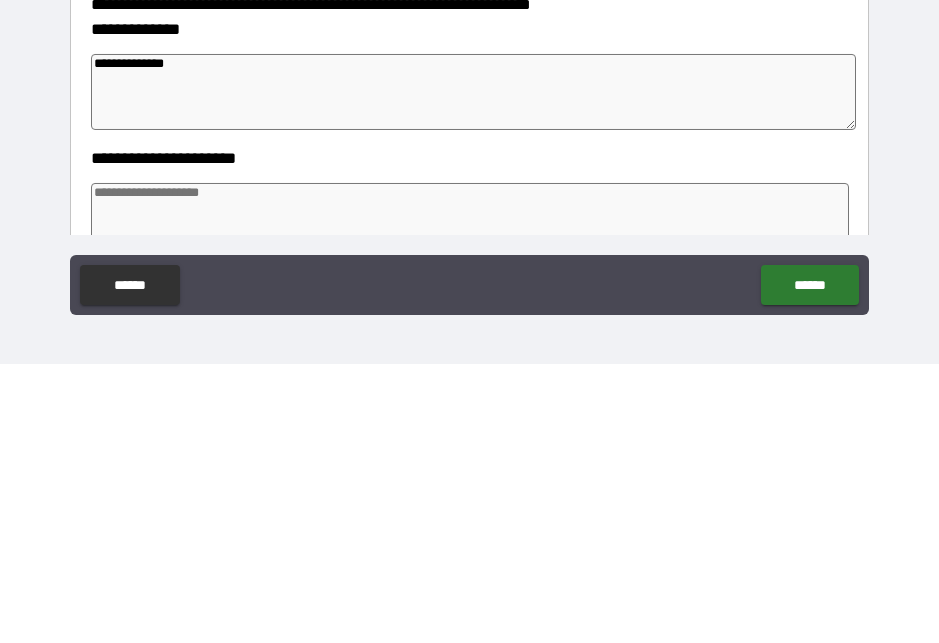 type on "*" 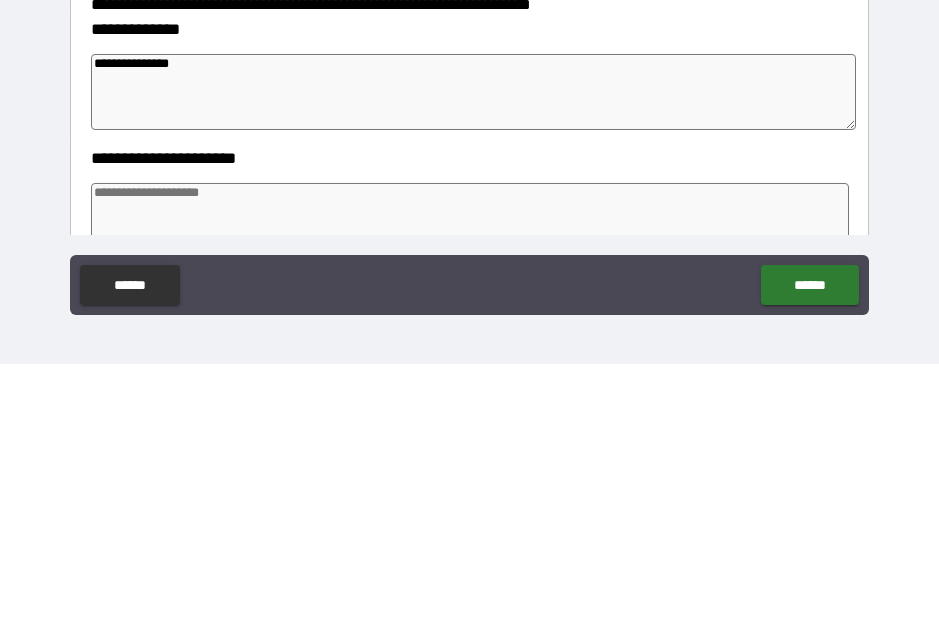 type on "*" 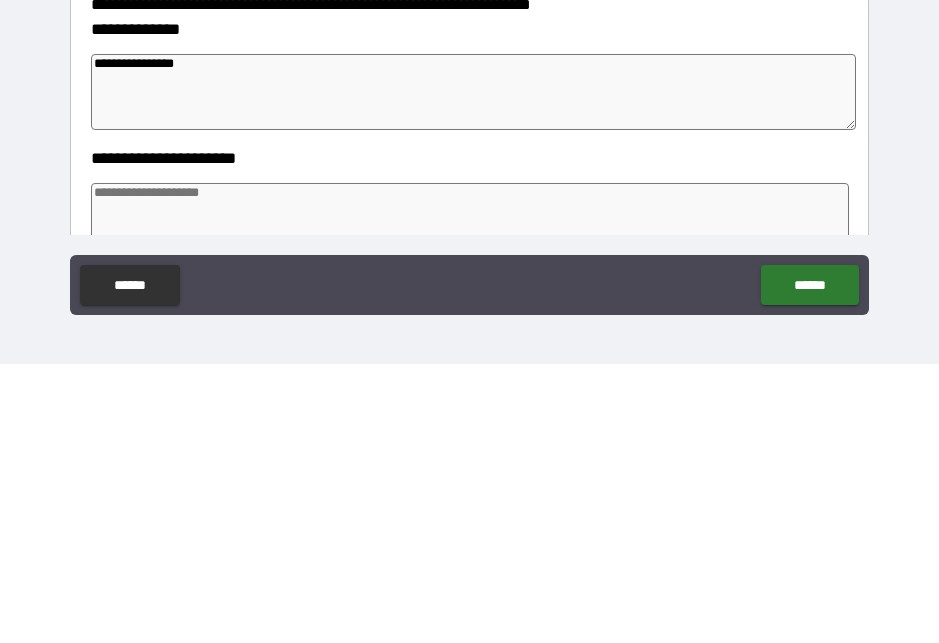 type on "*" 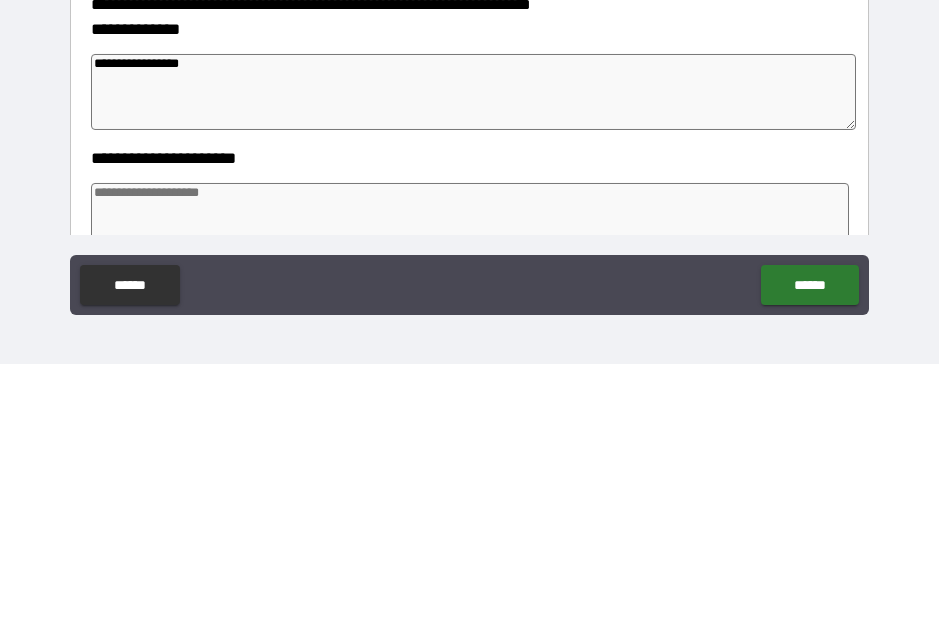 type on "*" 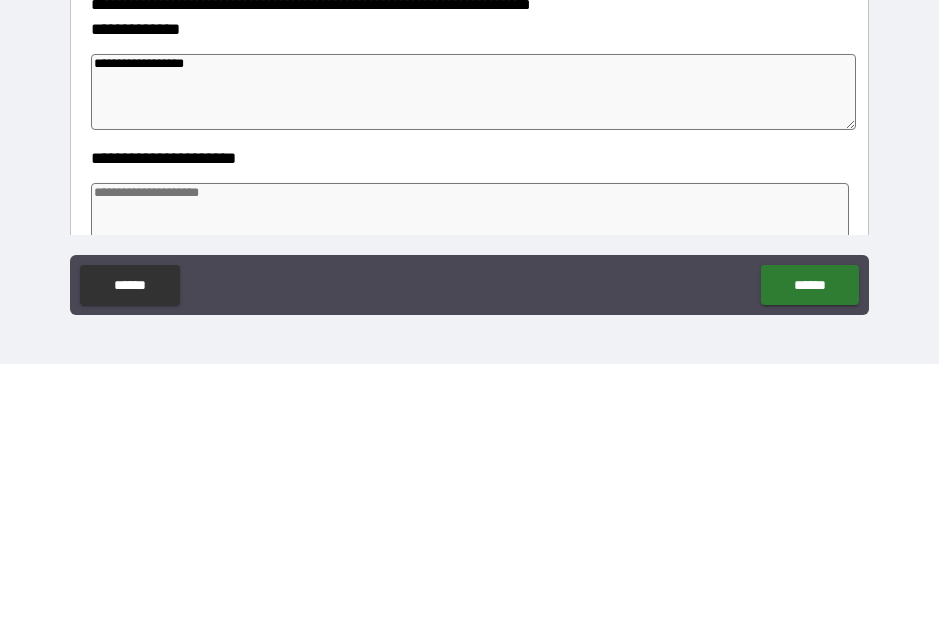 type on "*" 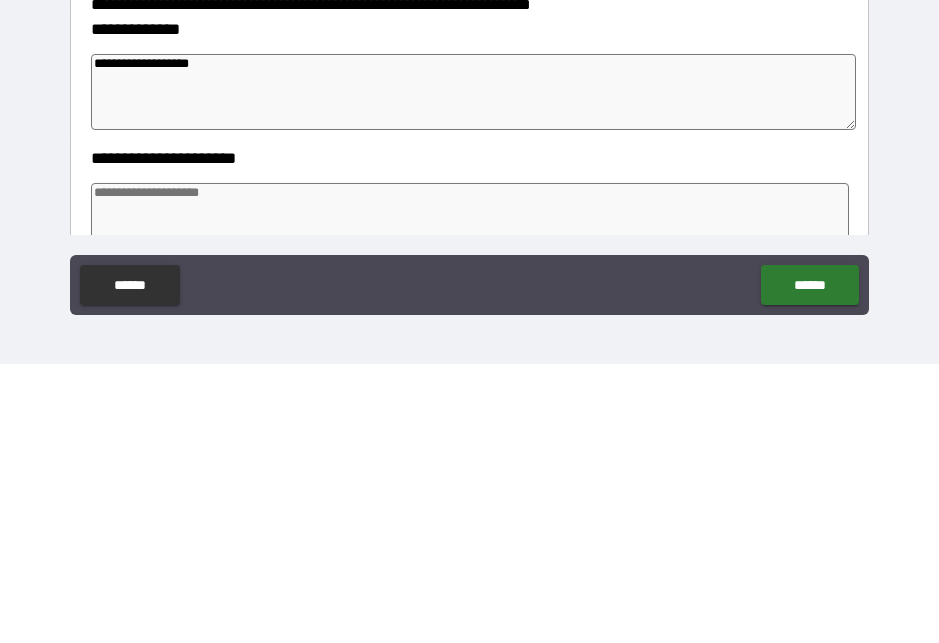 type on "*" 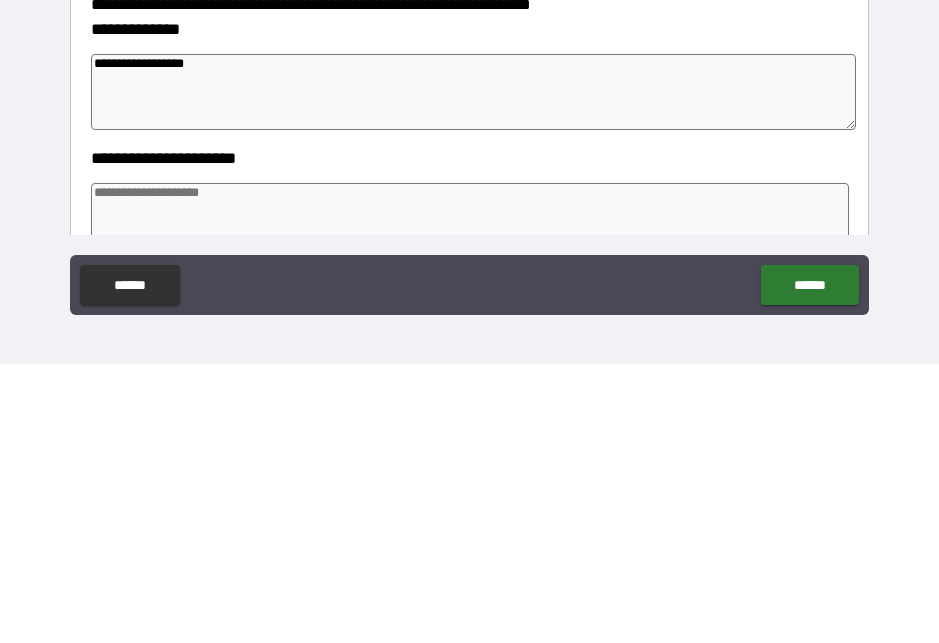 type on "*" 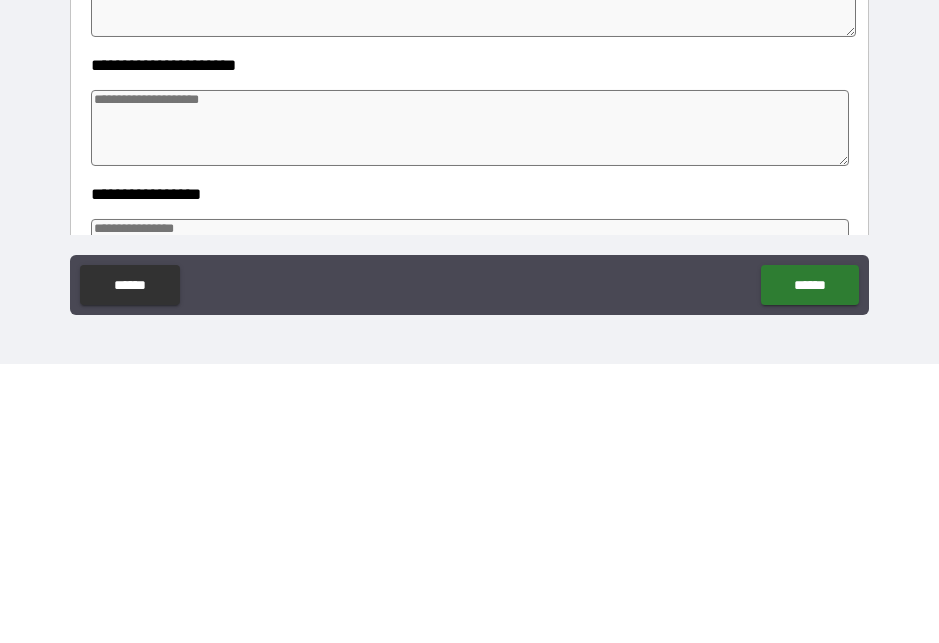 scroll, scrollTop: 155, scrollLeft: 0, axis: vertical 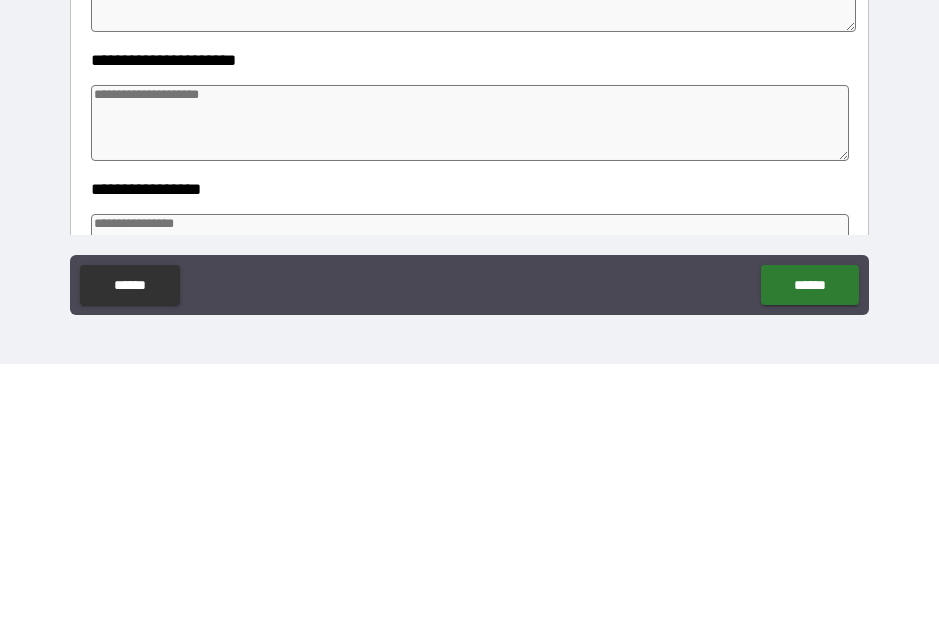 click at bounding box center [469, 402] 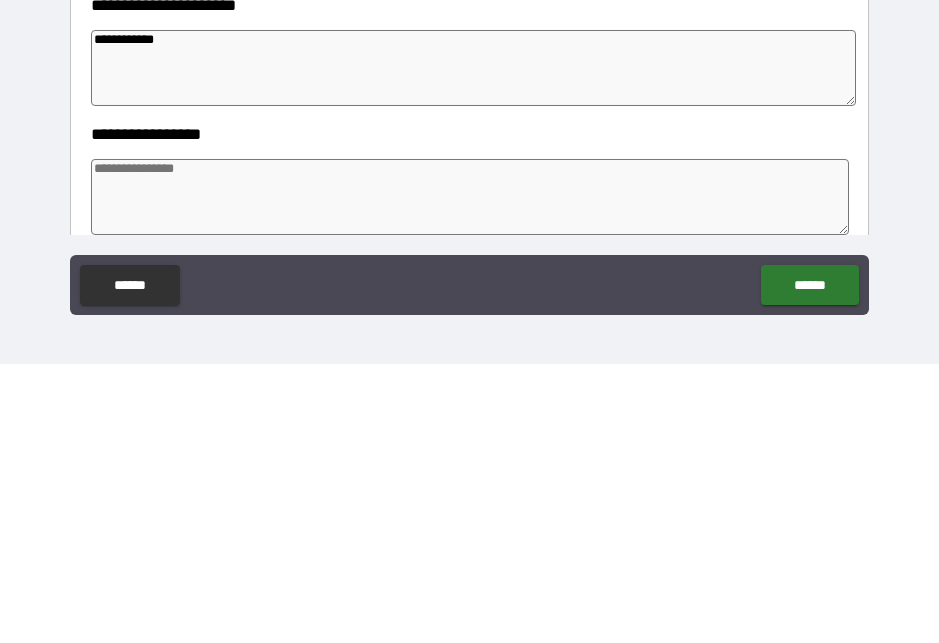 scroll, scrollTop: 225, scrollLeft: 0, axis: vertical 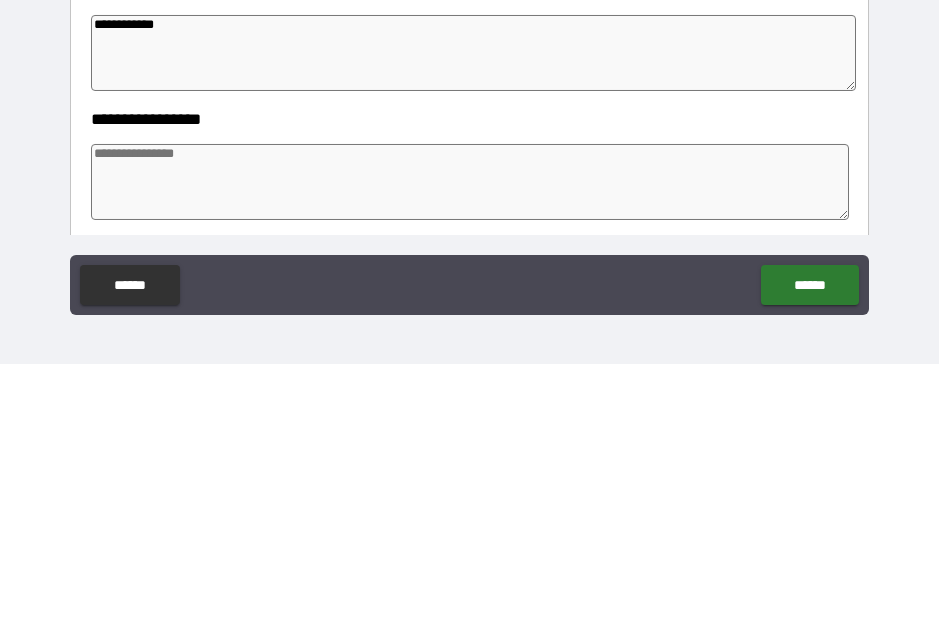 click at bounding box center [469, 461] 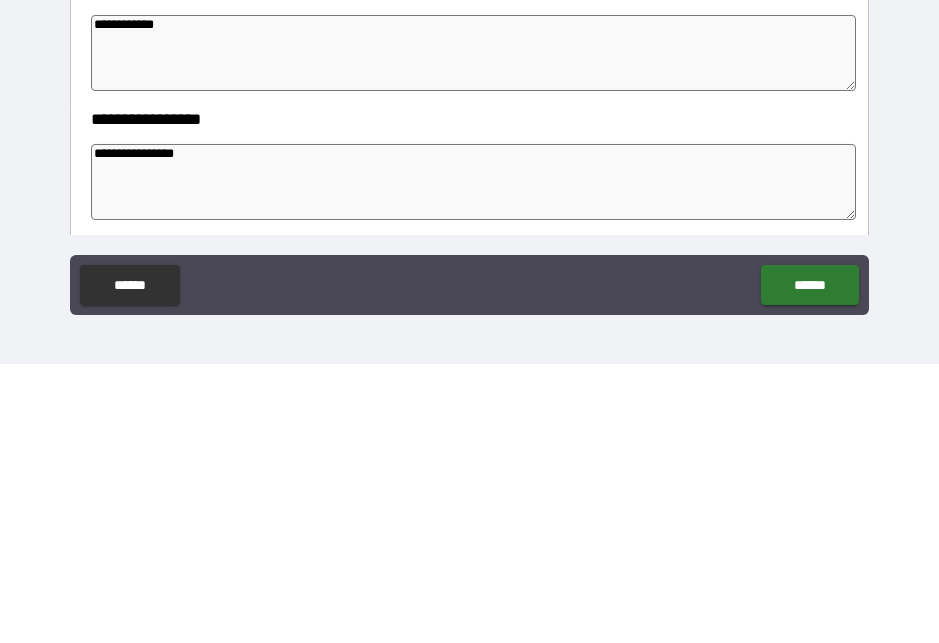 click on "**********" at bounding box center [473, 461] 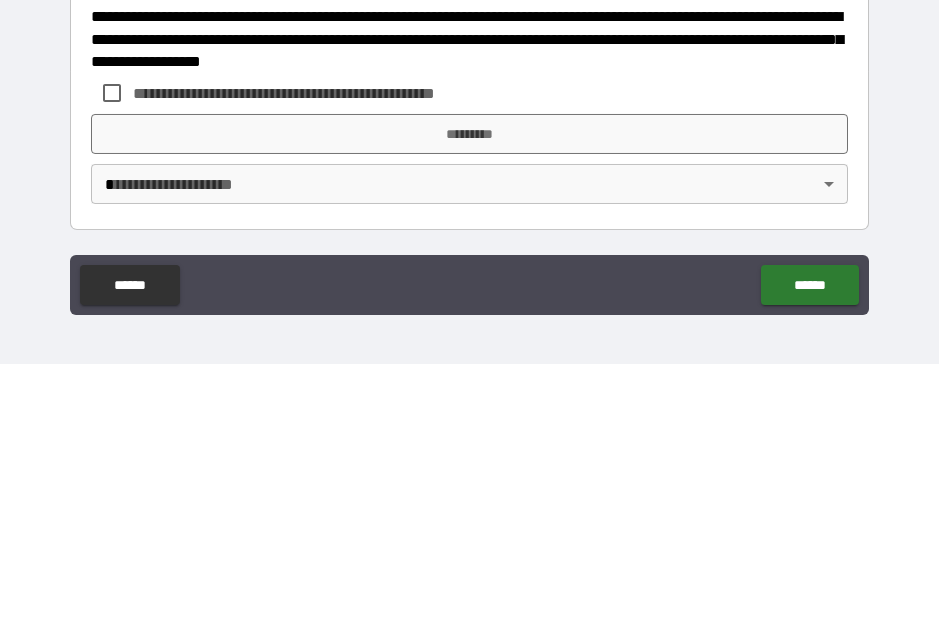 scroll, scrollTop: 667, scrollLeft: 0, axis: vertical 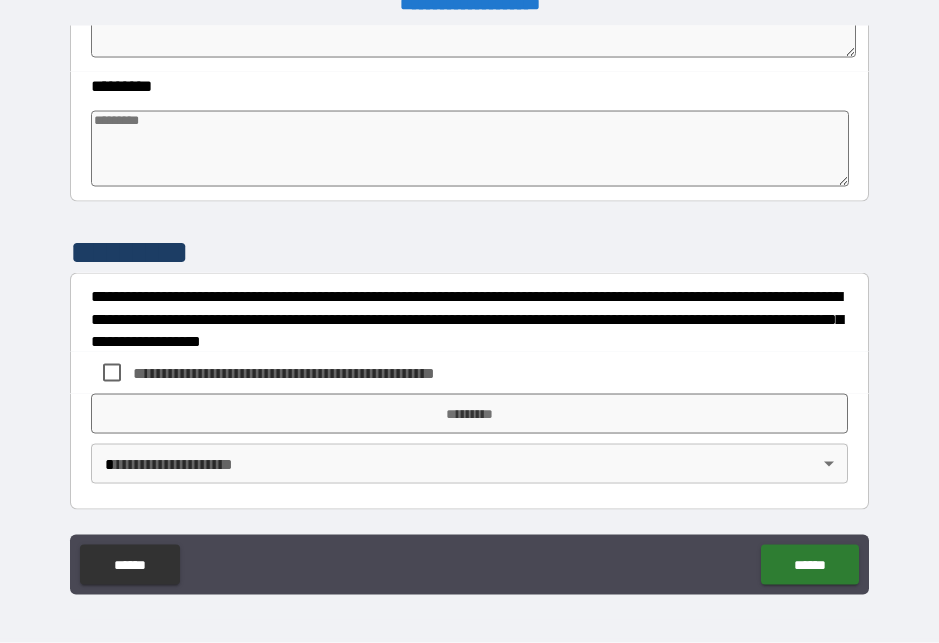 click on "**********" at bounding box center (296, 373) 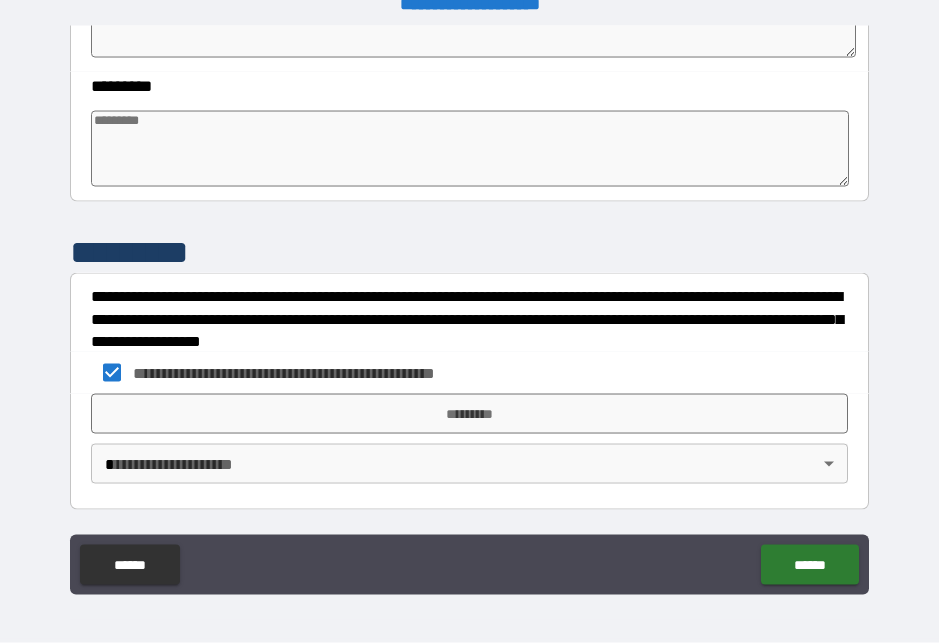 scroll, scrollTop: 26, scrollLeft: 0, axis: vertical 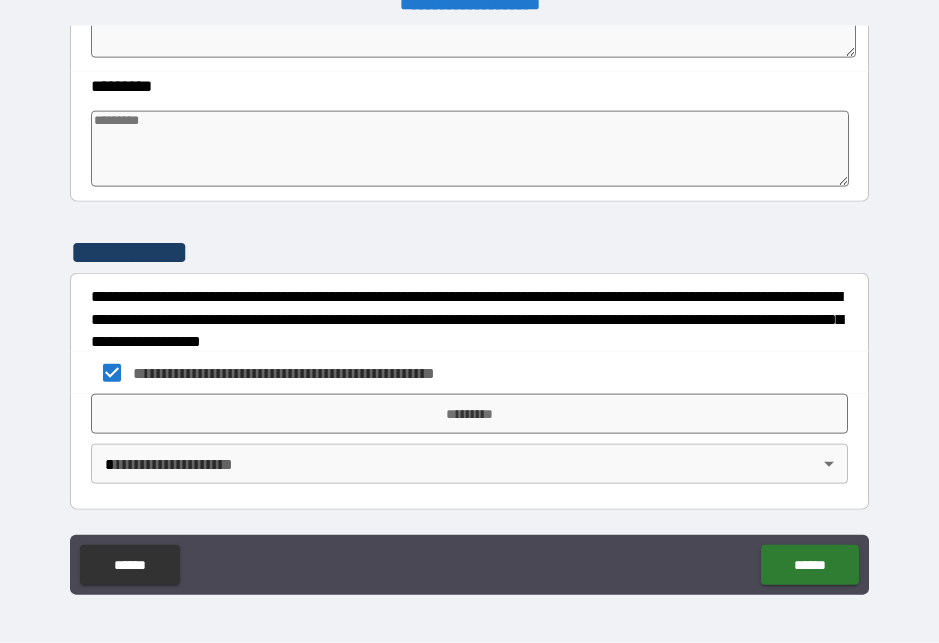 click on "**********" at bounding box center [469, 309] 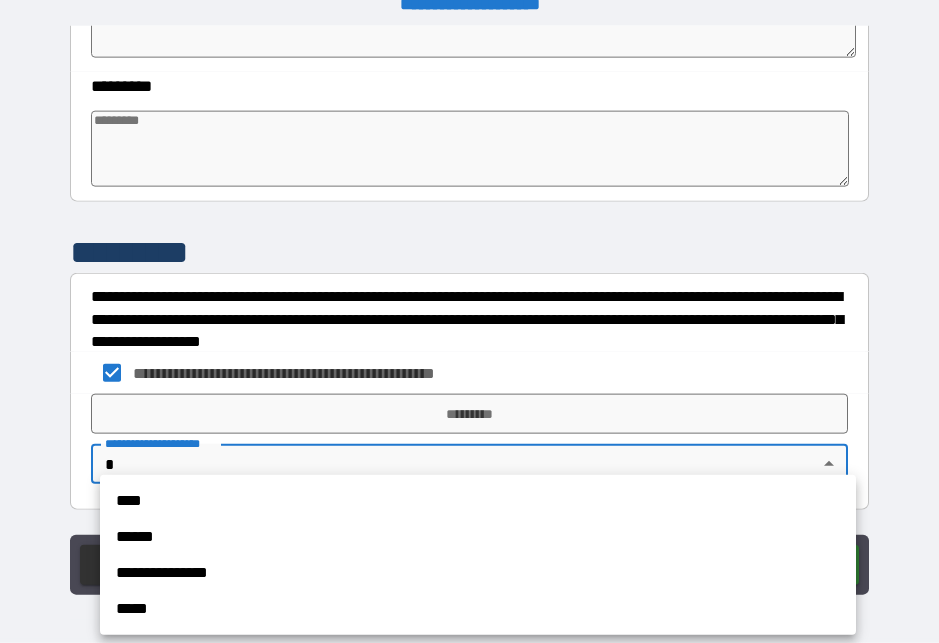 click on "****" at bounding box center [478, 501] 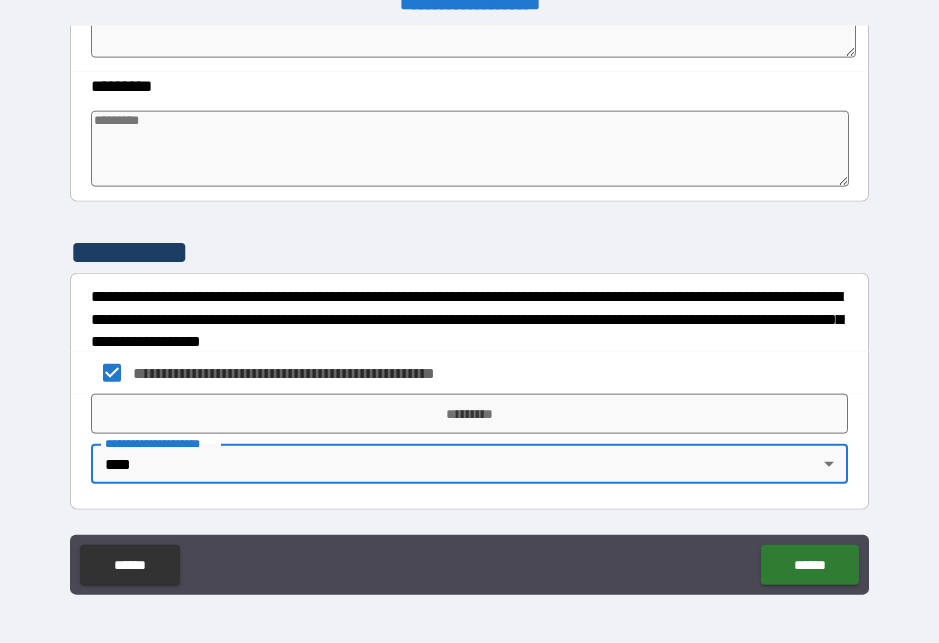 click on "*********" at bounding box center [469, 414] 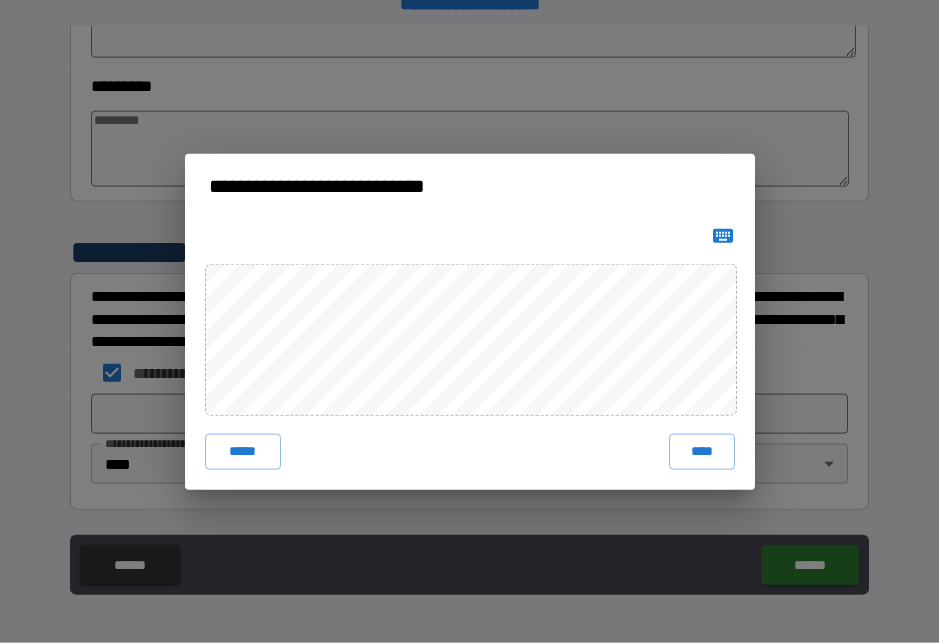 click on "****" at bounding box center (702, 452) 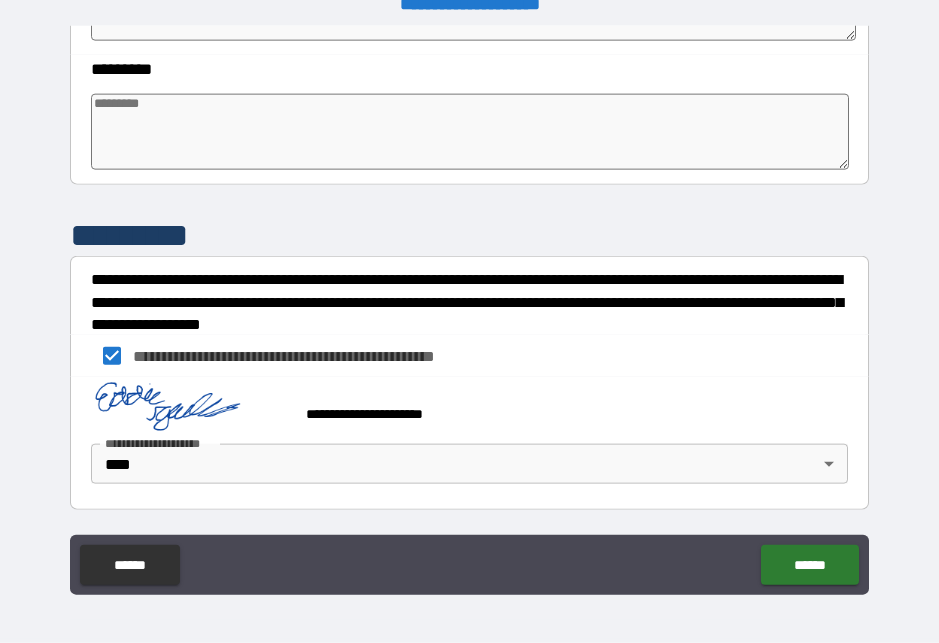 scroll, scrollTop: 684, scrollLeft: 0, axis: vertical 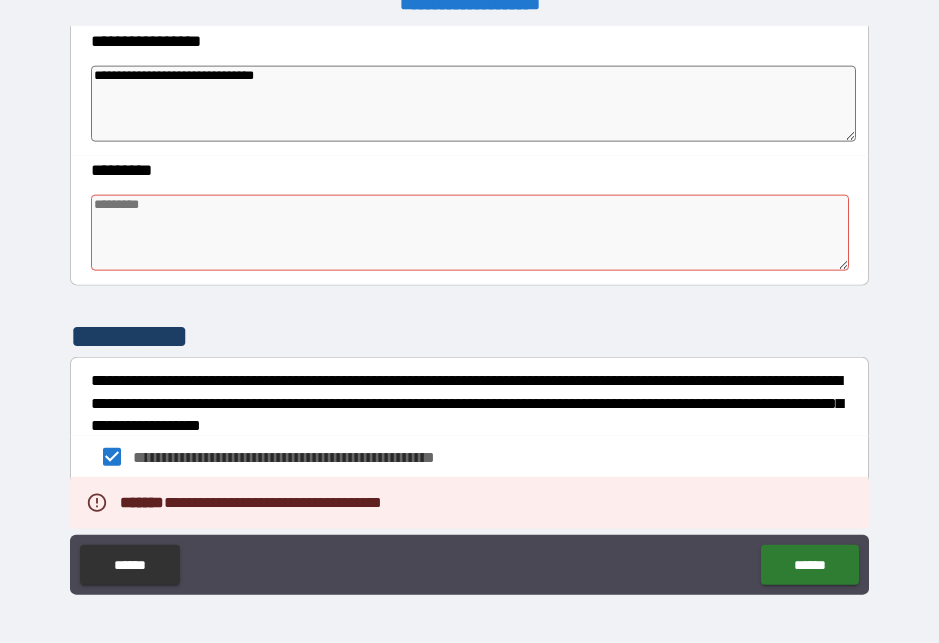 click at bounding box center (469, 233) 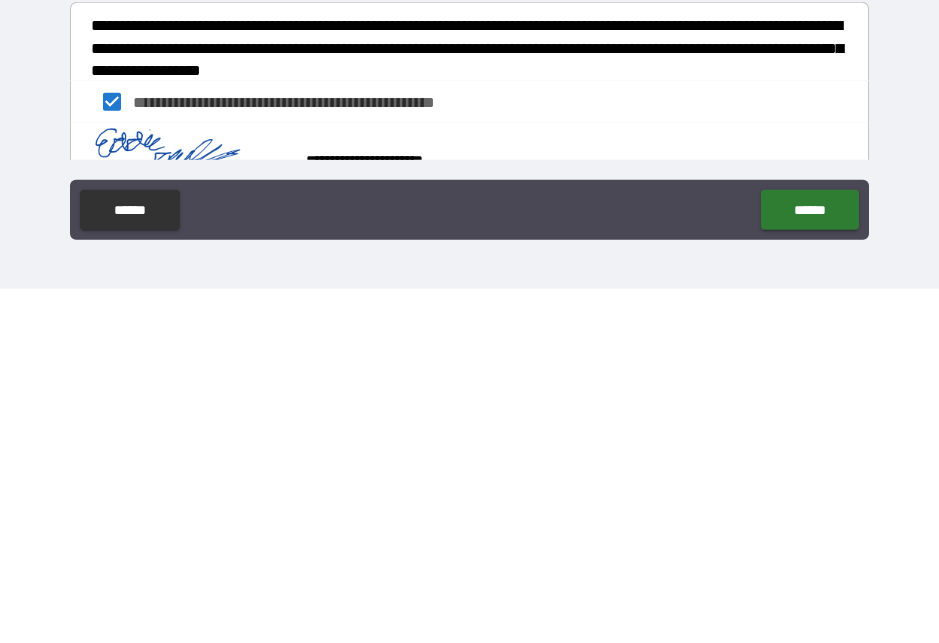 scroll, scrollTop: 27, scrollLeft: 0, axis: vertical 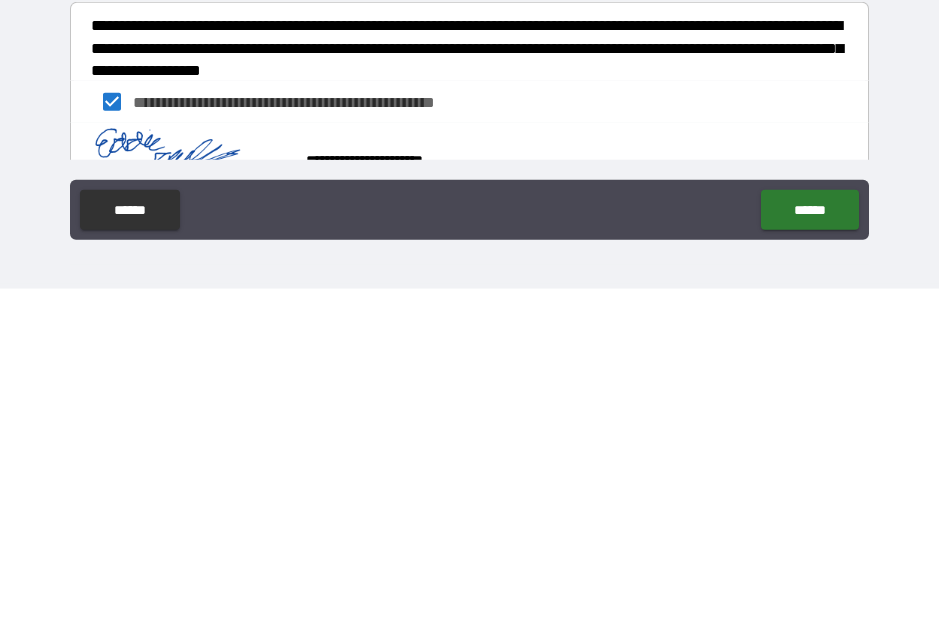 click on "******" at bounding box center (809, 564) 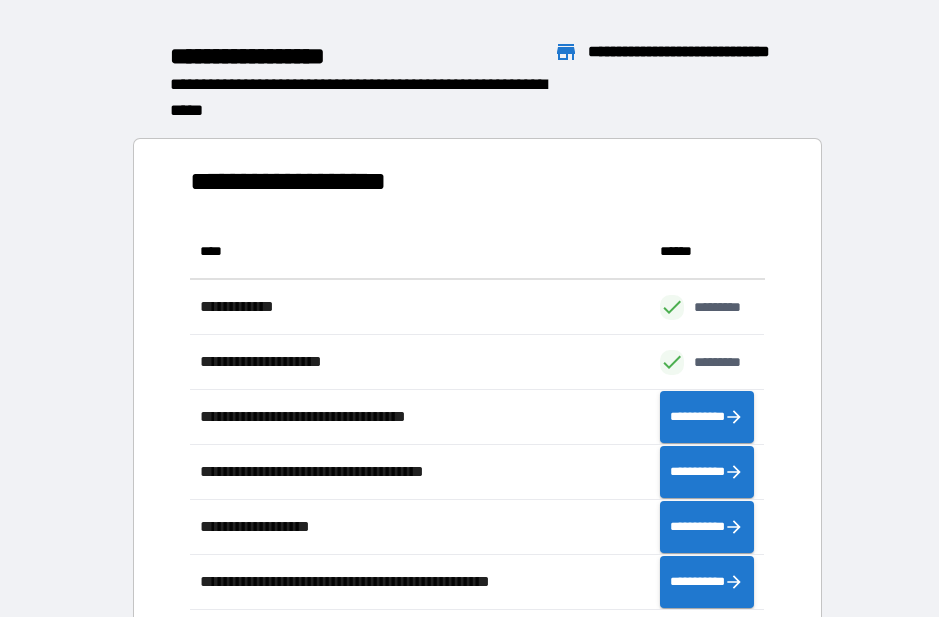 scroll, scrollTop: 1, scrollLeft: 1, axis: both 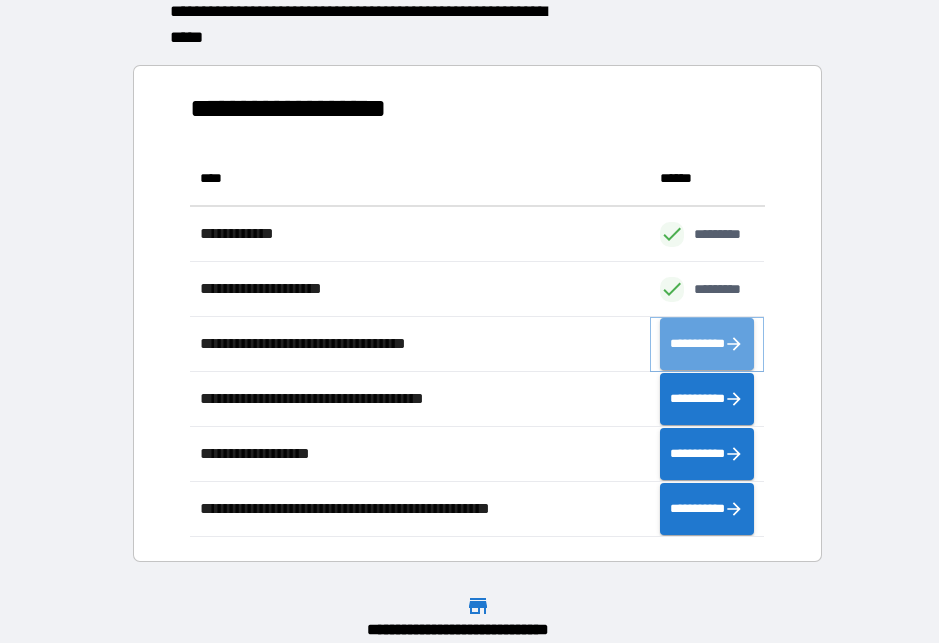 click on "**********" at bounding box center (707, 344) 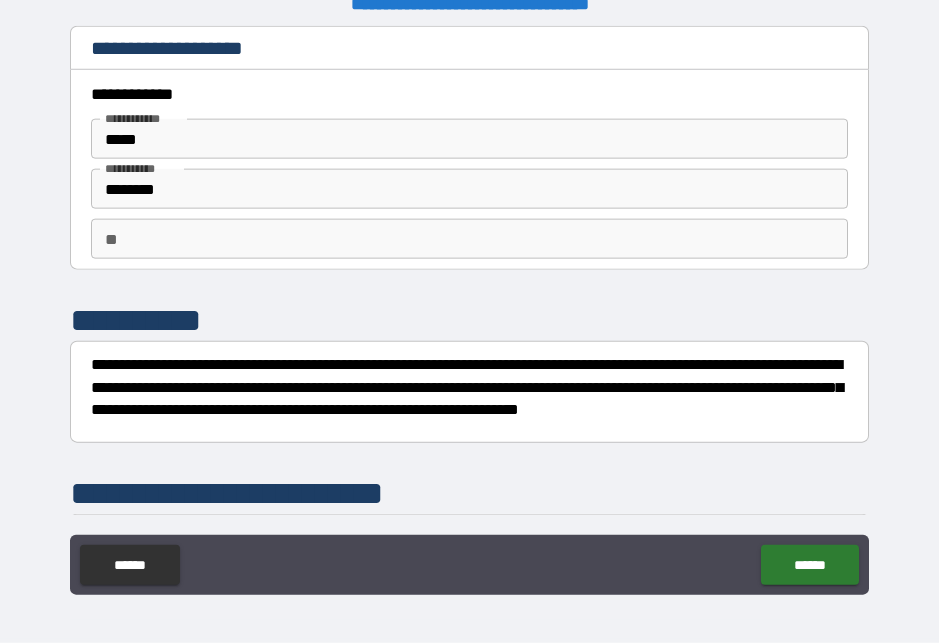 click on "**" at bounding box center (469, 239) 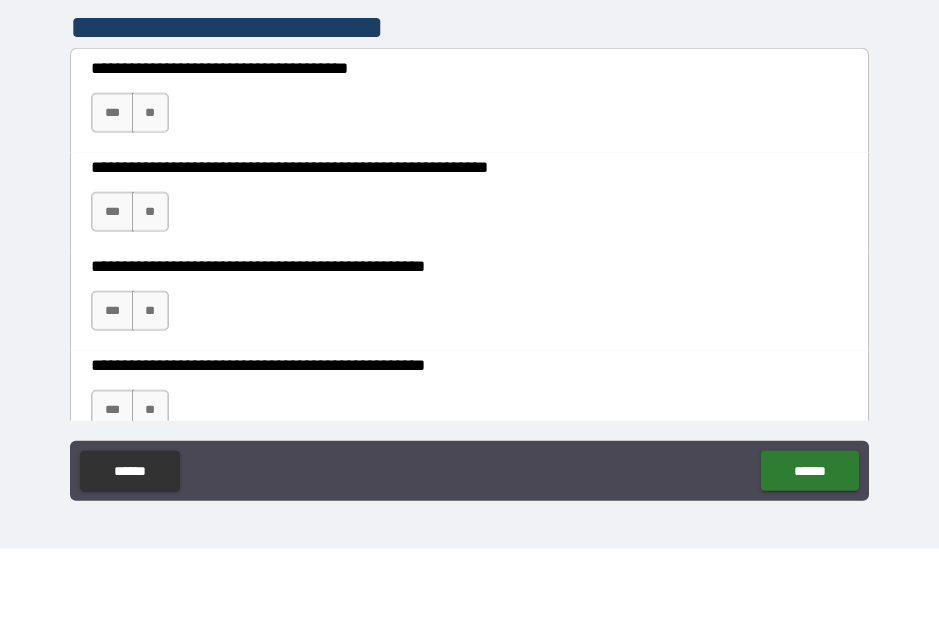 scroll, scrollTop: 370, scrollLeft: 0, axis: vertical 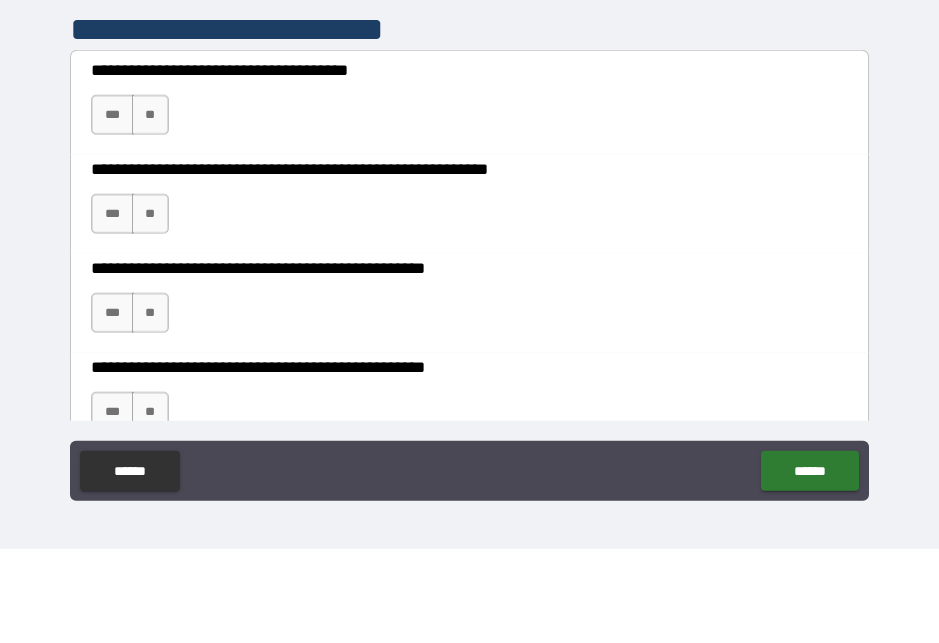 click on "**" at bounding box center (150, 209) 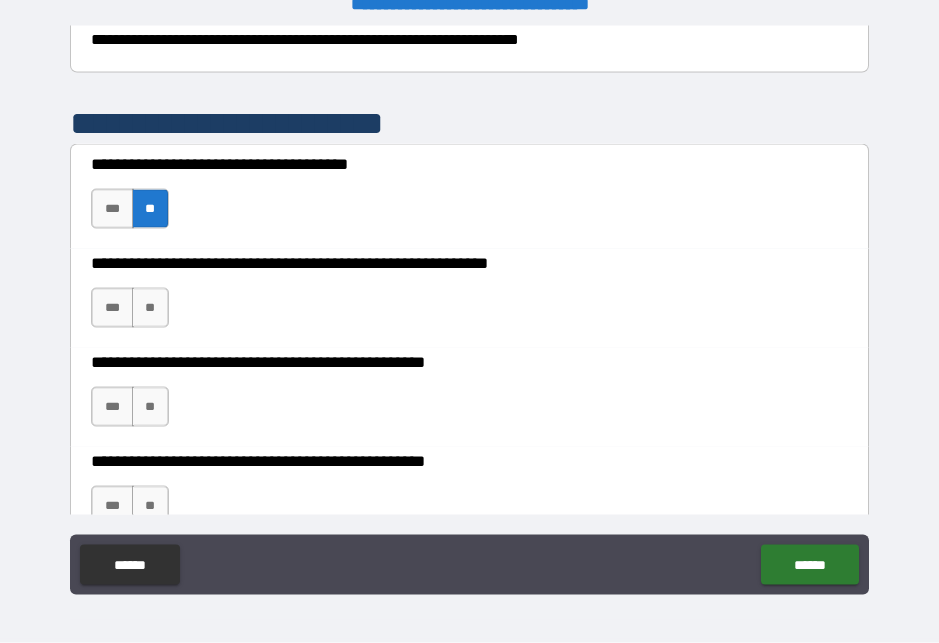 scroll, scrollTop: 26, scrollLeft: 0, axis: vertical 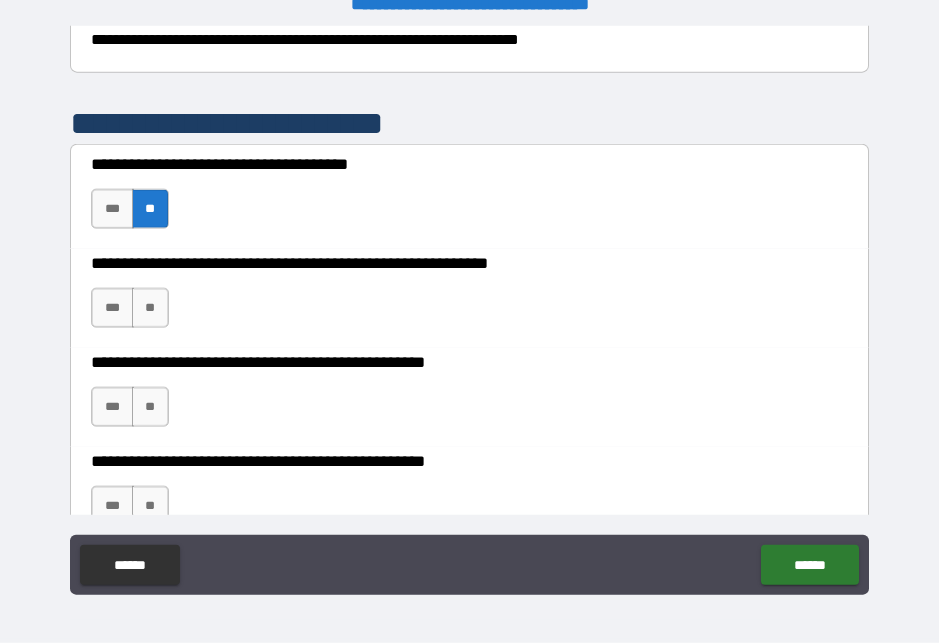 click on "***" at bounding box center [112, 308] 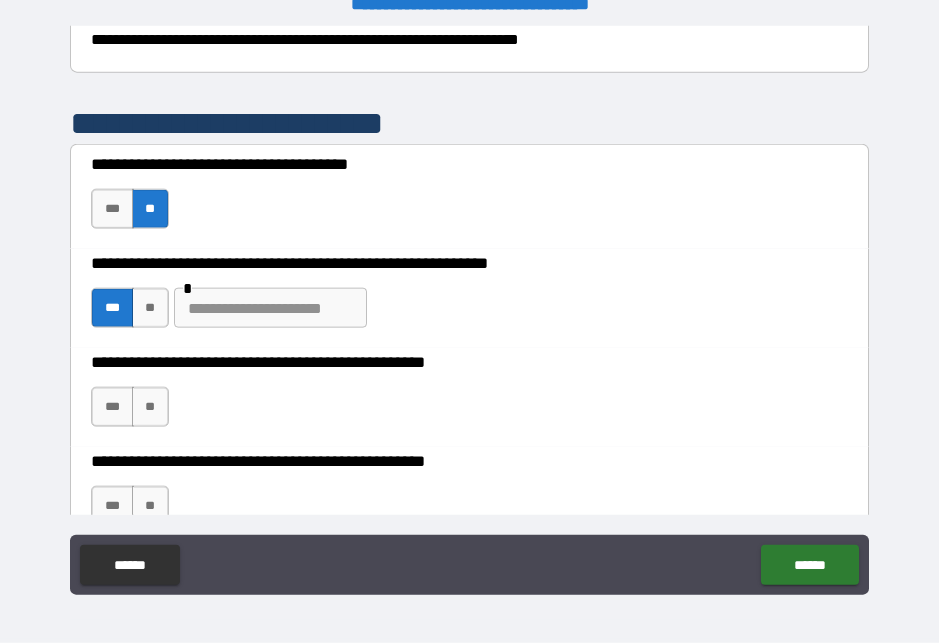 click at bounding box center (270, 308) 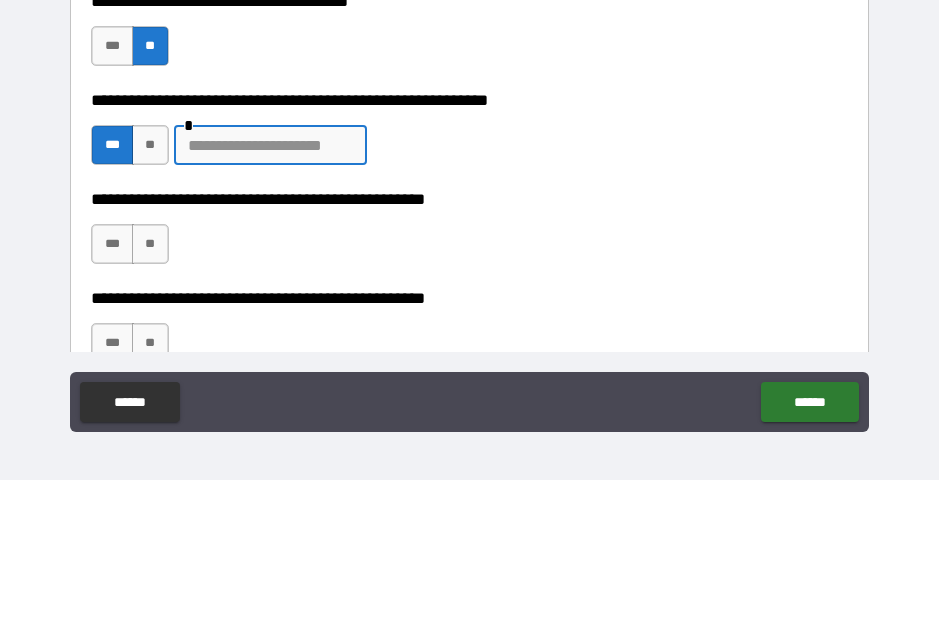 click on "**" at bounding box center [150, 407] 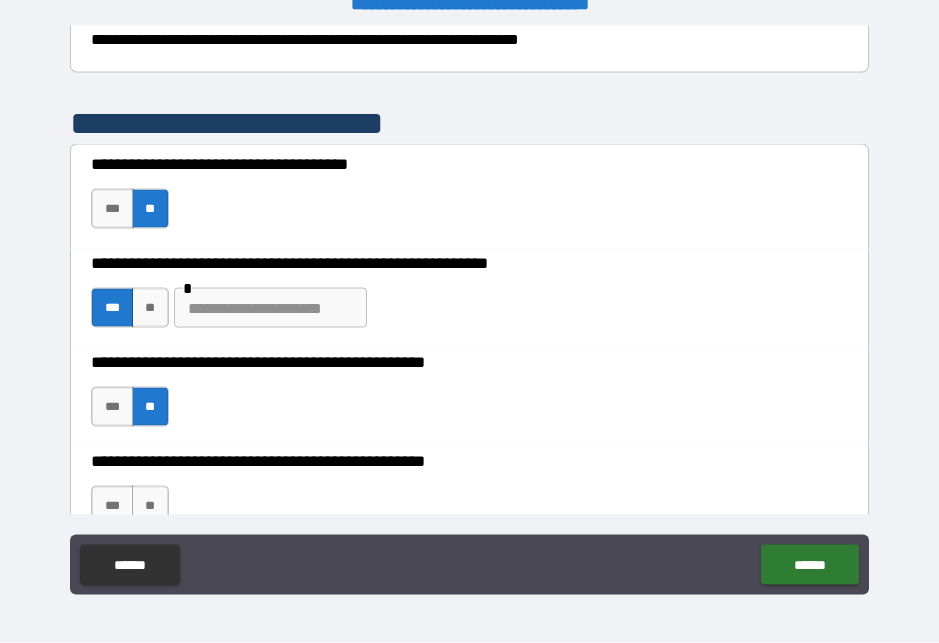 scroll, scrollTop: 26, scrollLeft: 0, axis: vertical 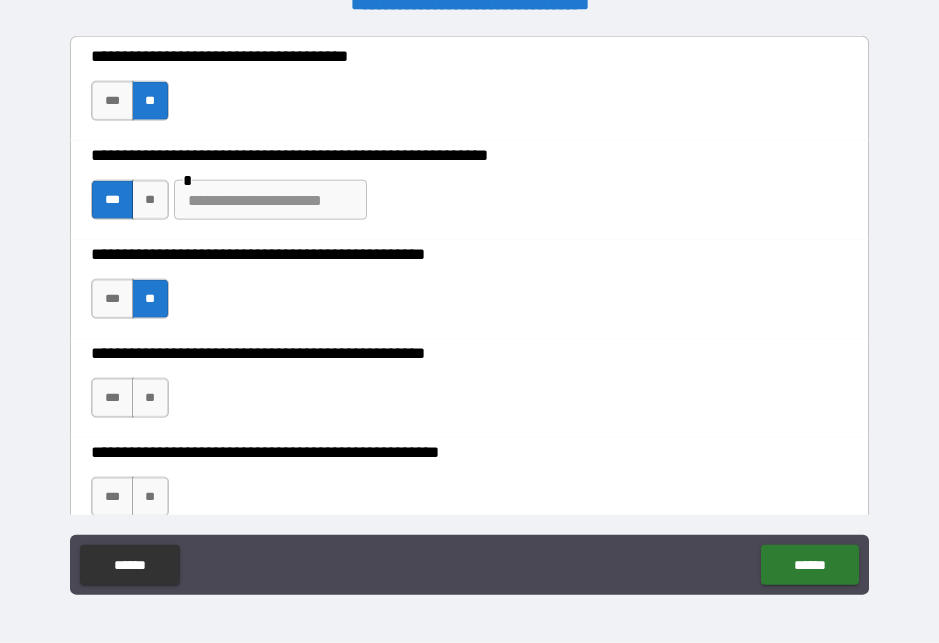 click on "***" at bounding box center [112, 398] 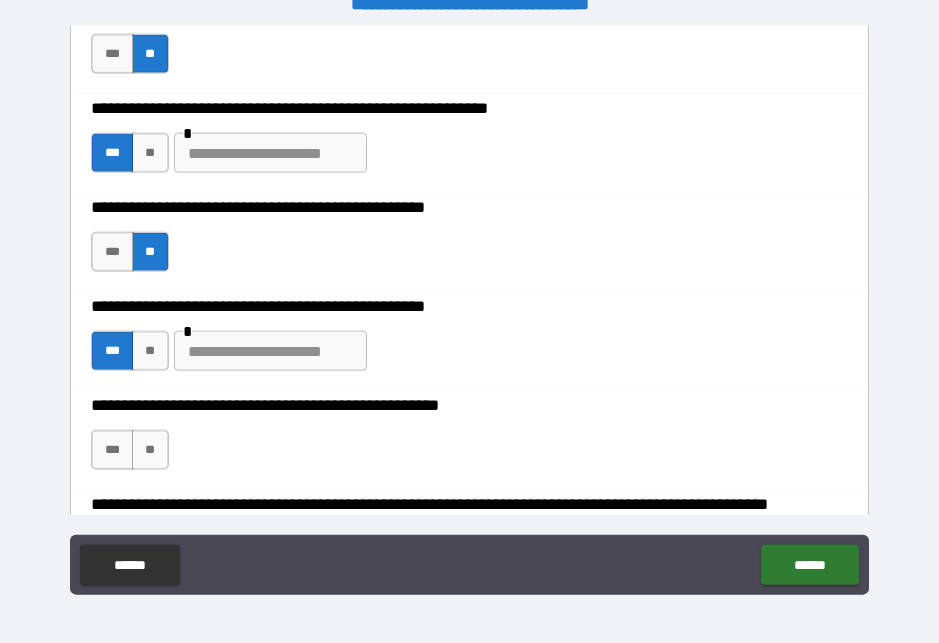 scroll, scrollTop: 527, scrollLeft: 0, axis: vertical 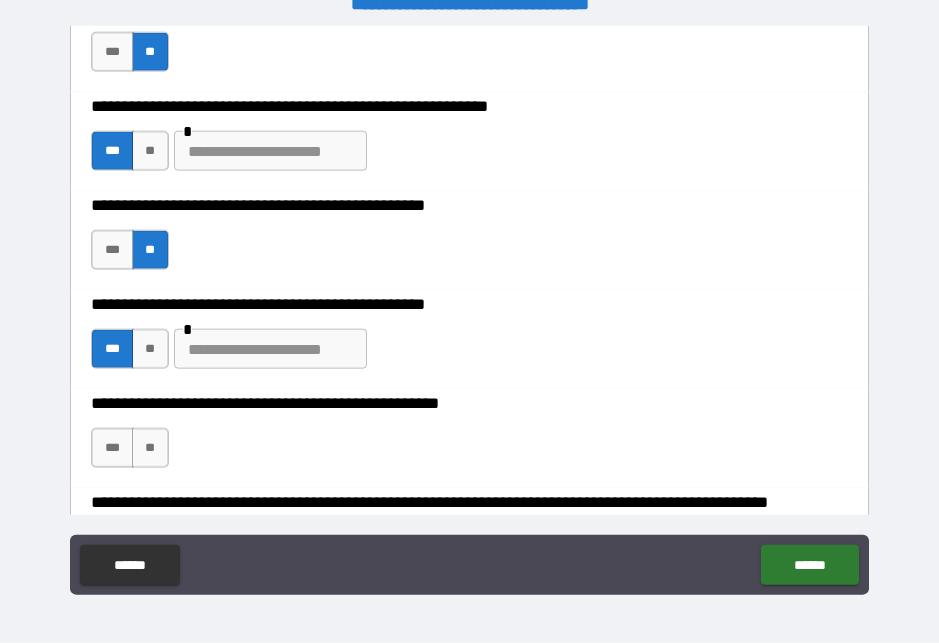 click at bounding box center [270, 349] 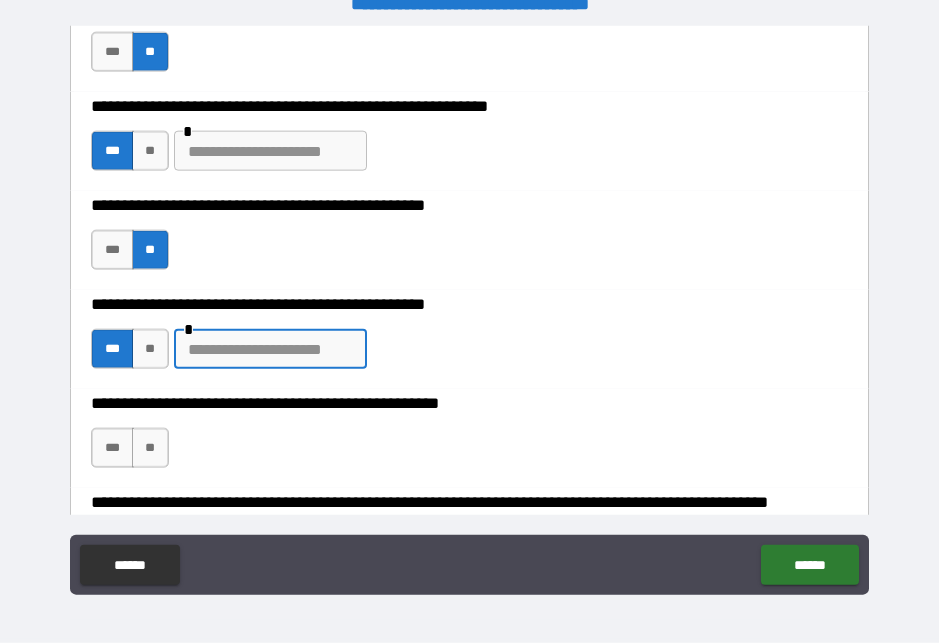 scroll, scrollTop: 26, scrollLeft: 0, axis: vertical 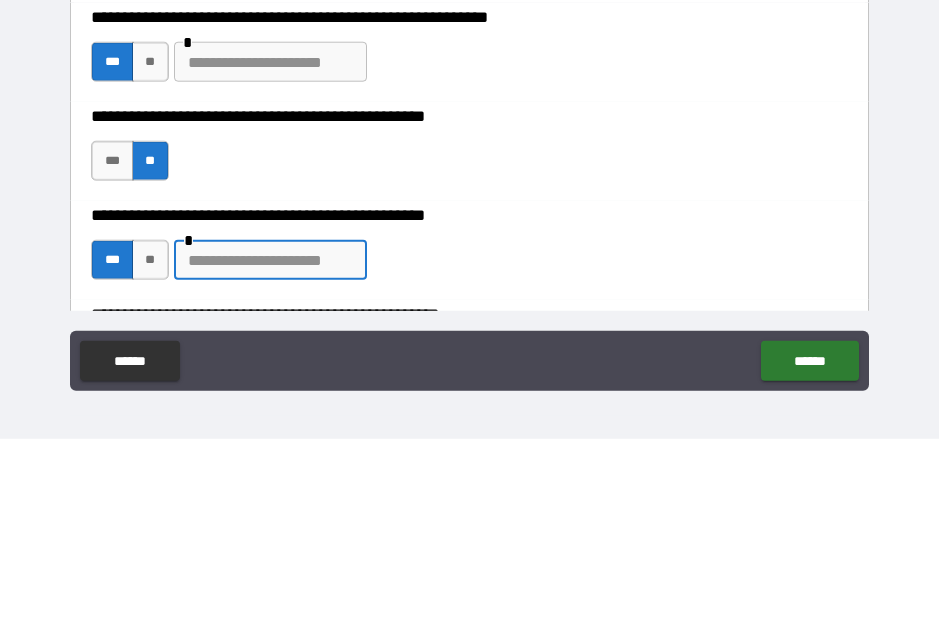 click at bounding box center (270, 266) 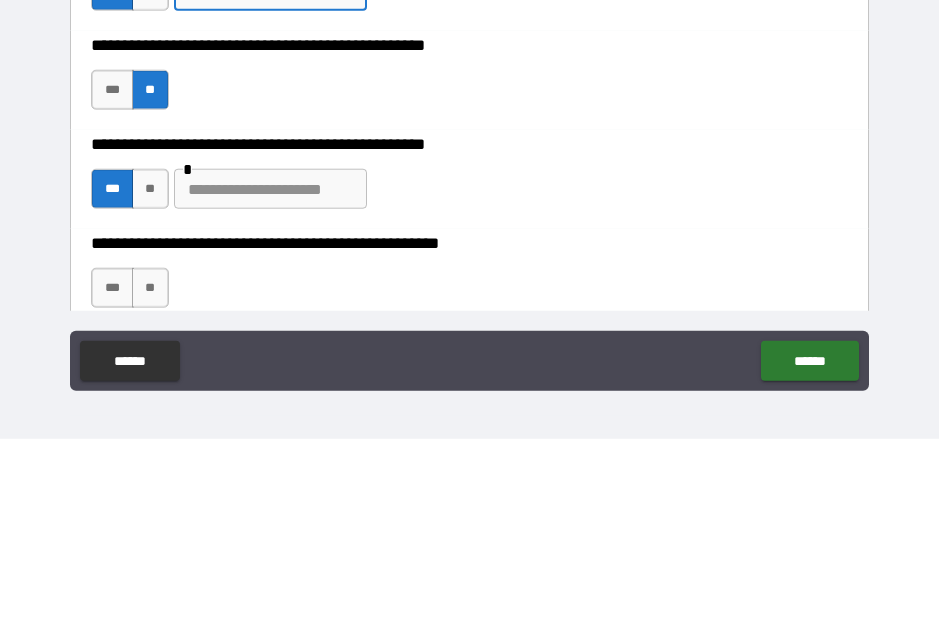 scroll, scrollTop: 485, scrollLeft: 0, axis: vertical 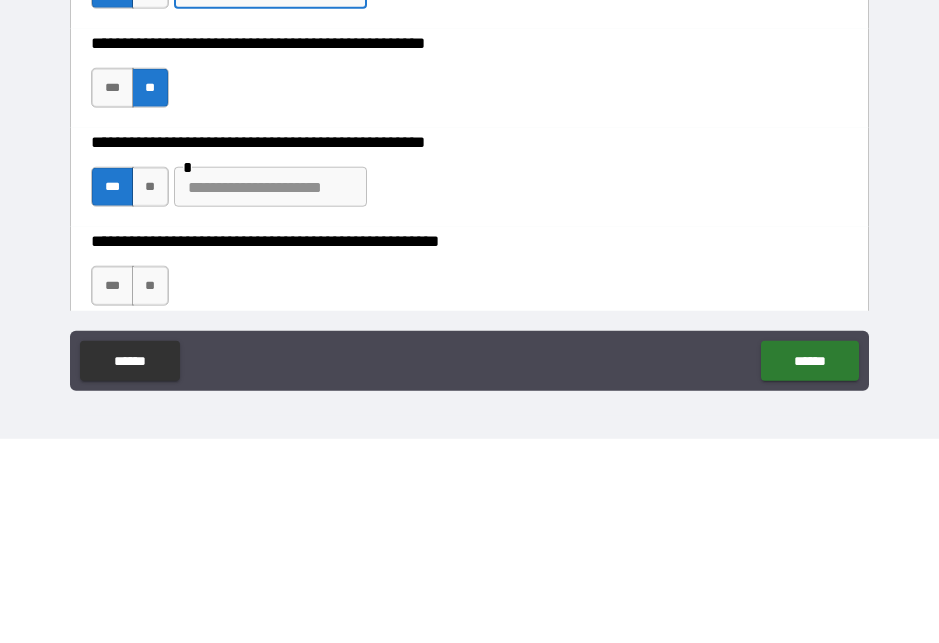 click at bounding box center [270, 391] 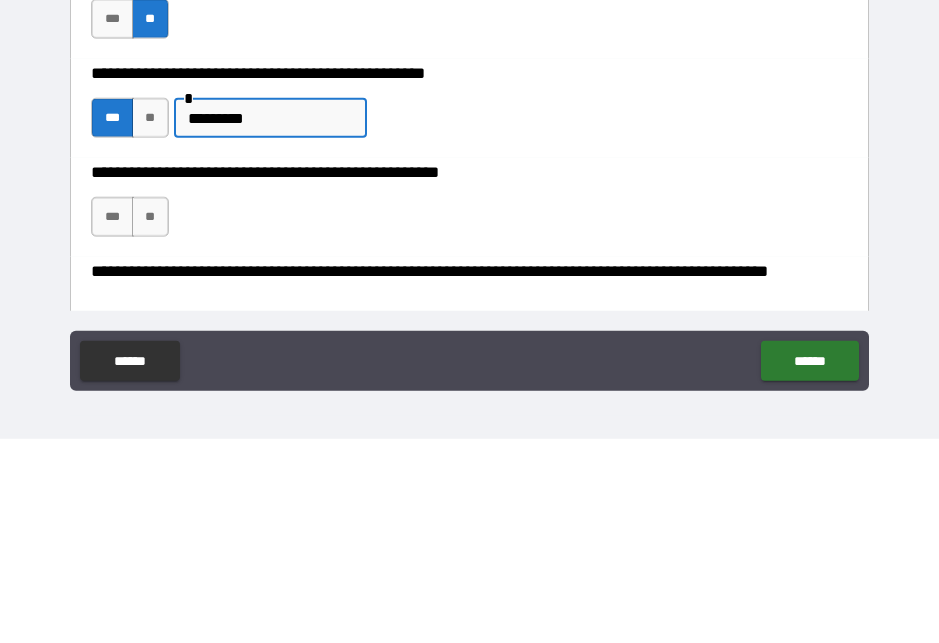 scroll, scrollTop: 555, scrollLeft: 0, axis: vertical 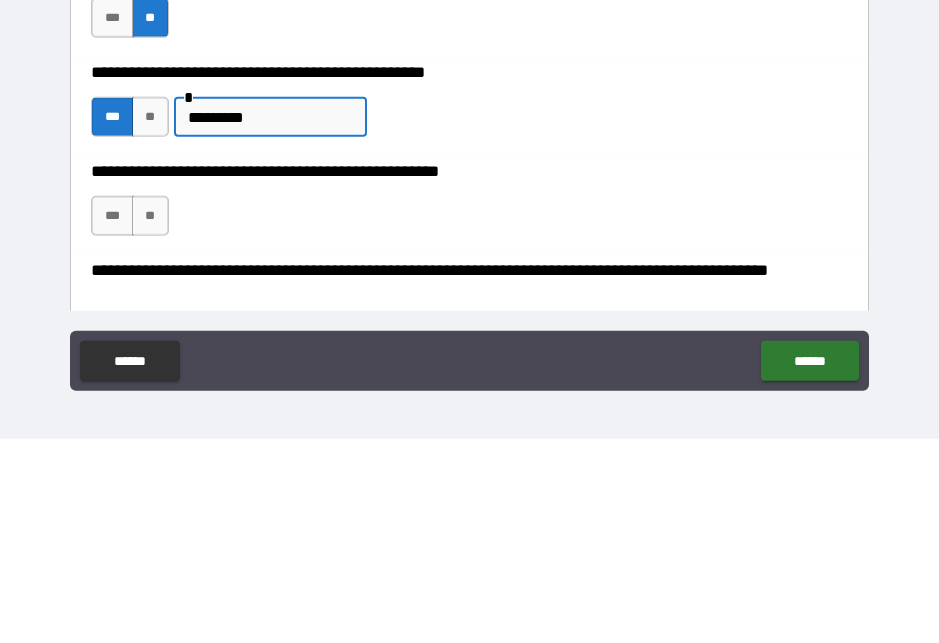 click on "**" at bounding box center [150, 420] 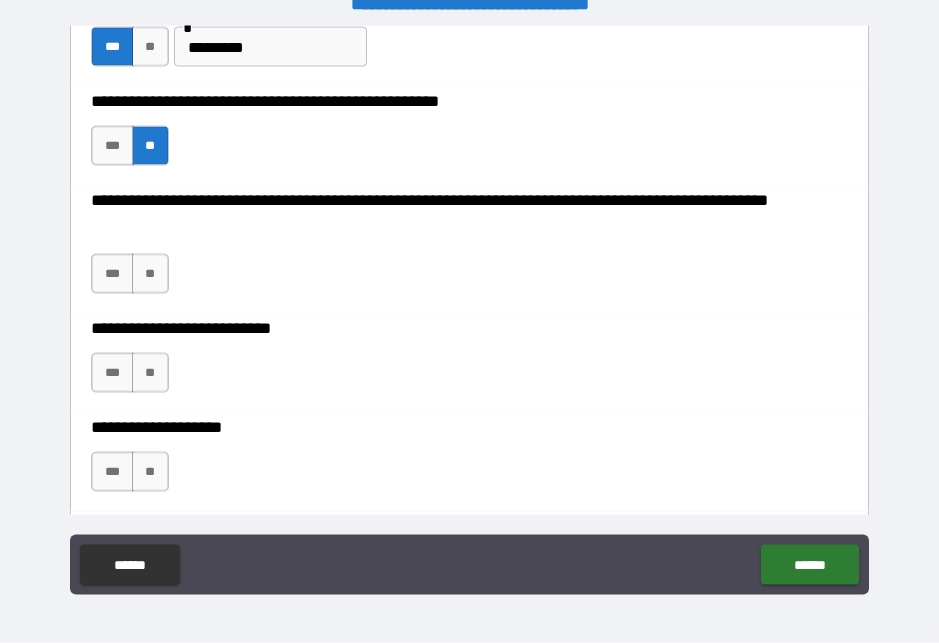 scroll, scrollTop: 830, scrollLeft: 0, axis: vertical 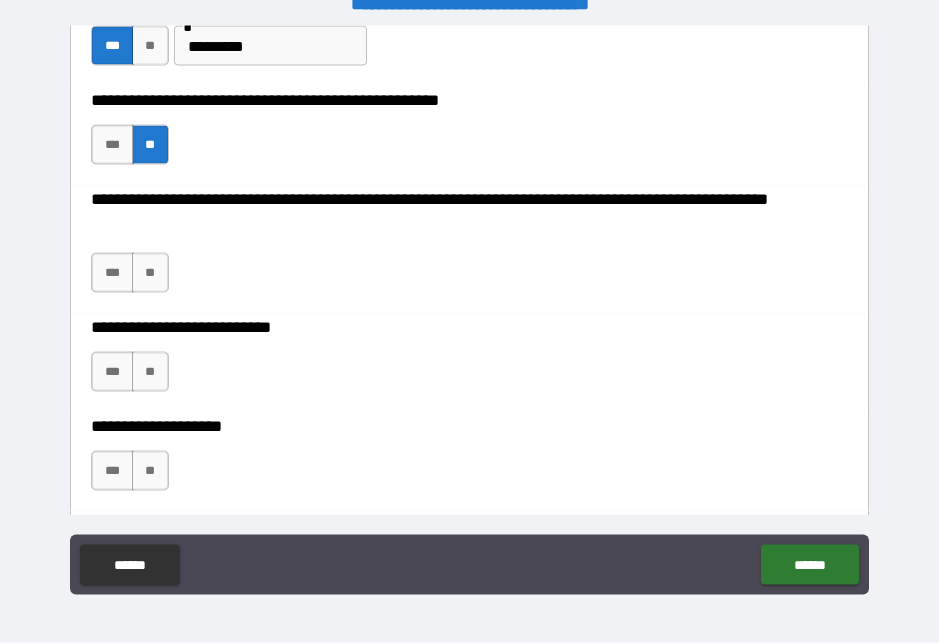click on "**" at bounding box center [150, 273] 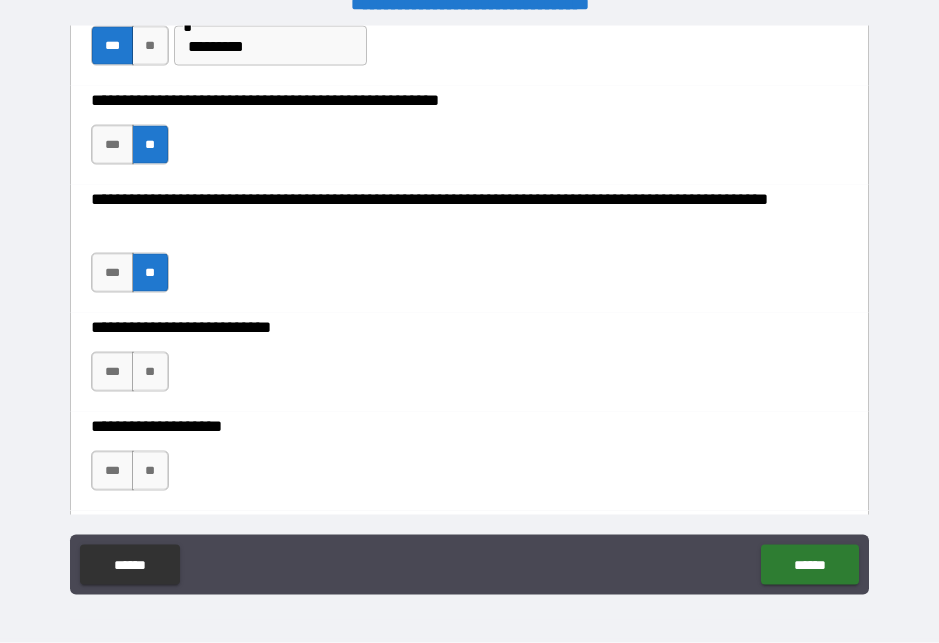 scroll, scrollTop: 26, scrollLeft: 0, axis: vertical 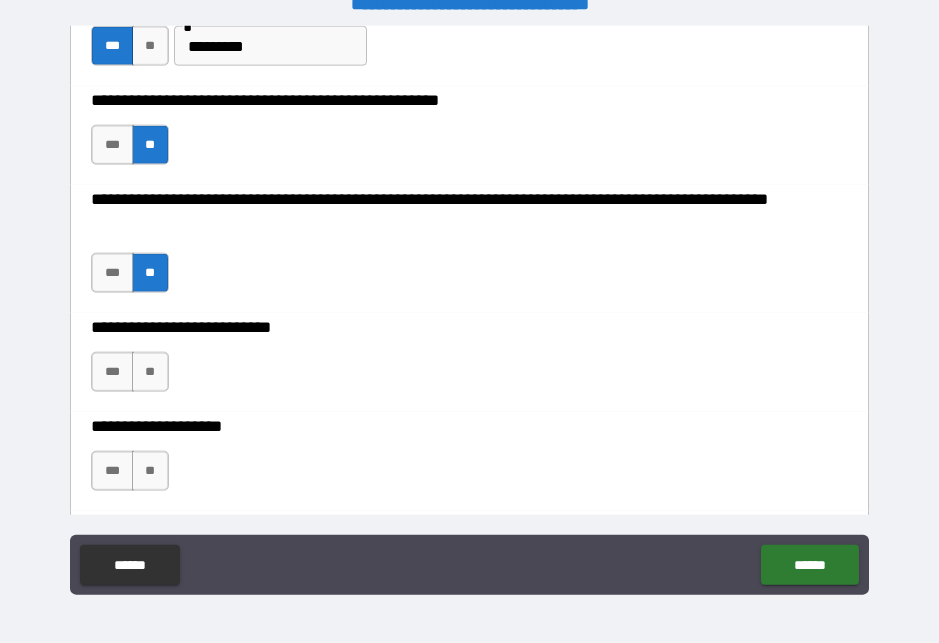 click on "**" at bounding box center (150, 372) 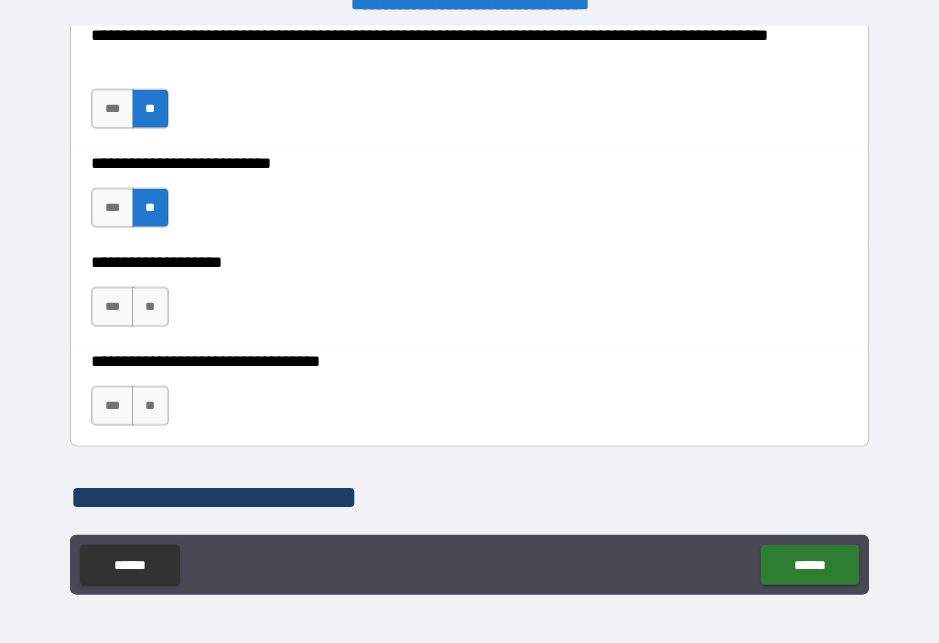 scroll, scrollTop: 1002, scrollLeft: 0, axis: vertical 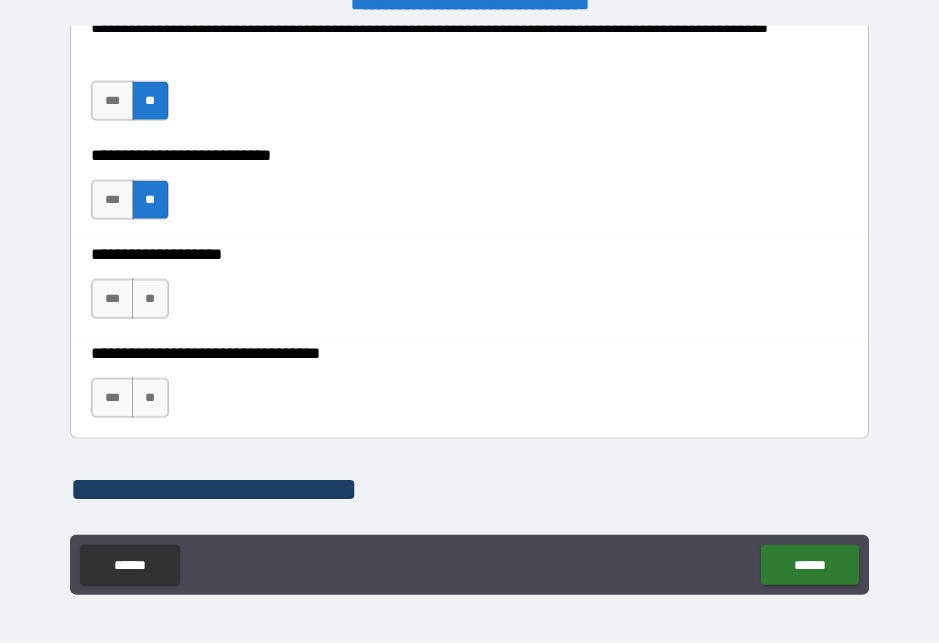 click on "***" at bounding box center [112, 299] 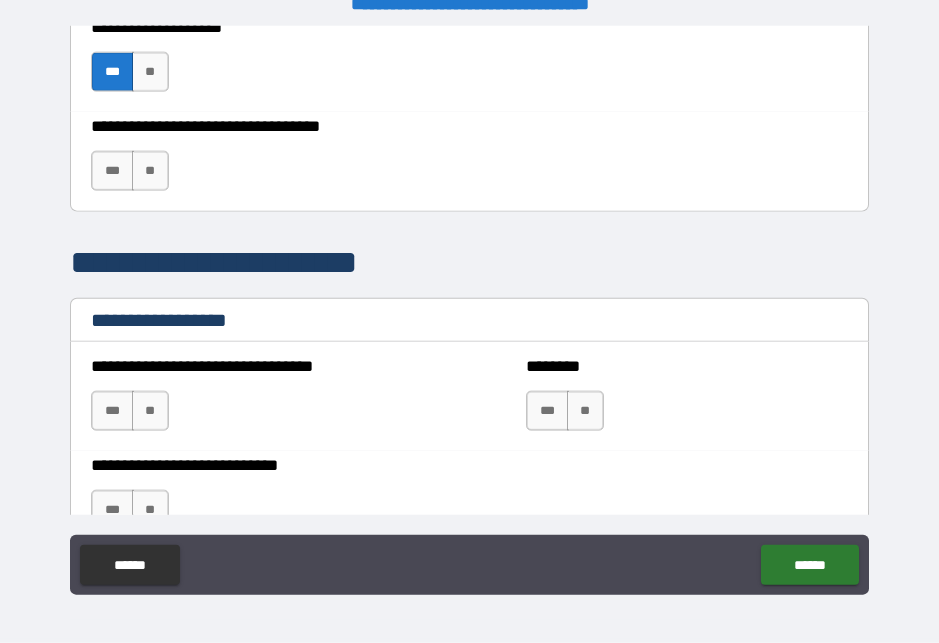 scroll, scrollTop: 1233, scrollLeft: 0, axis: vertical 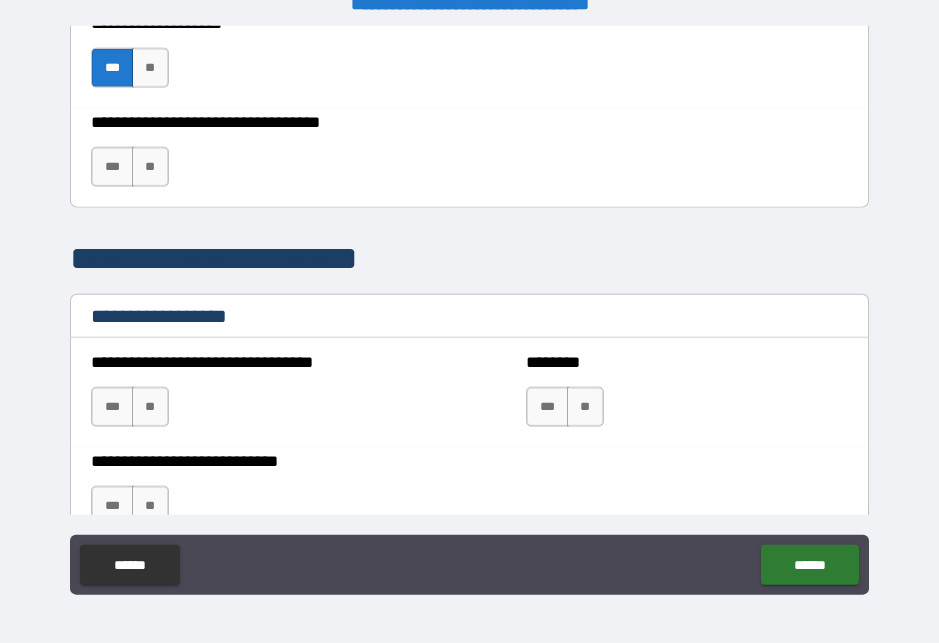 click on "**" at bounding box center (150, 167) 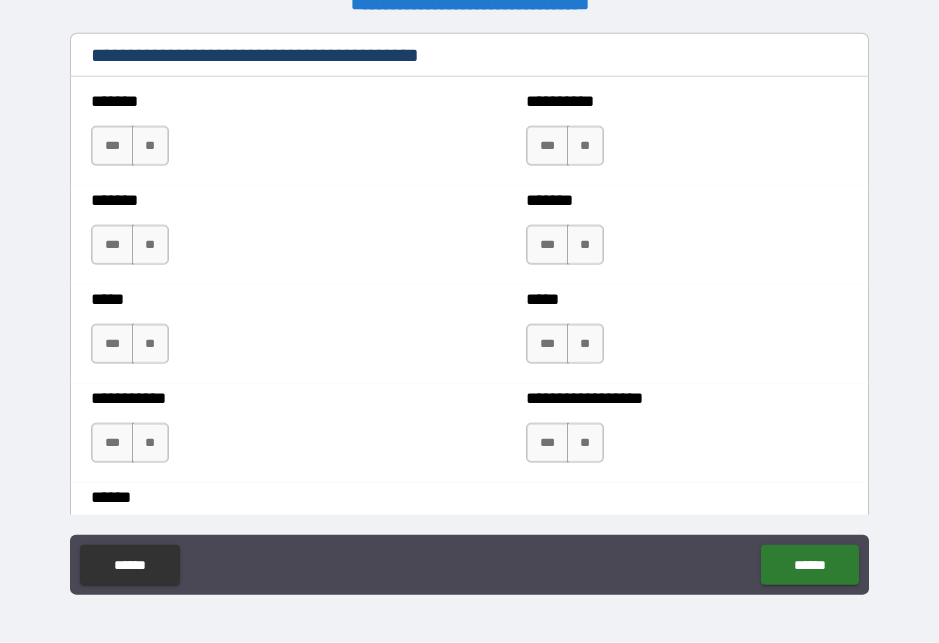 scroll, scrollTop: 1763, scrollLeft: 0, axis: vertical 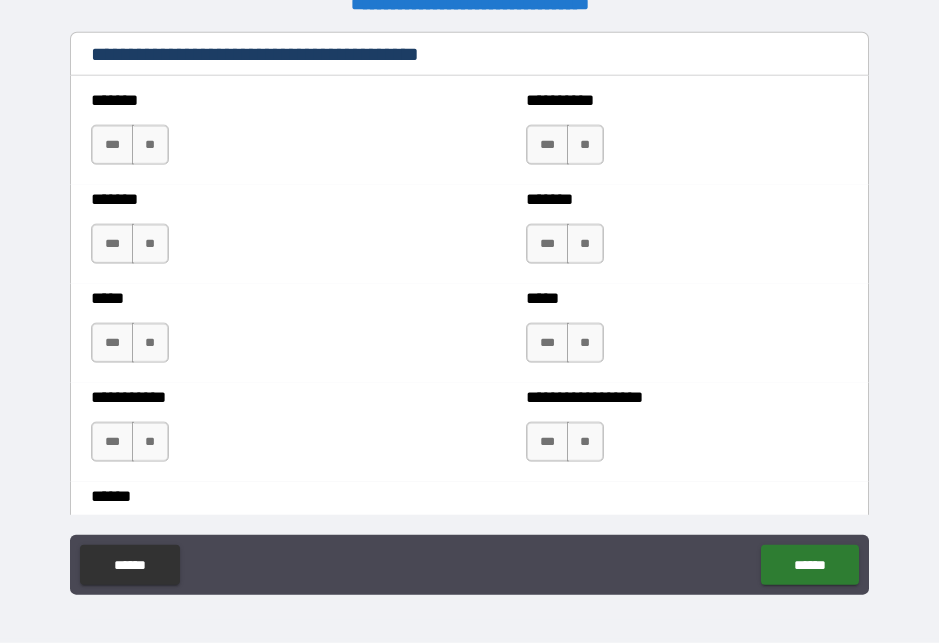 click on "**" at bounding box center [585, 145] 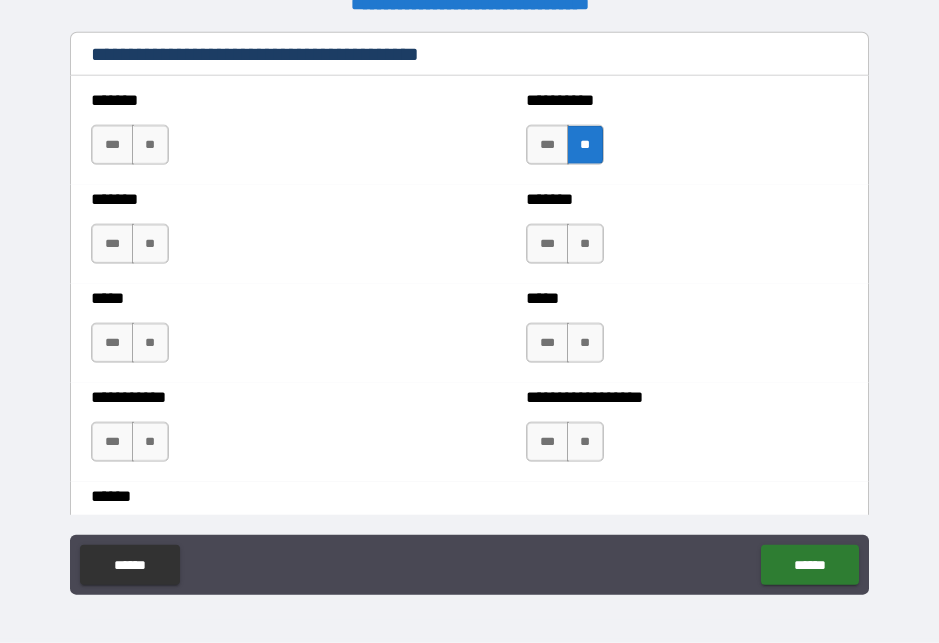 click on "**" at bounding box center [585, 244] 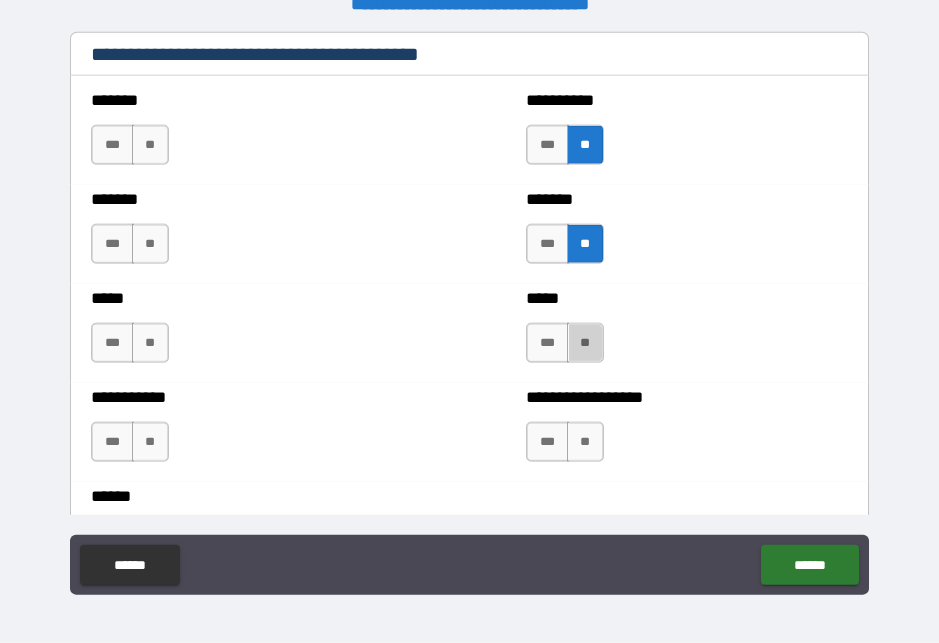 click on "**" at bounding box center (585, 343) 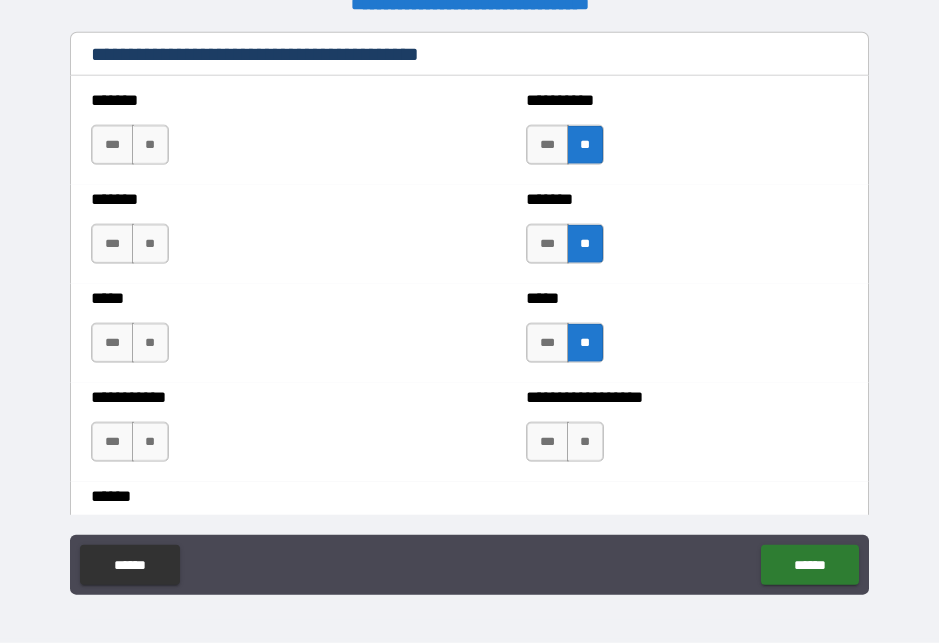 click on "**" at bounding box center [585, 442] 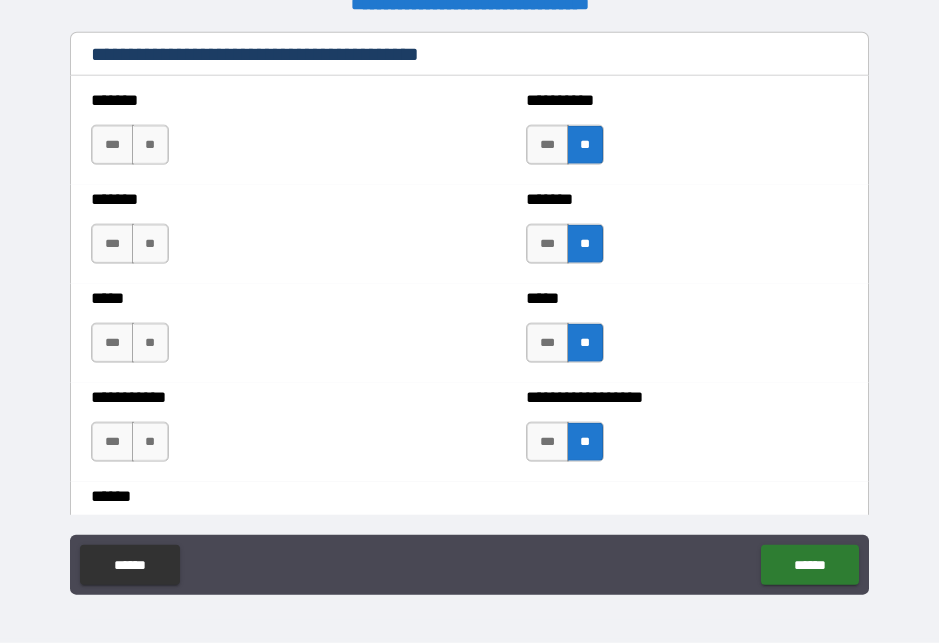 click on "**" at bounding box center [150, 145] 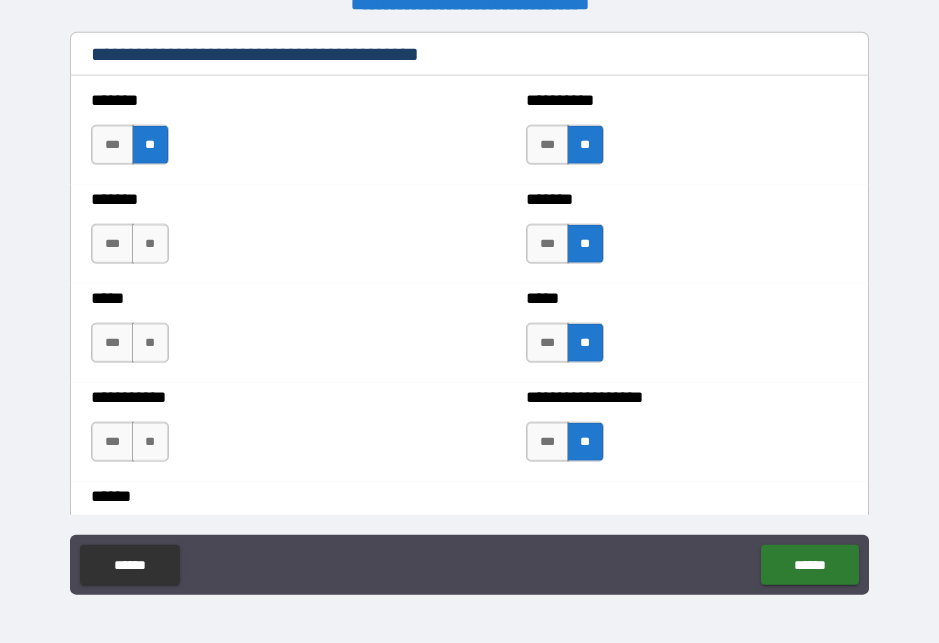 click on "**" at bounding box center (150, 244) 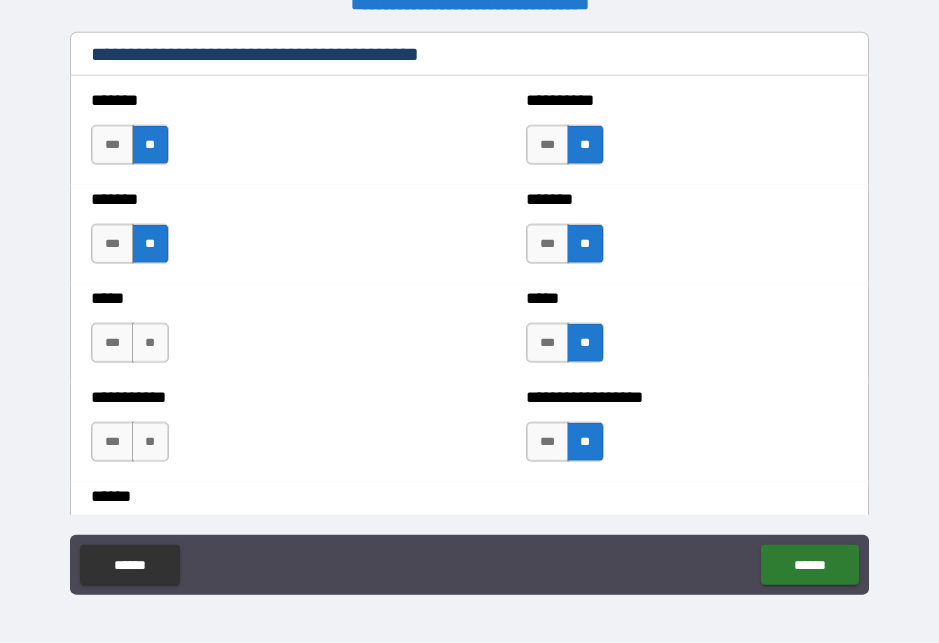 click on "**" at bounding box center [150, 343] 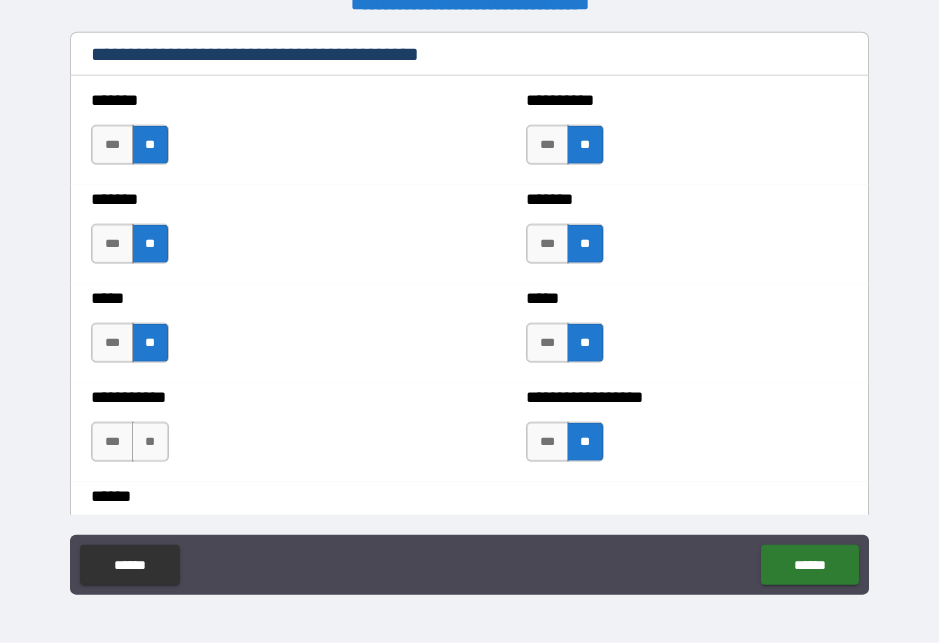 scroll, scrollTop: 1832, scrollLeft: 0, axis: vertical 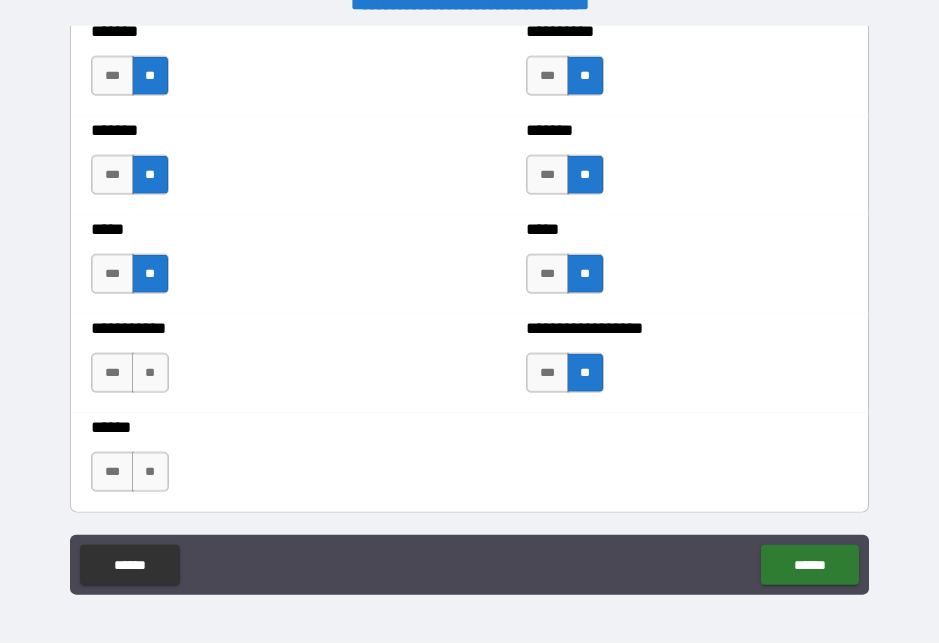 click on "**" at bounding box center (150, 373) 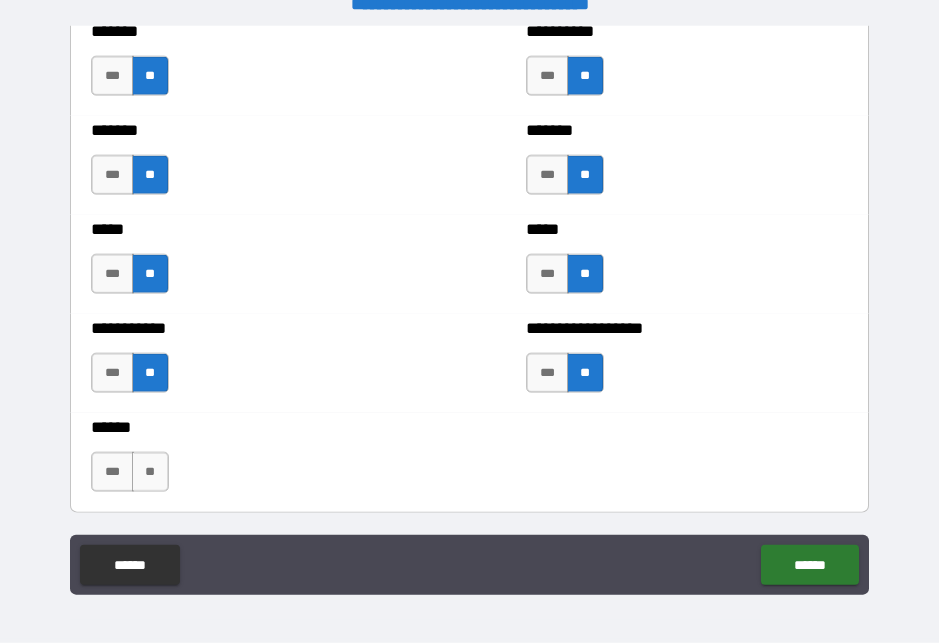 click on "**" at bounding box center [150, 472] 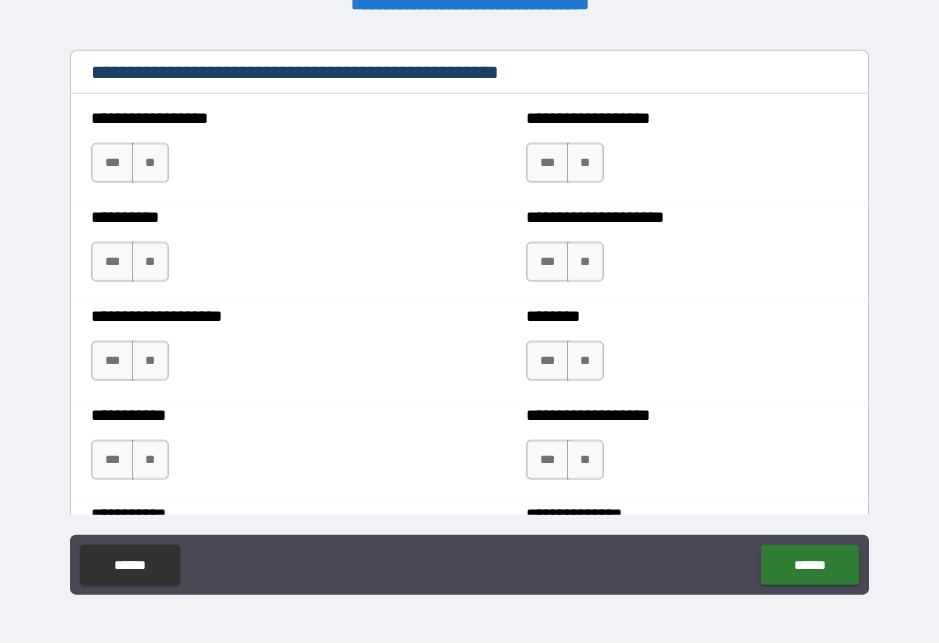 scroll, scrollTop: 2383, scrollLeft: 0, axis: vertical 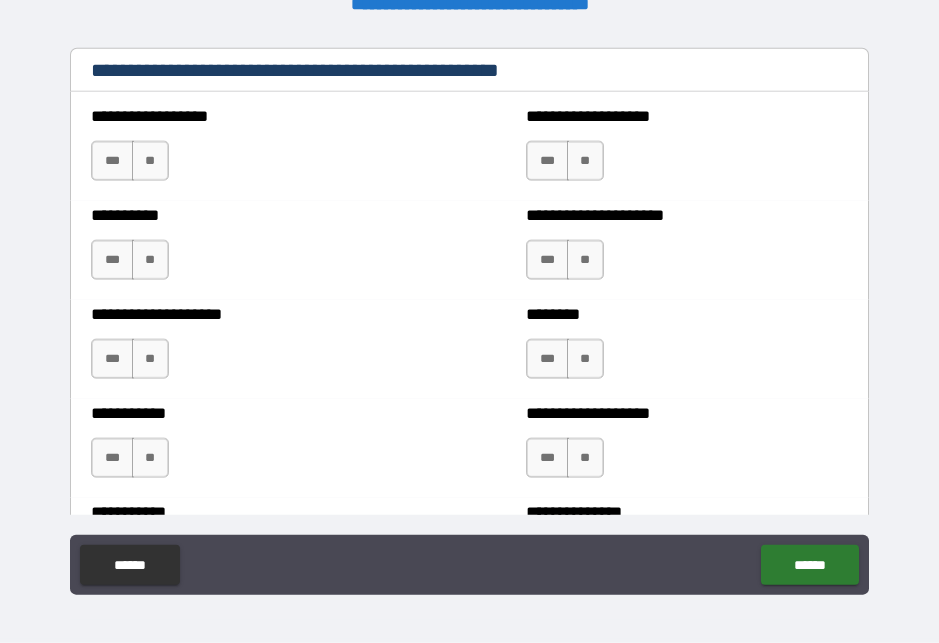 click on "**" at bounding box center [585, 161] 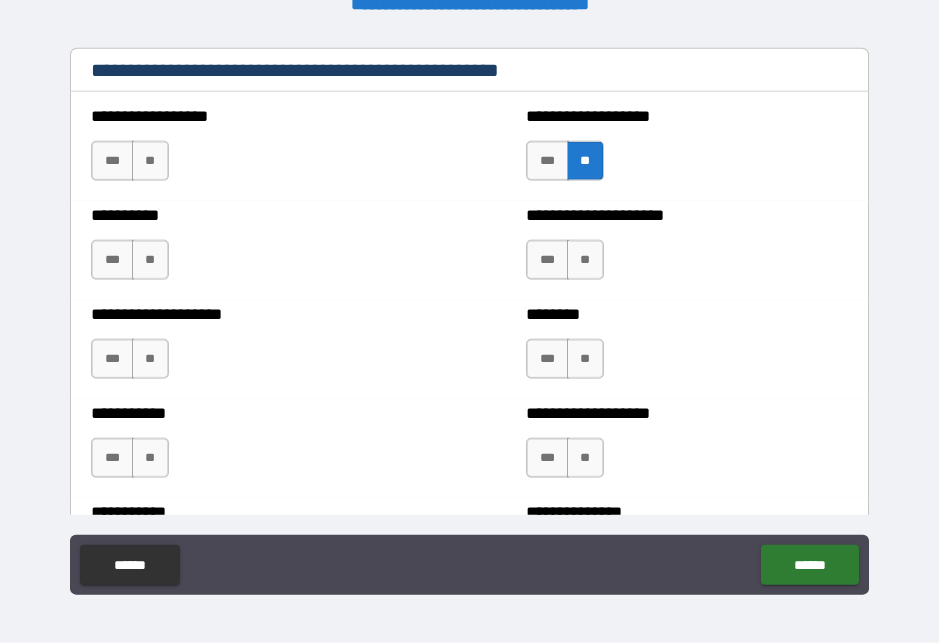 click on "**" at bounding box center [150, 161] 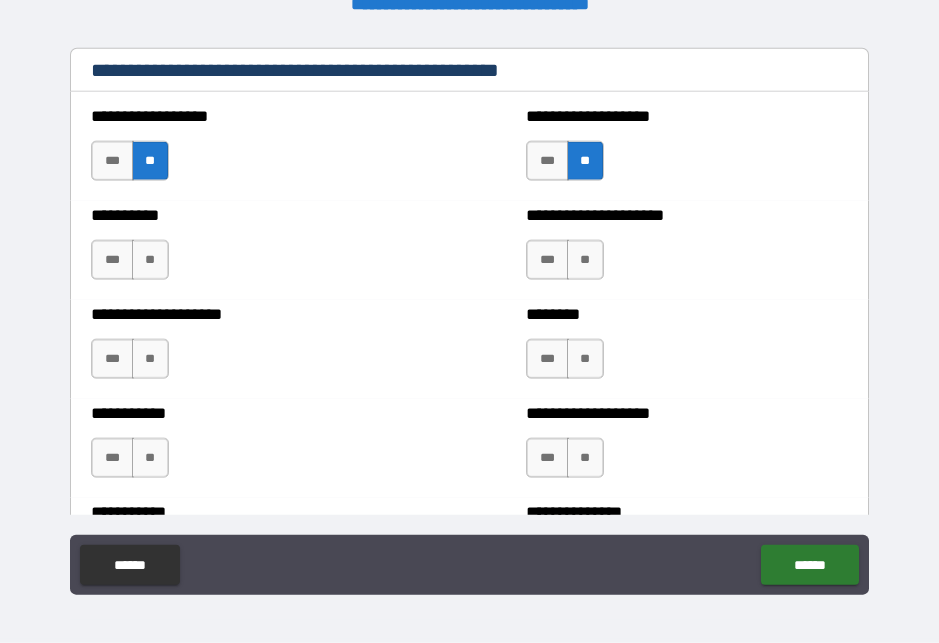 click on "**" at bounding box center (150, 260) 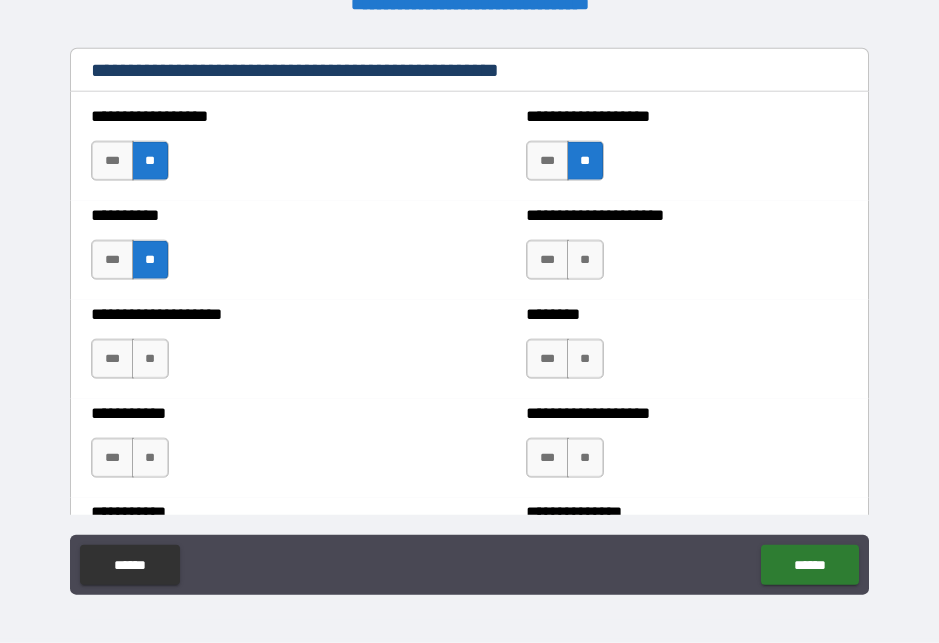 click on "**" at bounding box center (150, 359) 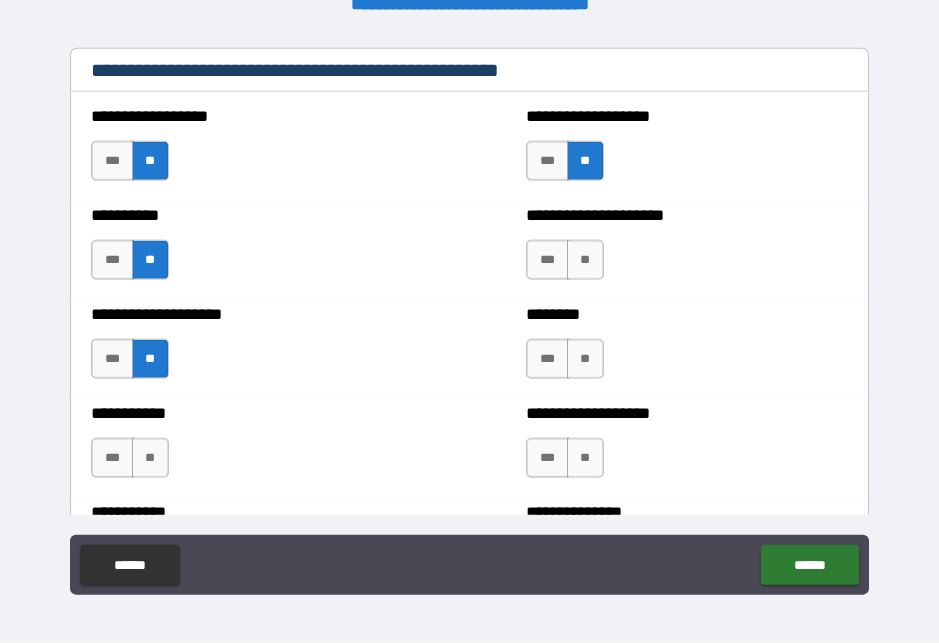 click on "**" at bounding box center (150, 458) 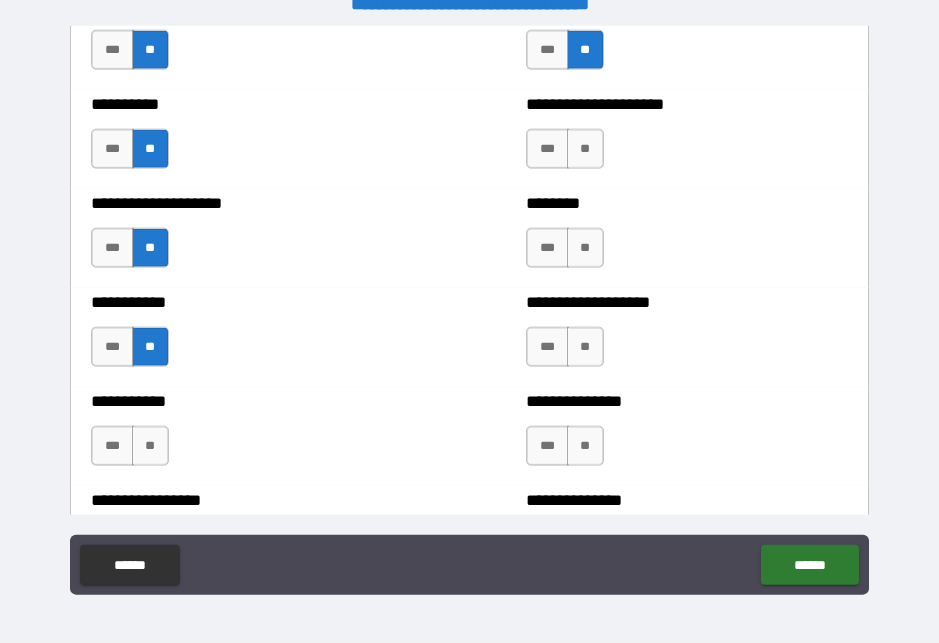 scroll, scrollTop: 2496, scrollLeft: 0, axis: vertical 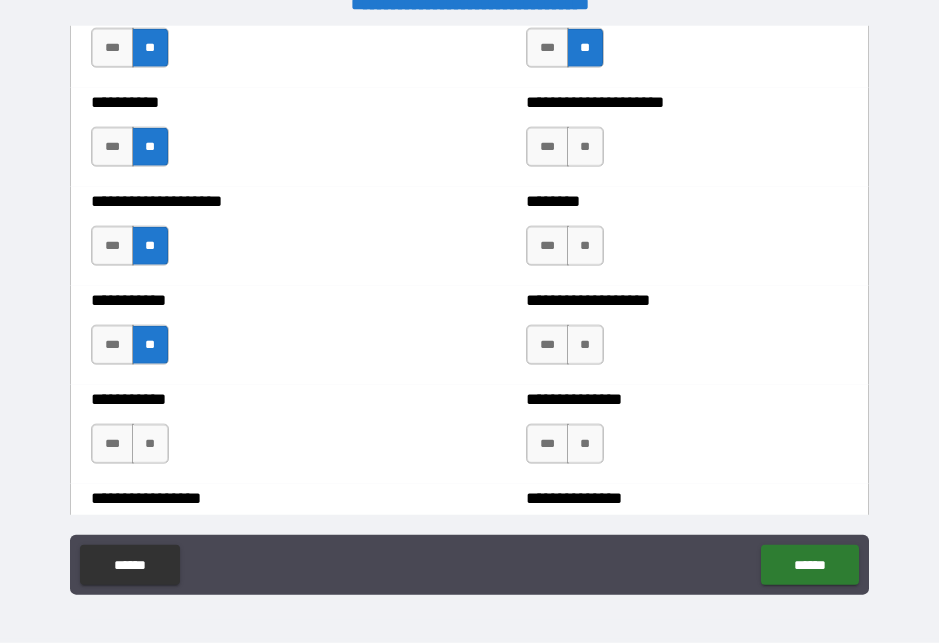 click on "**" at bounding box center (585, 345) 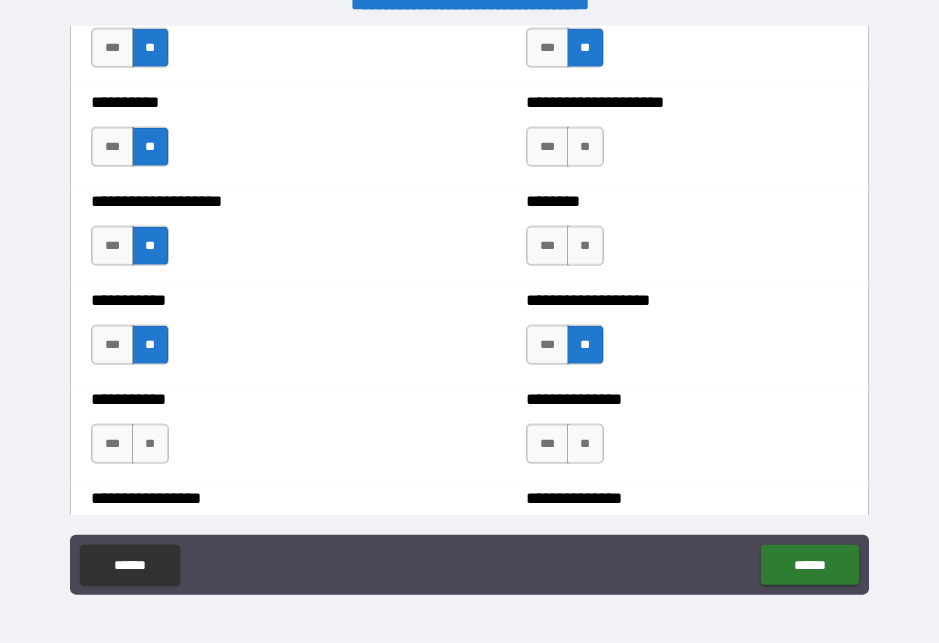 click on "**" at bounding box center (585, 246) 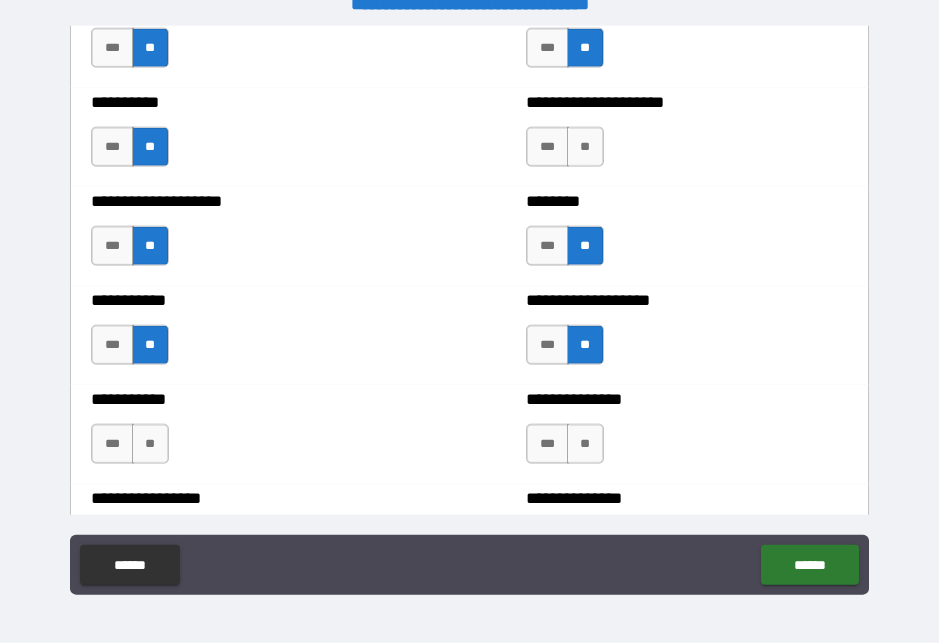 click on "**" at bounding box center [585, 147] 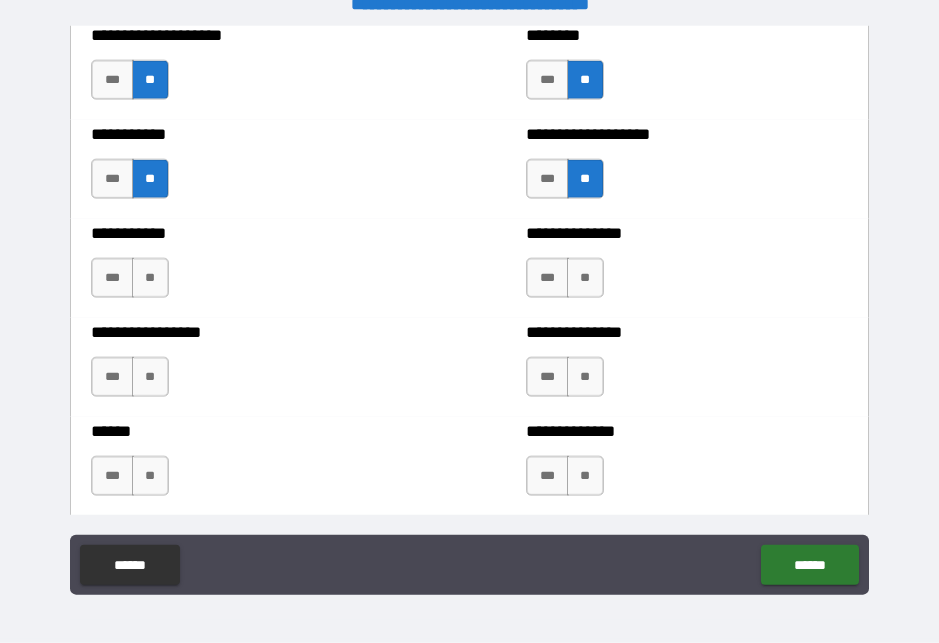 scroll, scrollTop: 2697, scrollLeft: 0, axis: vertical 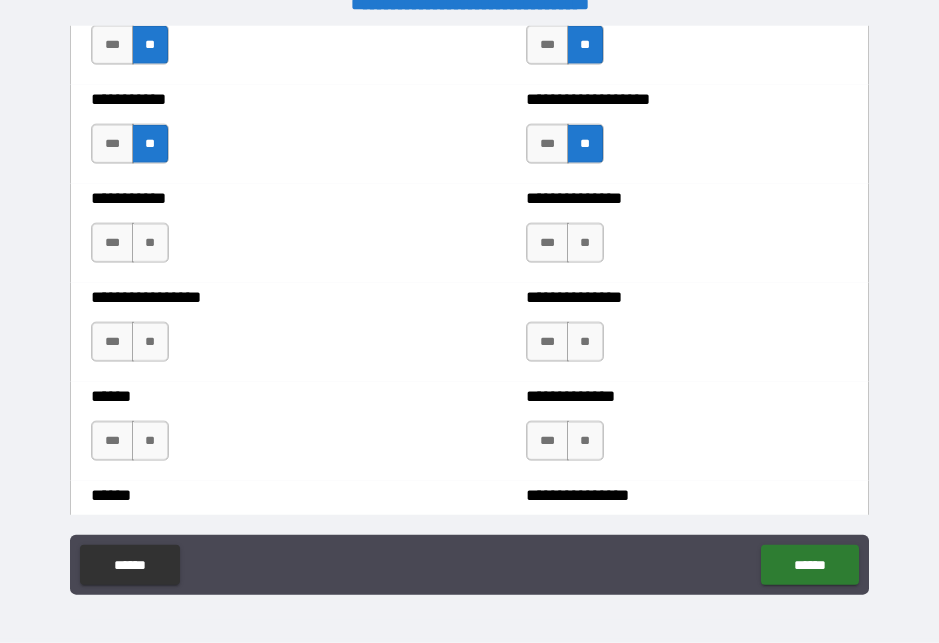 click on "**" at bounding box center (150, 243) 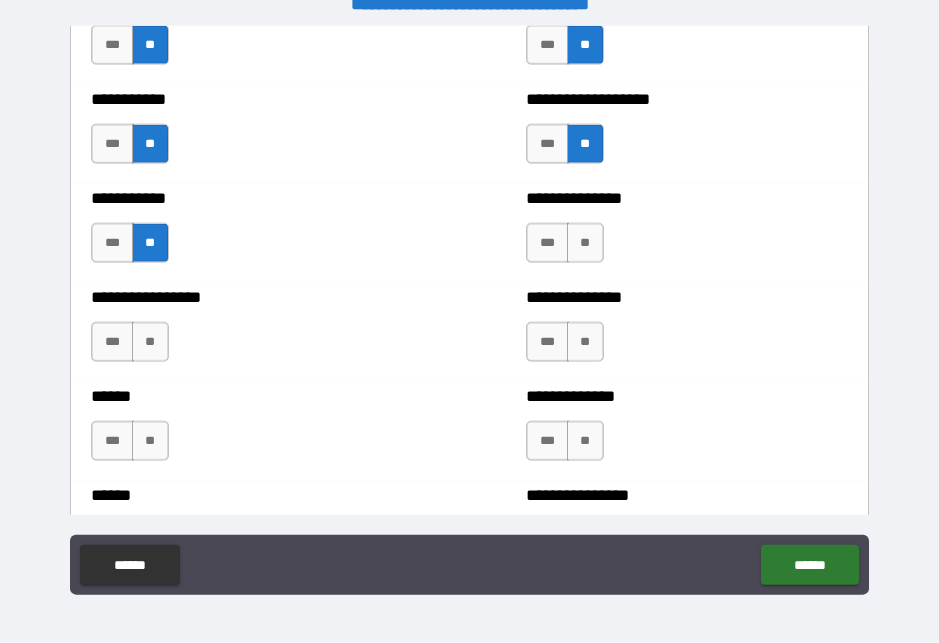 click on "**" at bounding box center [150, 342] 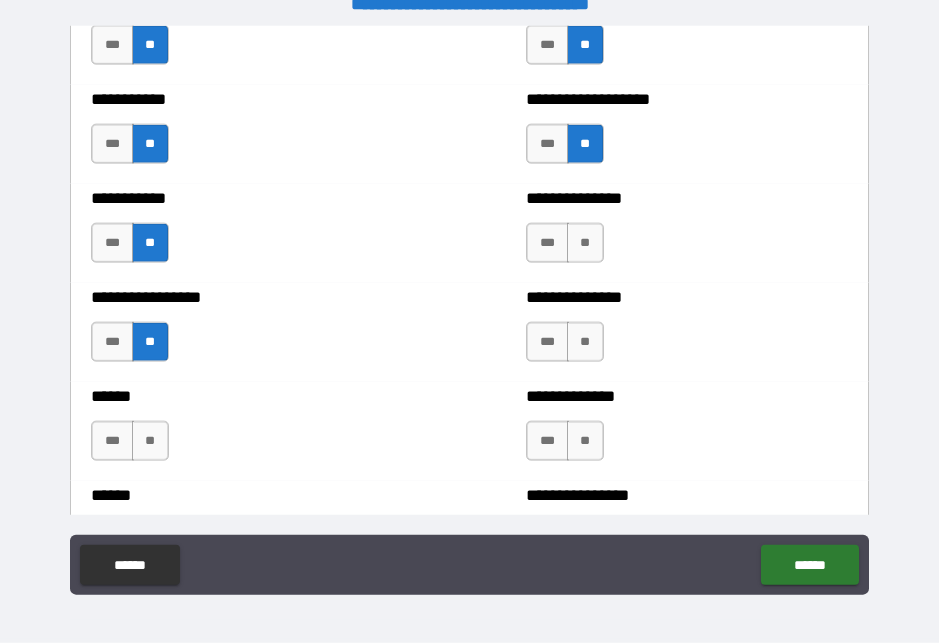 click on "**" at bounding box center (150, 441) 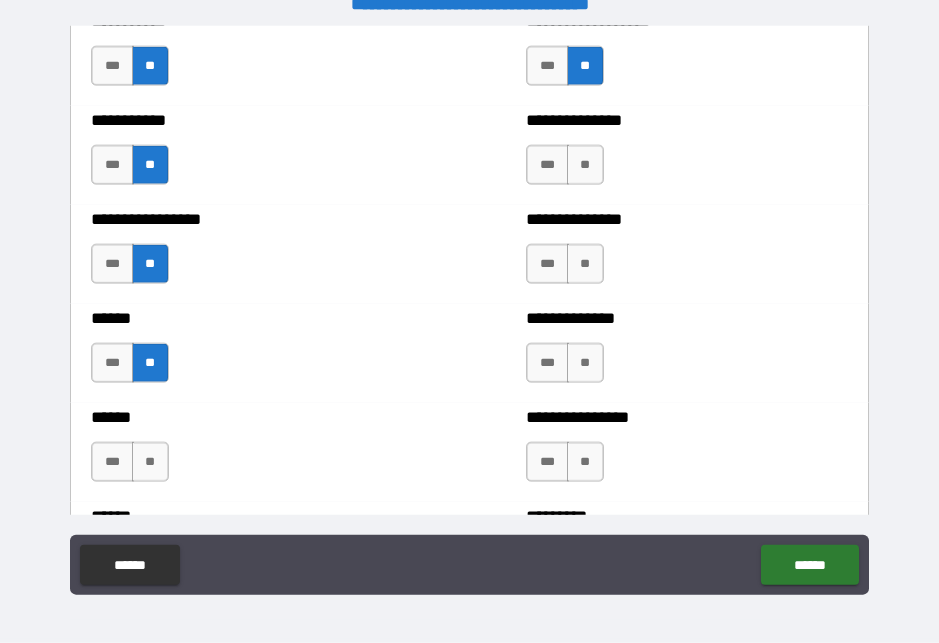 scroll, scrollTop: 2781, scrollLeft: 0, axis: vertical 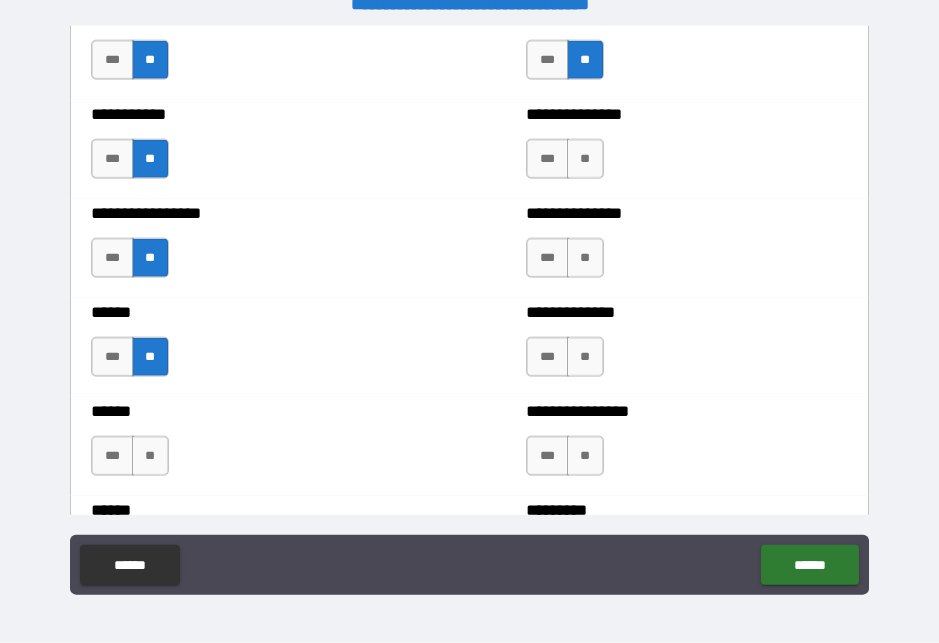 click on "***" at bounding box center (547, 159) 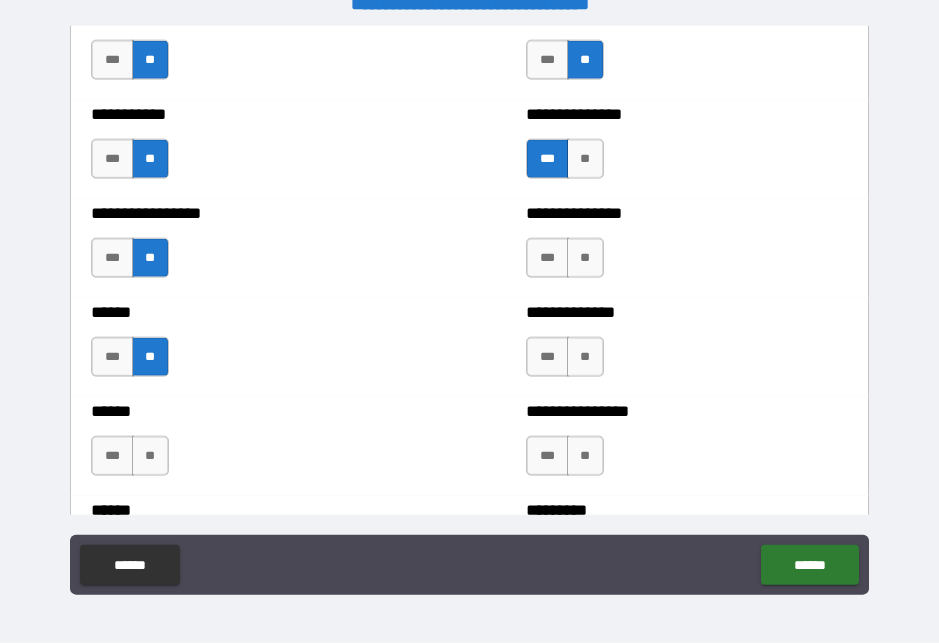 click on "**" at bounding box center (585, 258) 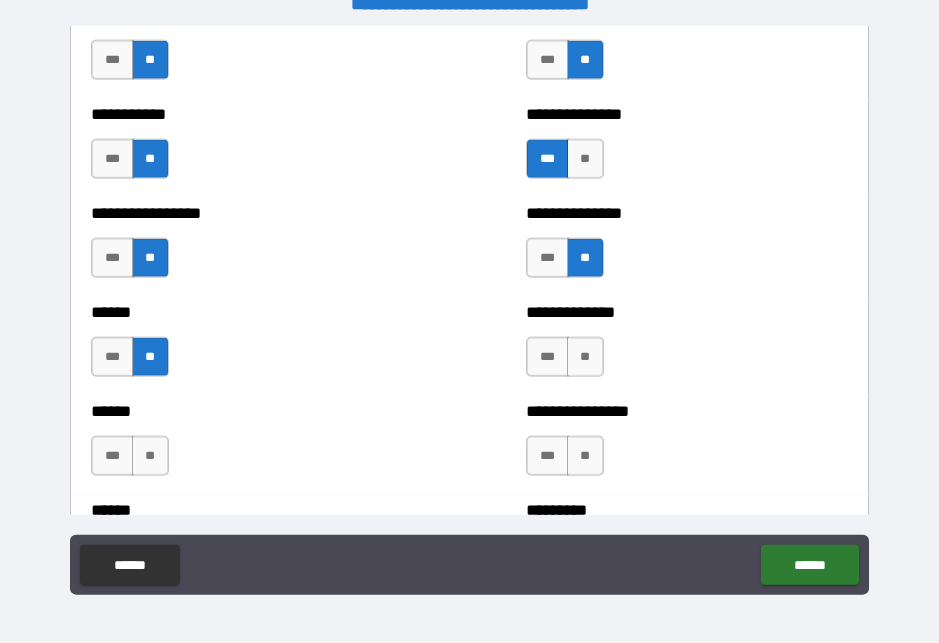click on "**" at bounding box center [585, 357] 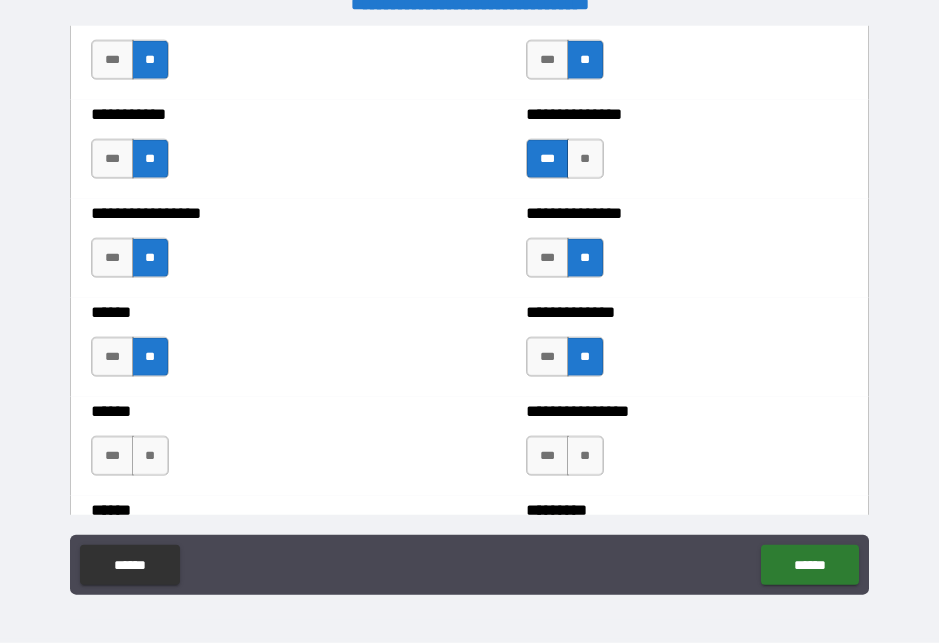 click on "**" at bounding box center [585, 456] 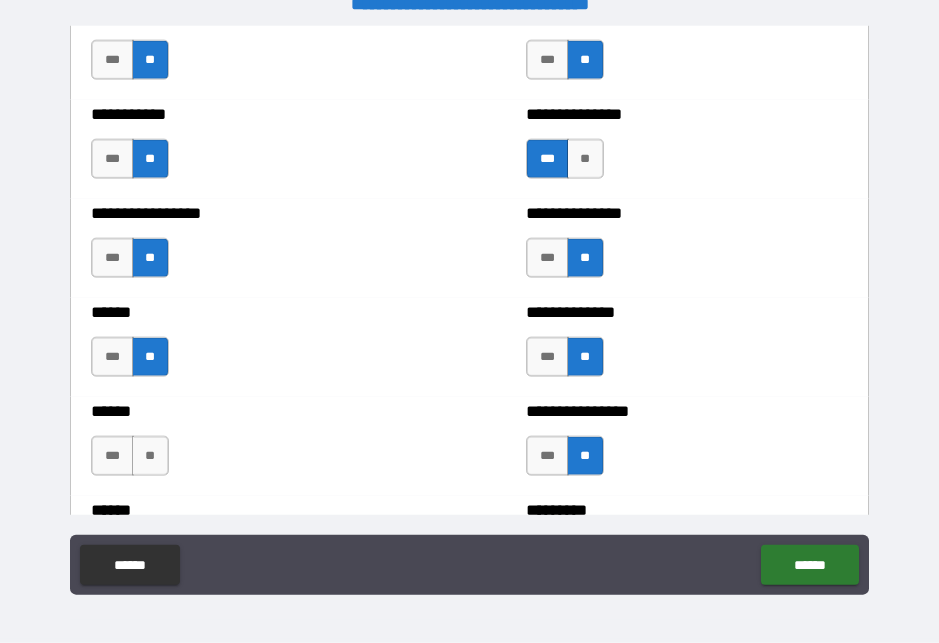click on "**" at bounding box center (150, 456) 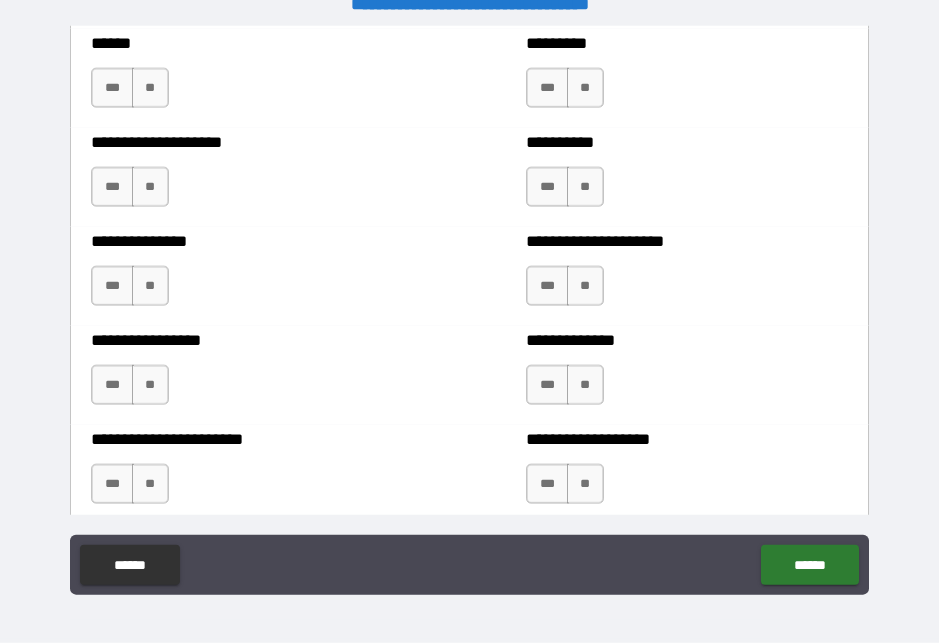 scroll, scrollTop: 3249, scrollLeft: 0, axis: vertical 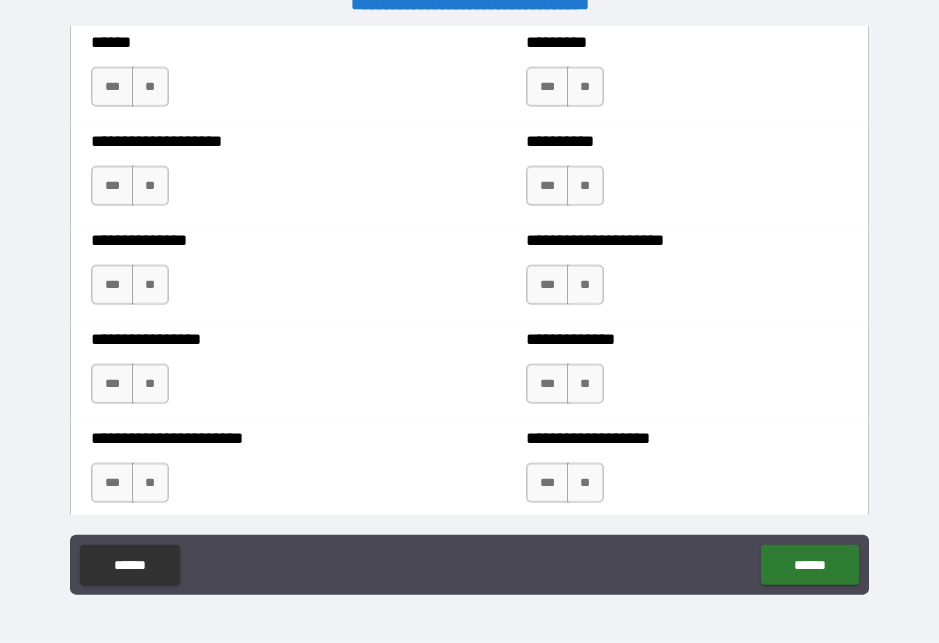 click on "**" at bounding box center (585, 87) 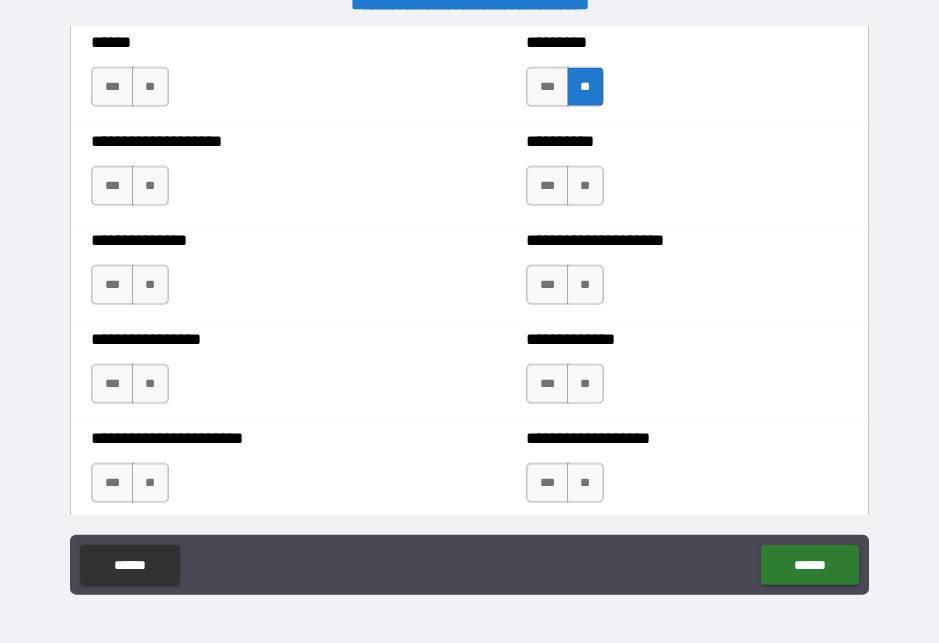 click on "**" at bounding box center (585, 186) 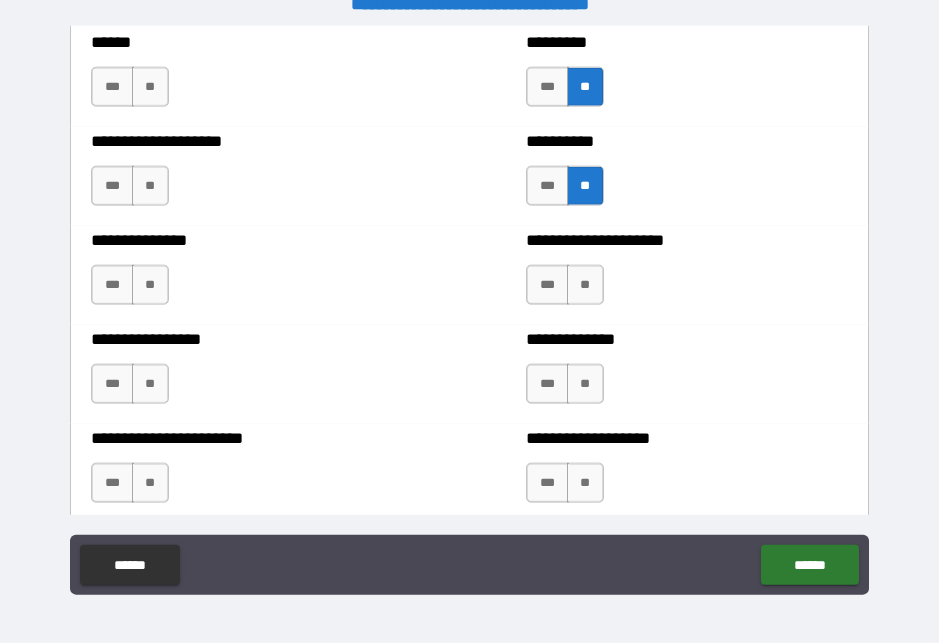 click on "**" at bounding box center (585, 285) 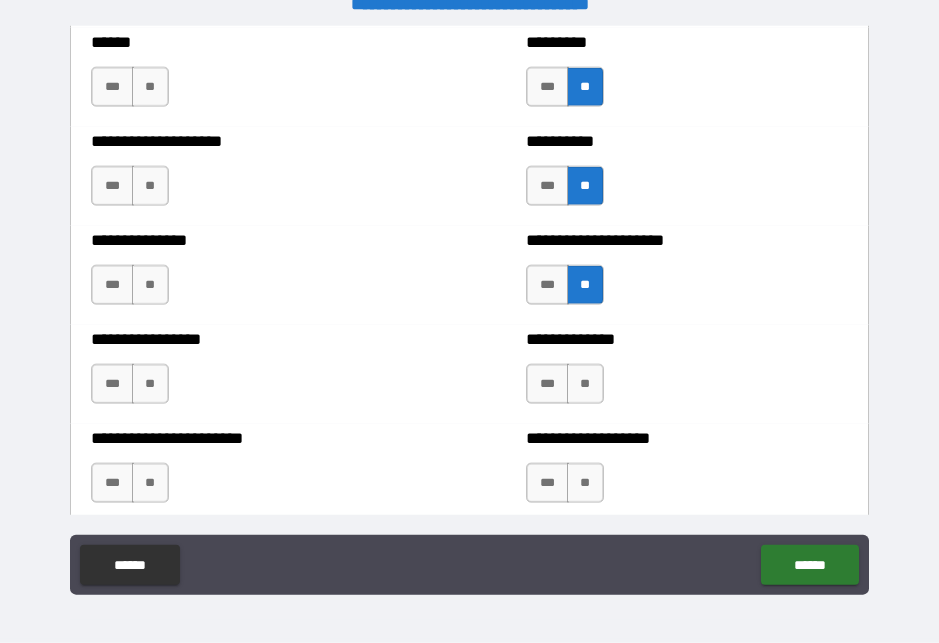 click on "**" at bounding box center [585, 384] 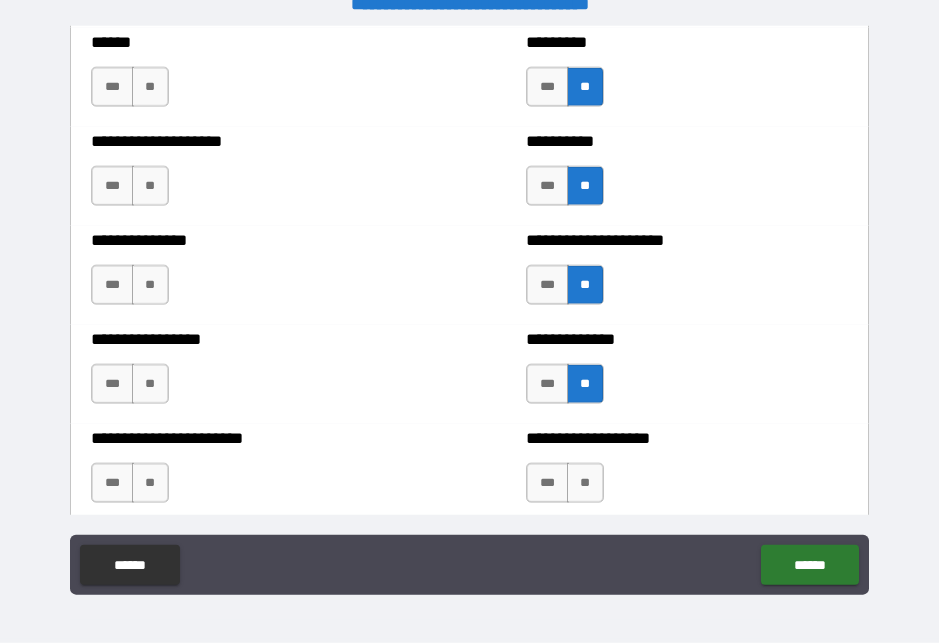 click on "**" at bounding box center [585, 483] 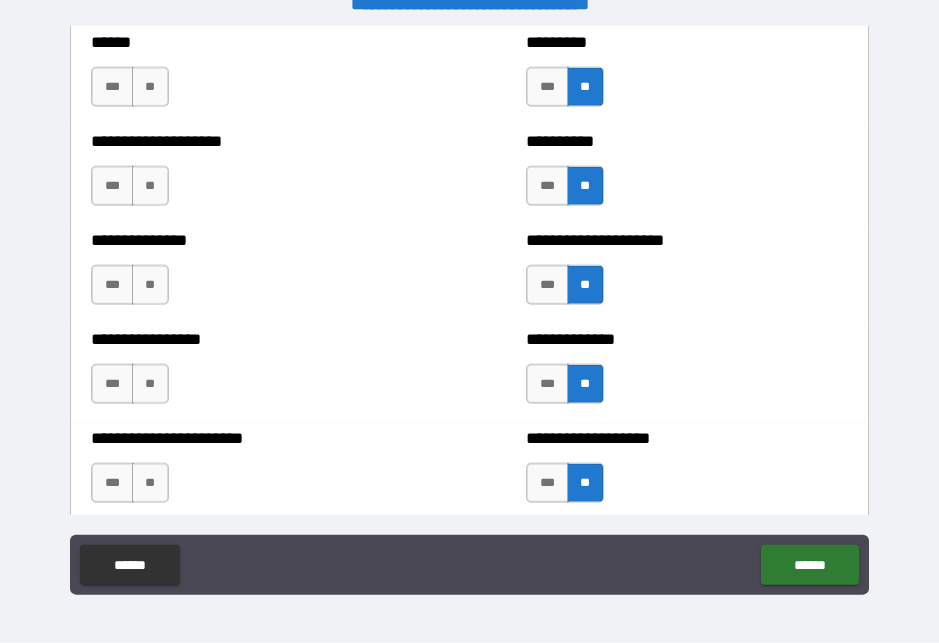 click on "**" at bounding box center (150, 87) 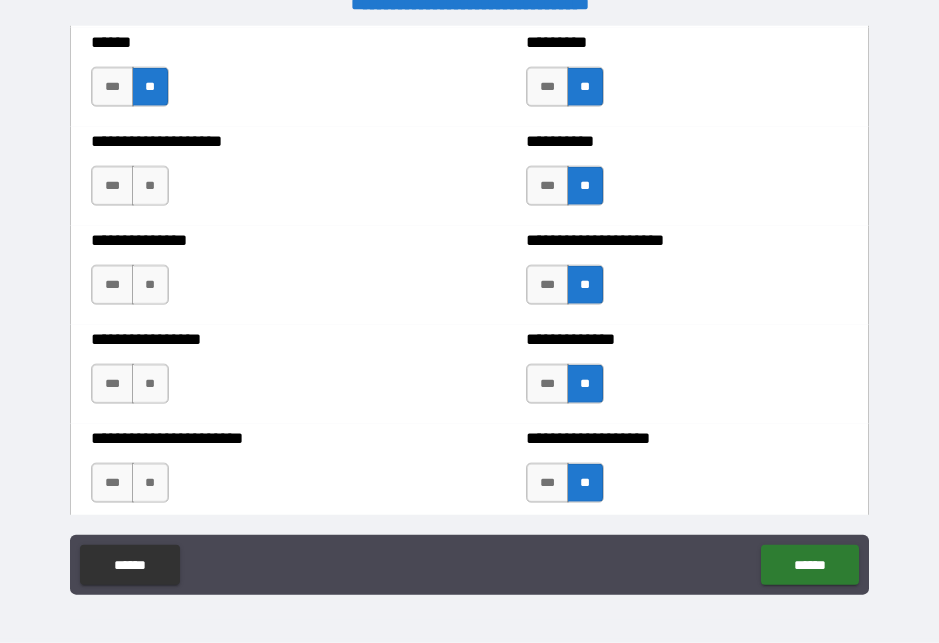 click on "**" at bounding box center [150, 186] 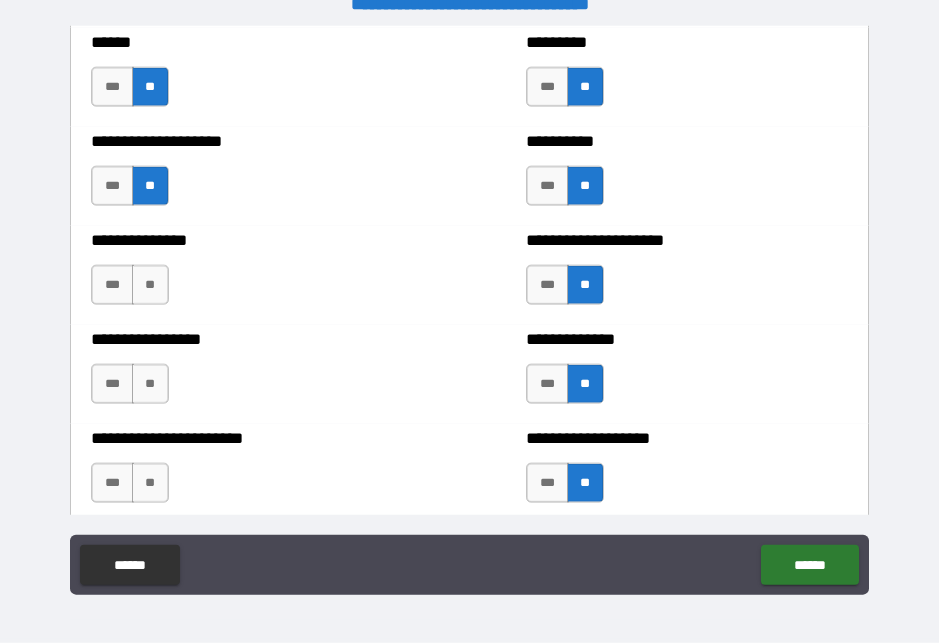 click on "**" at bounding box center [150, 285] 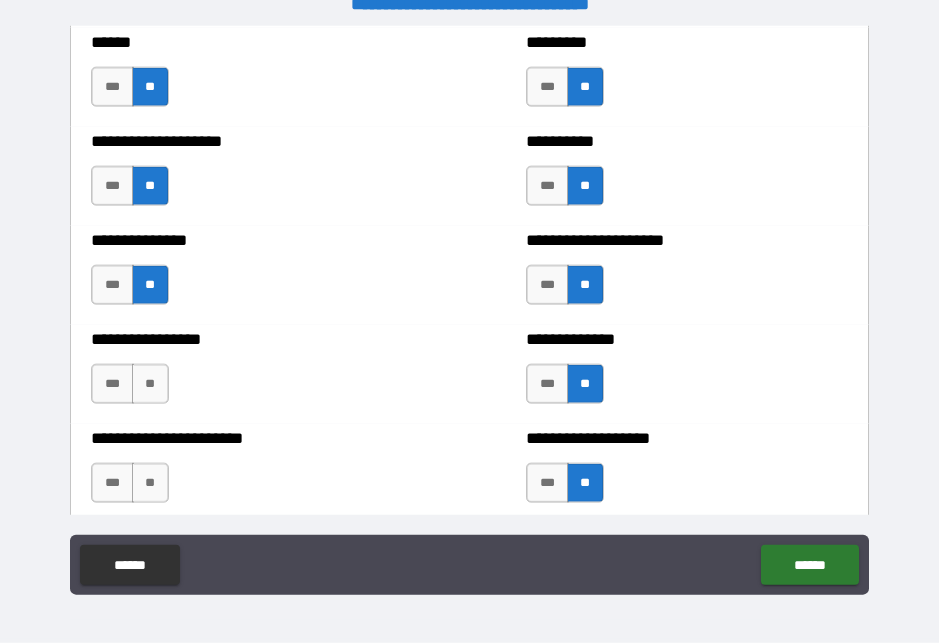 click on "**" at bounding box center [150, 384] 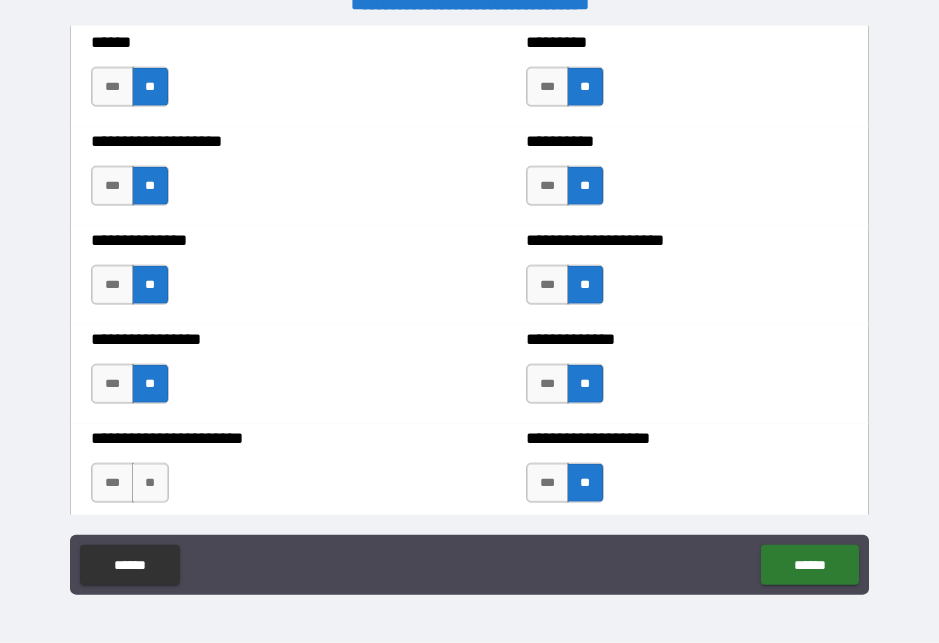 click on "**" at bounding box center (150, 483) 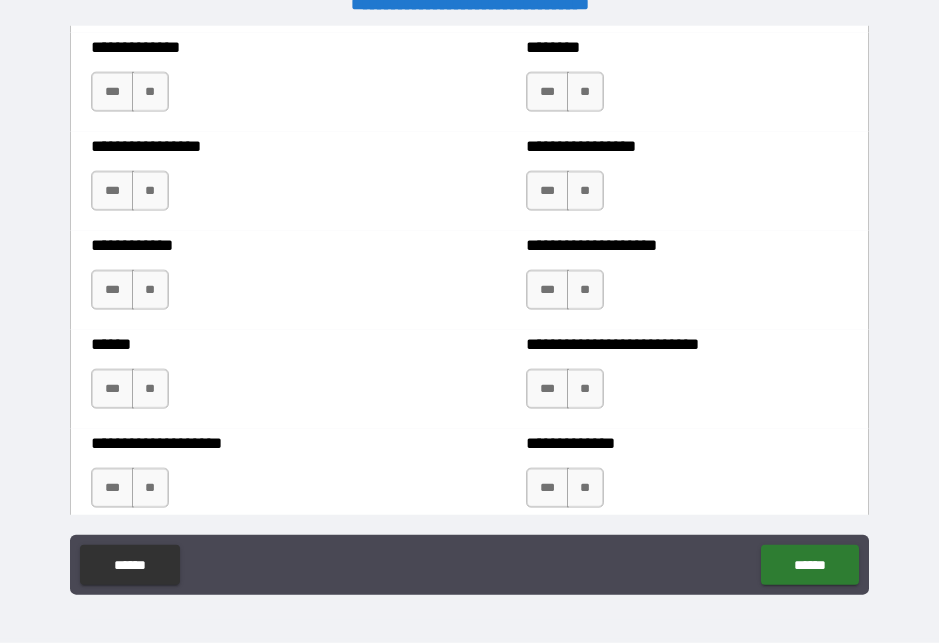 scroll, scrollTop: 3740, scrollLeft: 0, axis: vertical 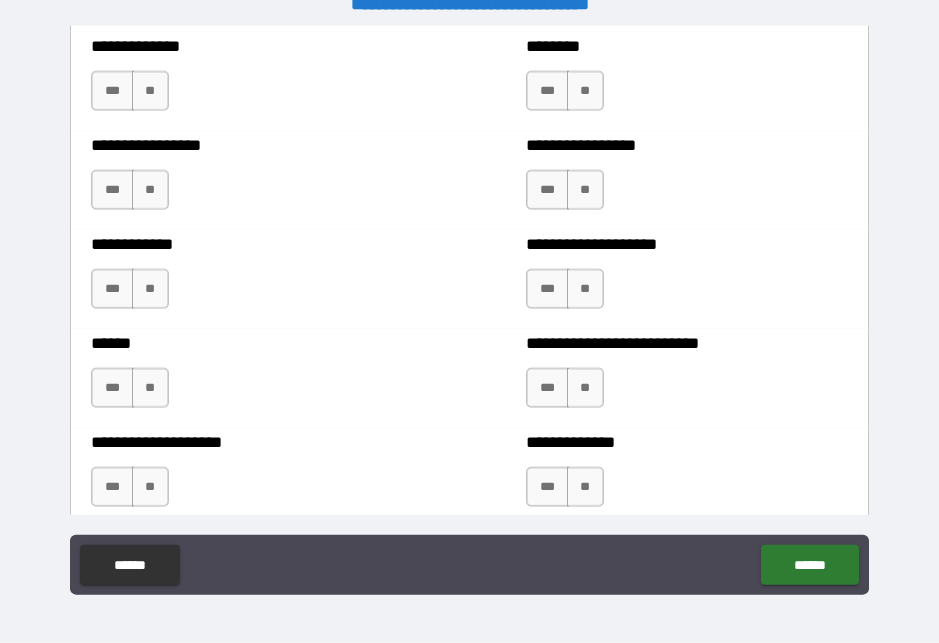 click on "**" at bounding box center [585, 91] 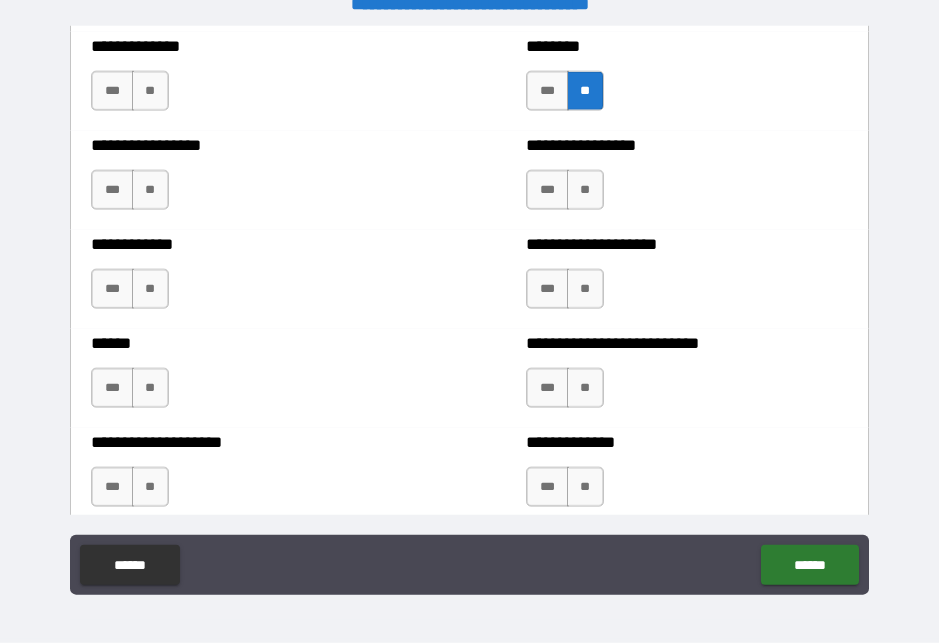 click on "**" at bounding box center [585, 190] 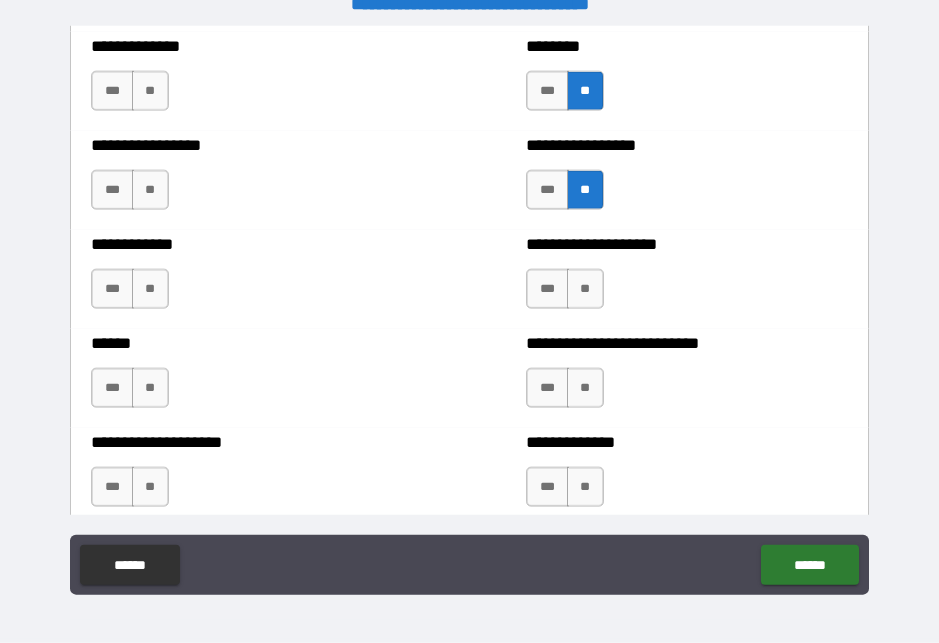 click on "**" at bounding box center [585, 388] 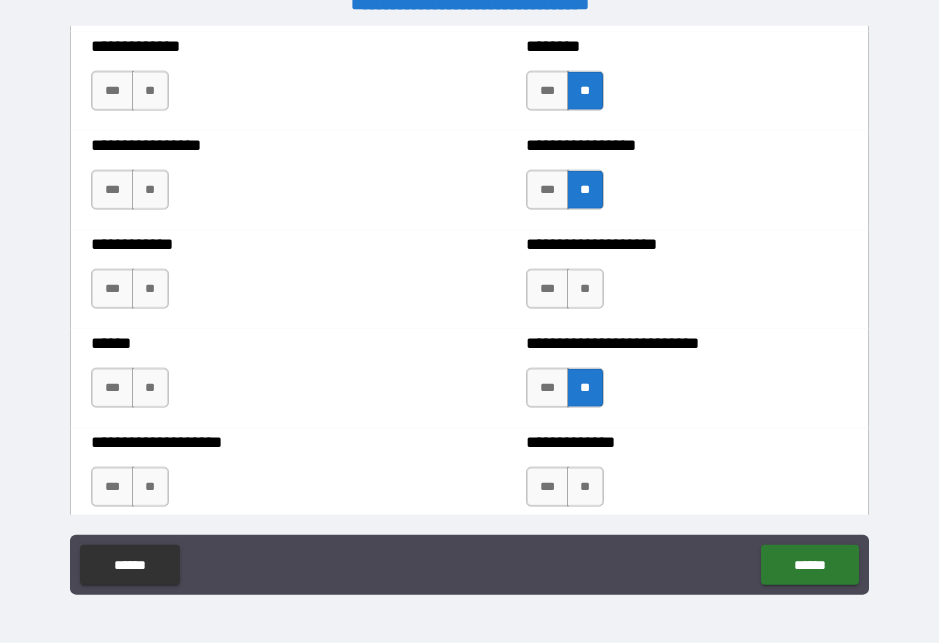 click on "**" at bounding box center [585, 487] 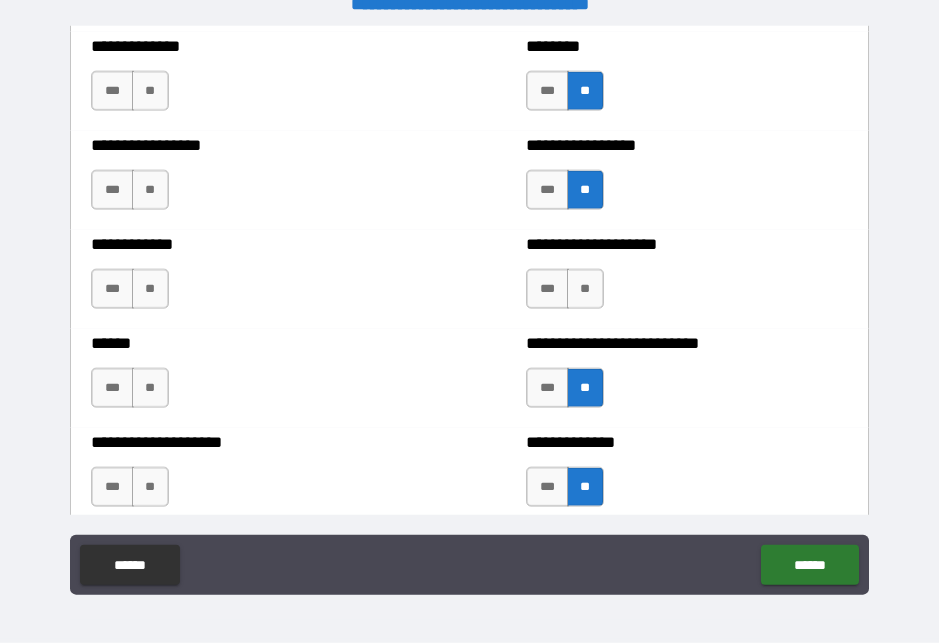 click on "**" at bounding box center (150, 487) 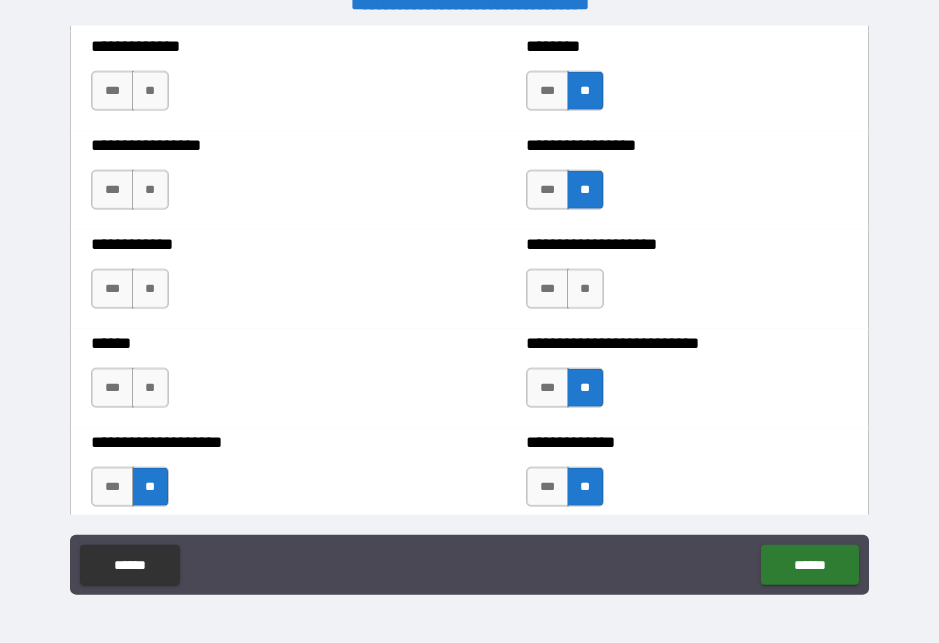 click on "**" at bounding box center (150, 388) 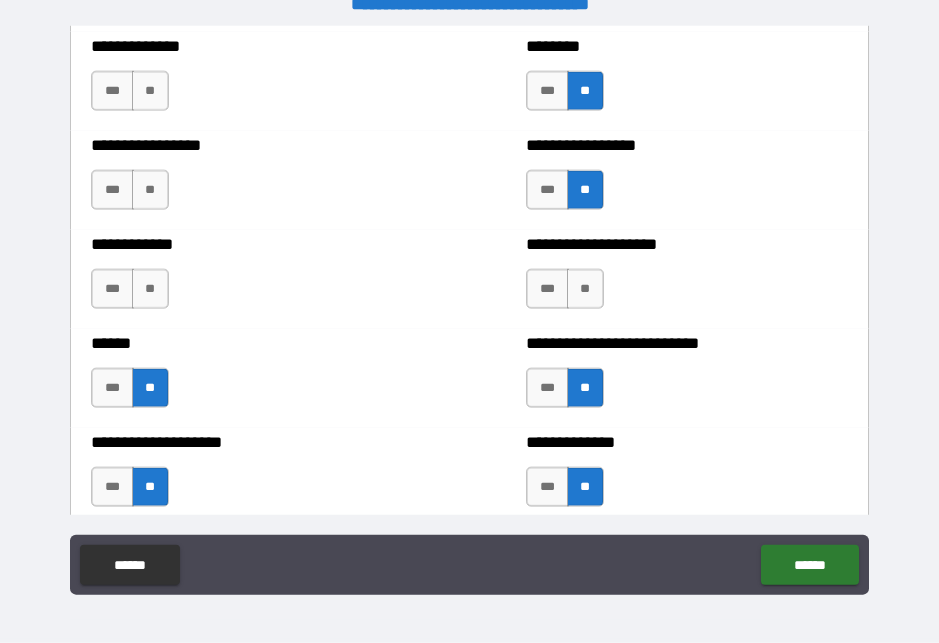 click on "**" at bounding box center (150, 289) 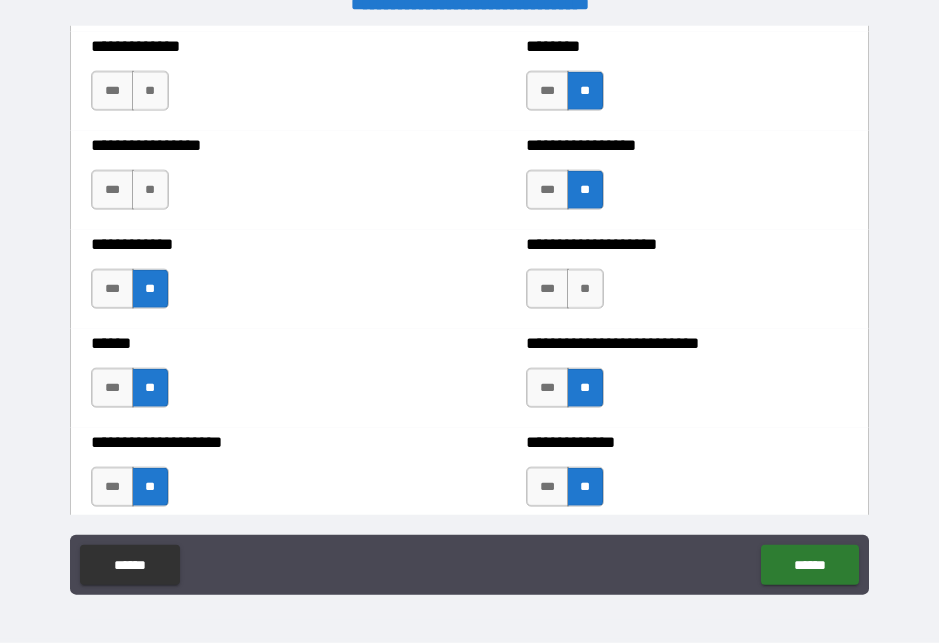 click on "**" at bounding box center [150, 190] 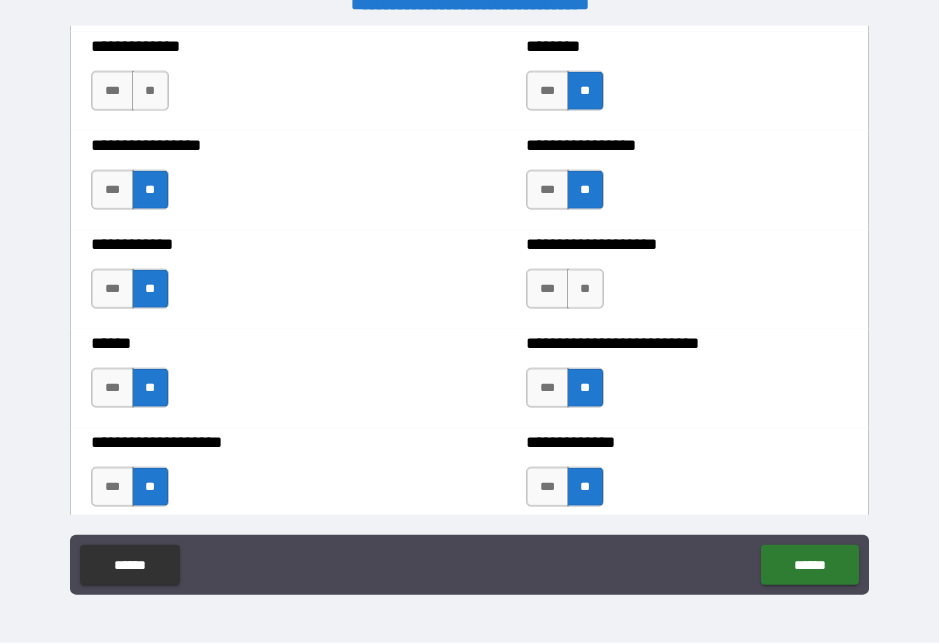 click on "**" at bounding box center (150, 91) 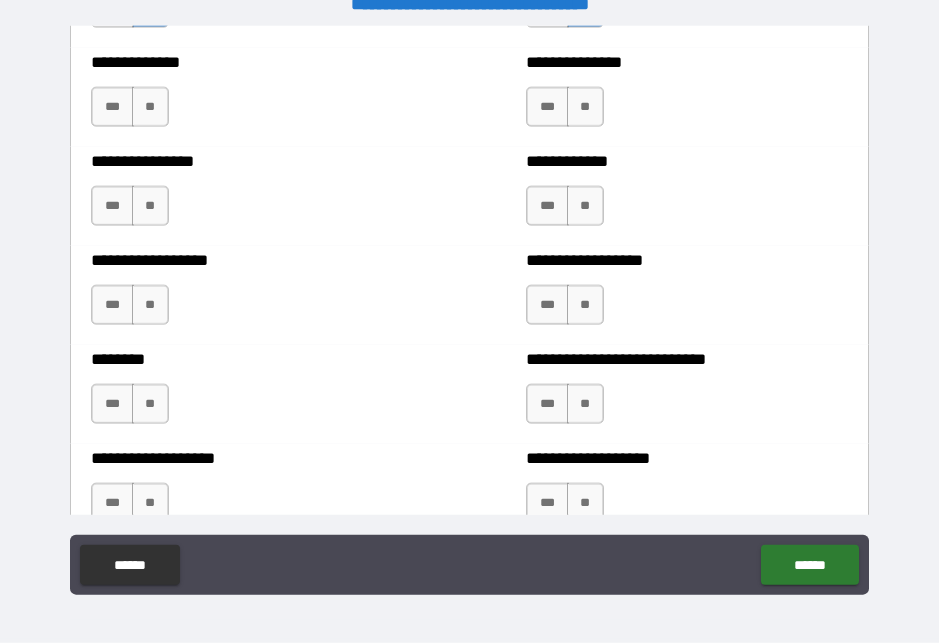 scroll, scrollTop: 4225, scrollLeft: 0, axis: vertical 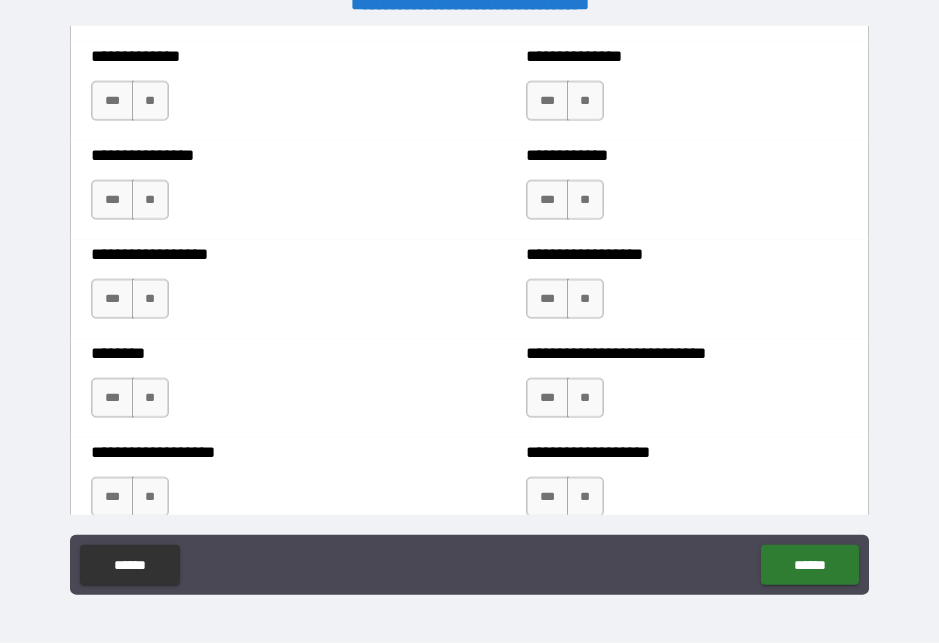 click on "**" at bounding box center (585, 101) 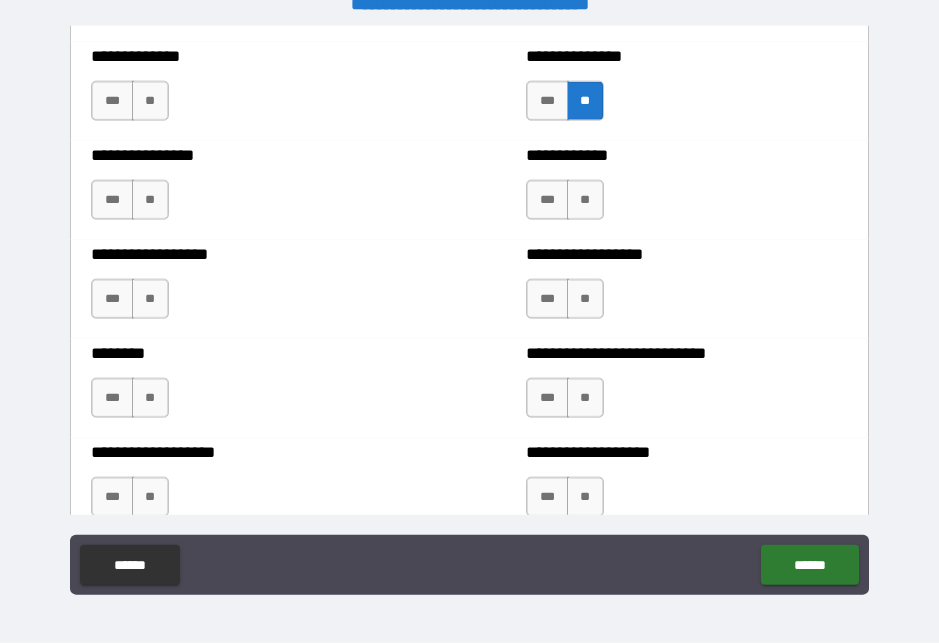 click on "**" at bounding box center (585, 200) 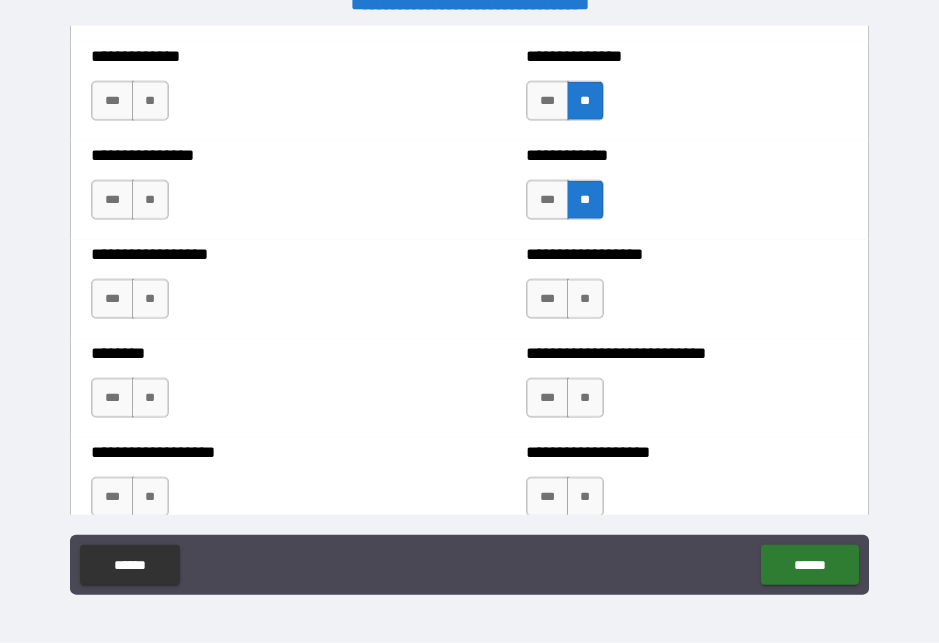 click on "**" at bounding box center [585, 299] 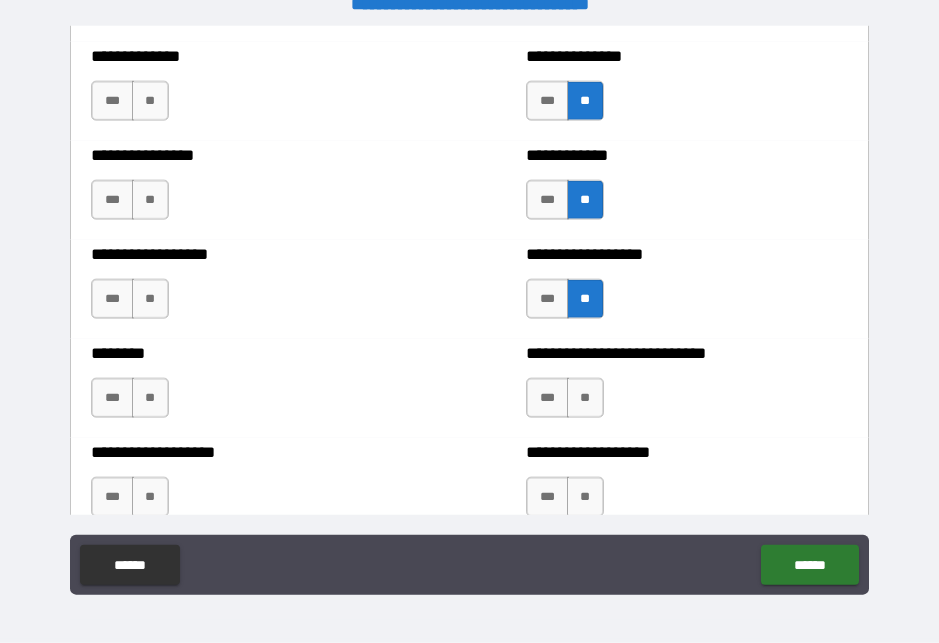 click on "**" at bounding box center [585, 398] 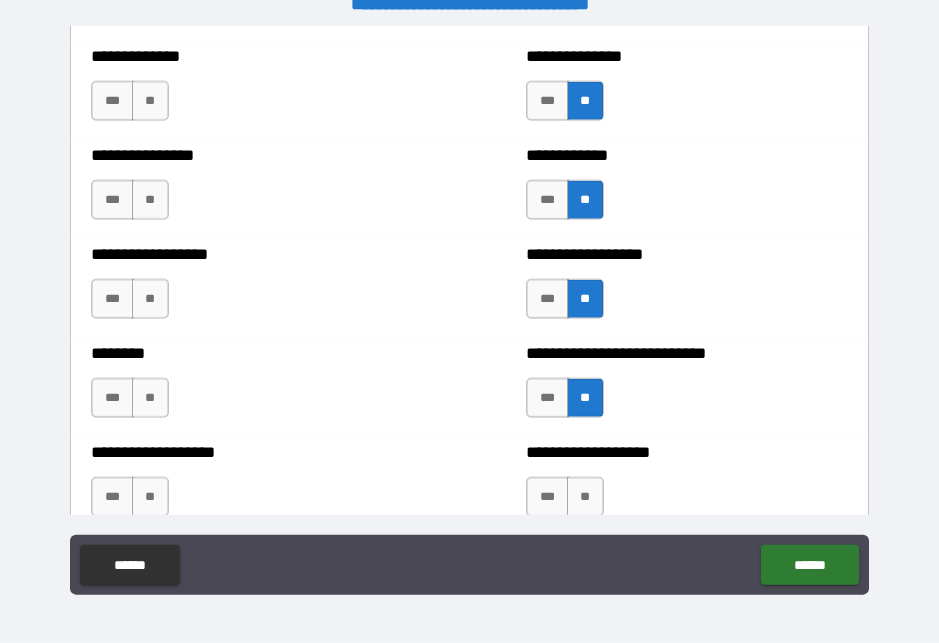 click on "**" at bounding box center (585, 497) 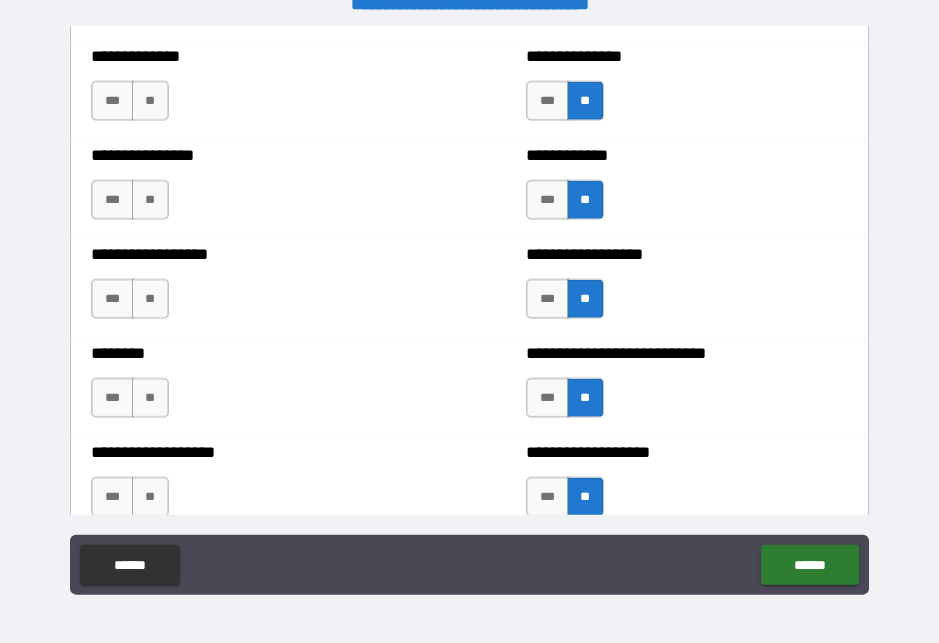 click on "**" at bounding box center (150, 497) 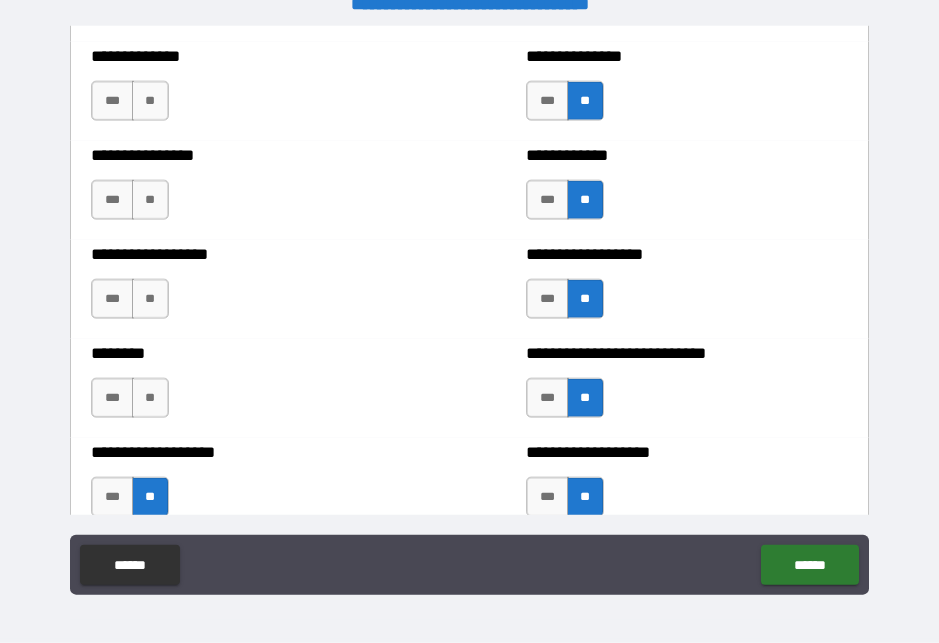 click on "**" at bounding box center [150, 398] 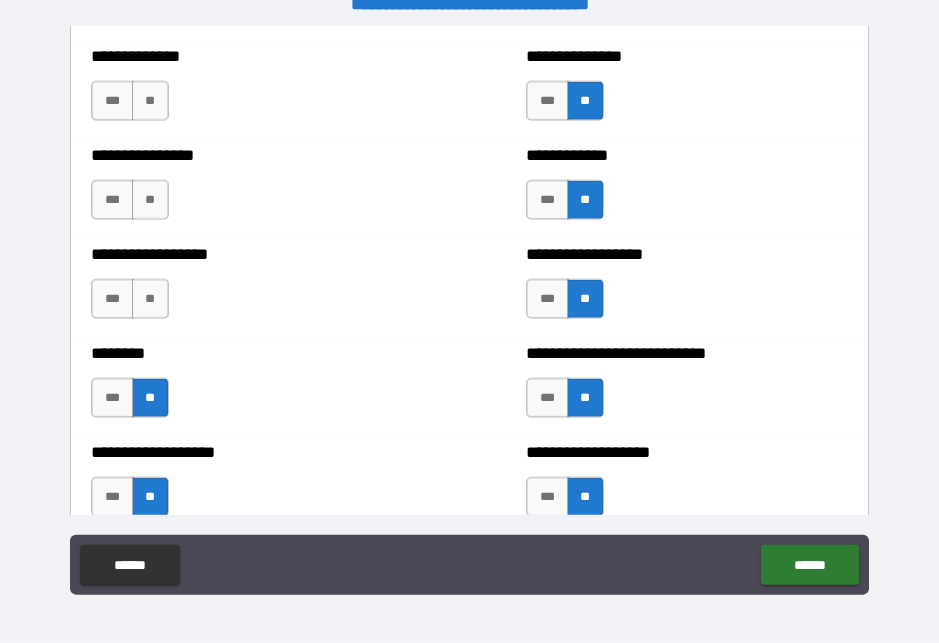 click on "**" at bounding box center [150, 299] 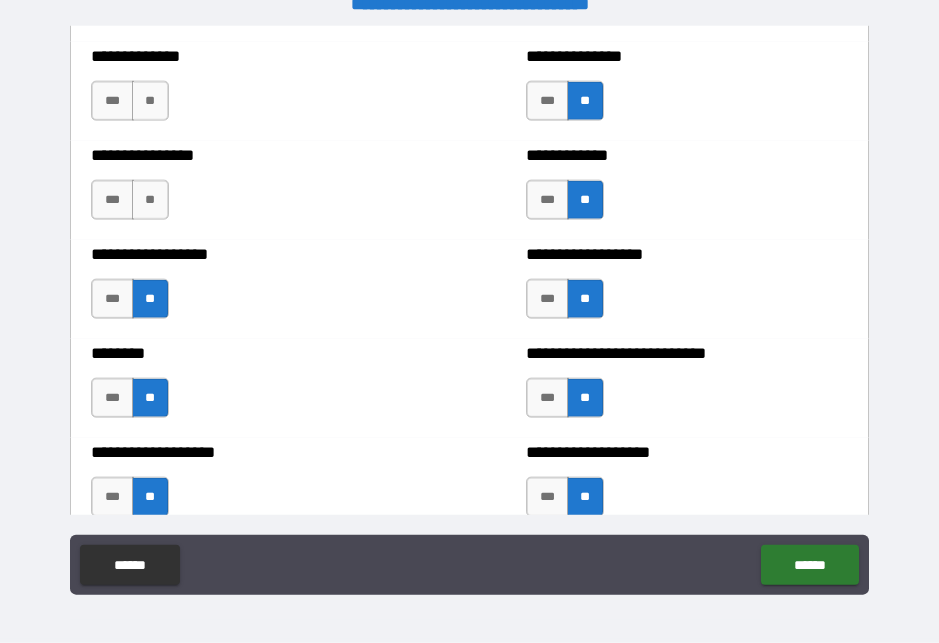 click on "**" at bounding box center (150, 200) 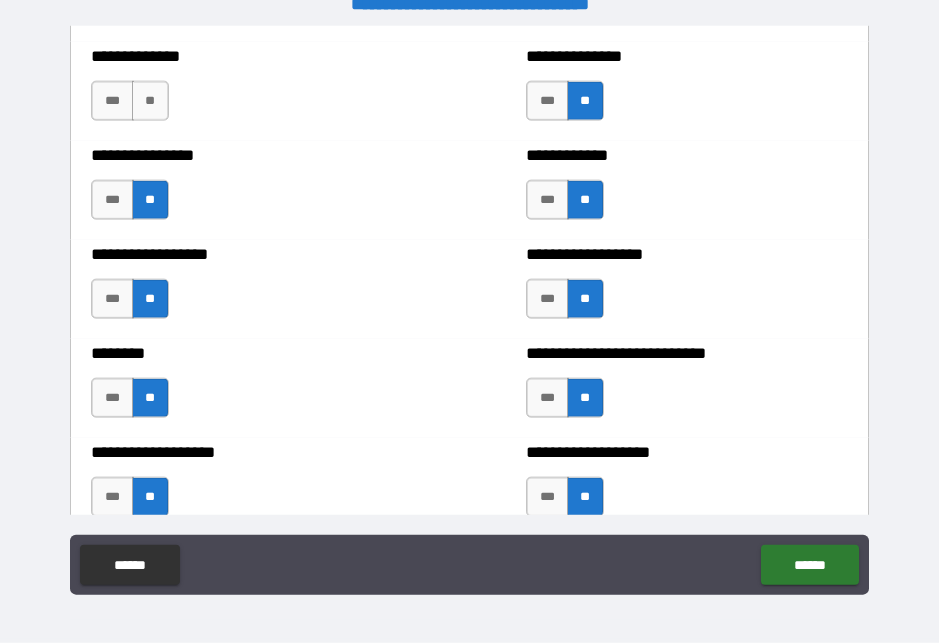 click on "**" at bounding box center (150, 101) 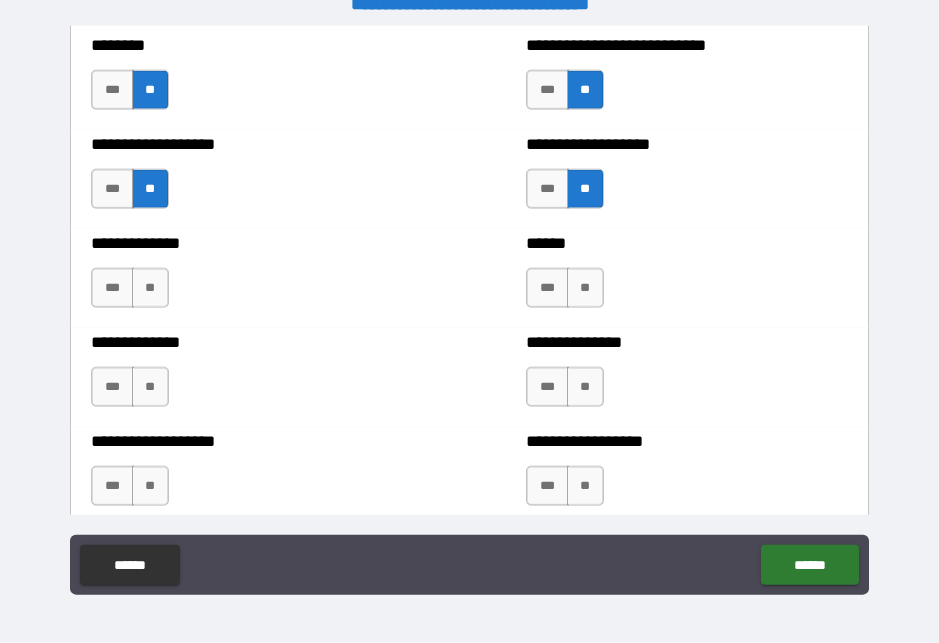scroll, scrollTop: 4546, scrollLeft: 0, axis: vertical 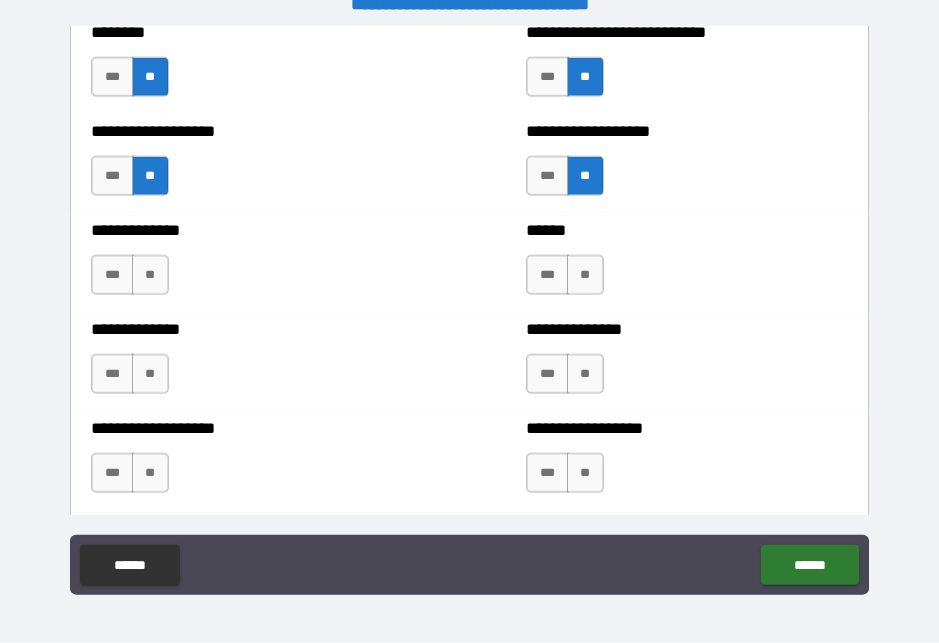 click on "**" at bounding box center [150, 275] 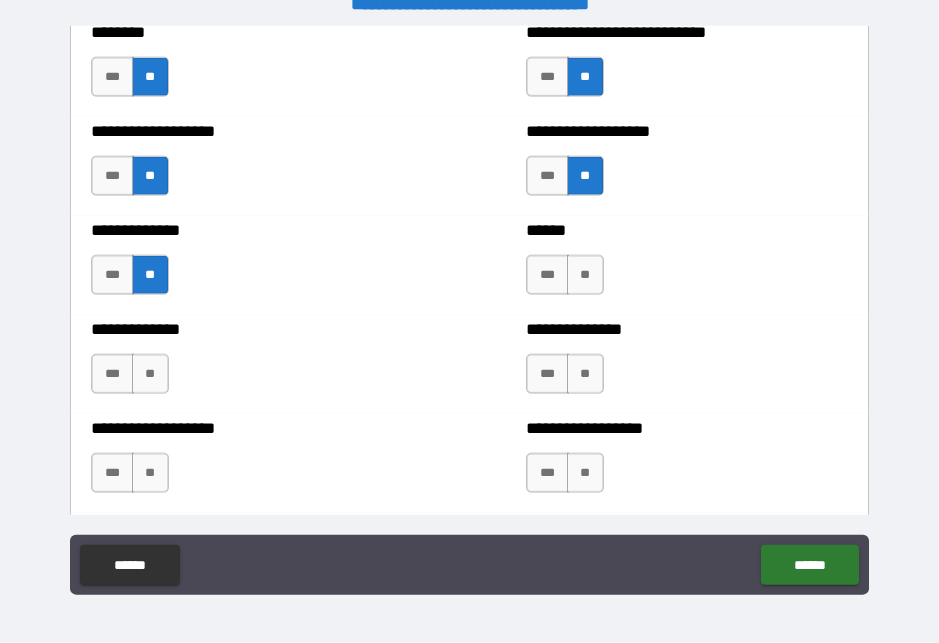 click on "**" at bounding box center (150, 374) 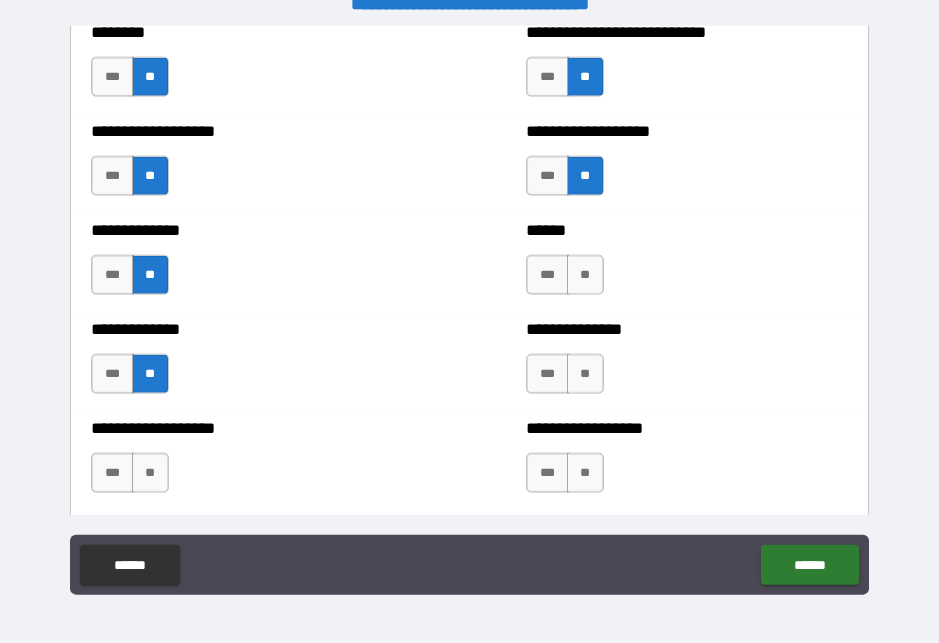 click on "**" at bounding box center [150, 473] 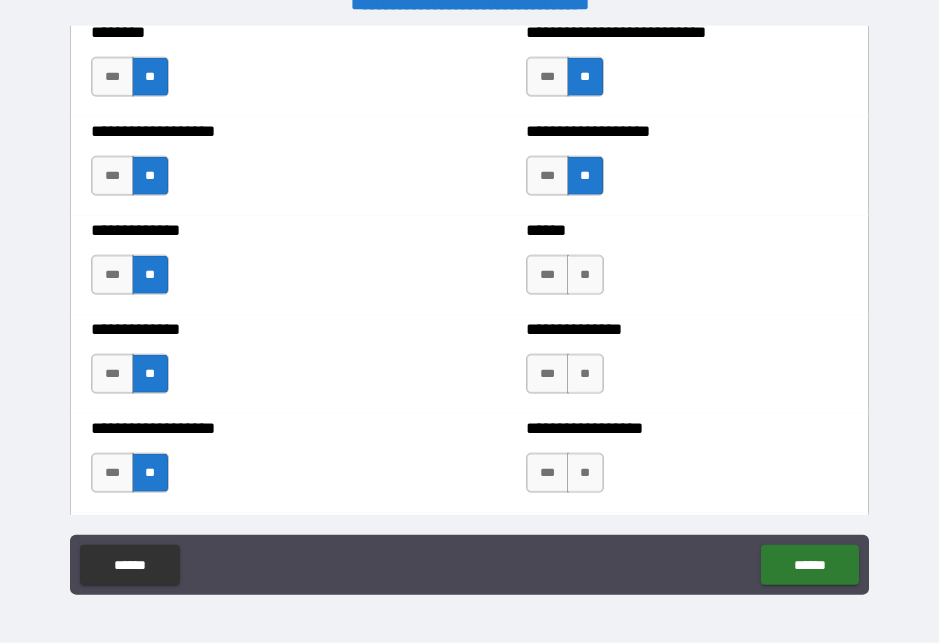 click on "**" at bounding box center (585, 275) 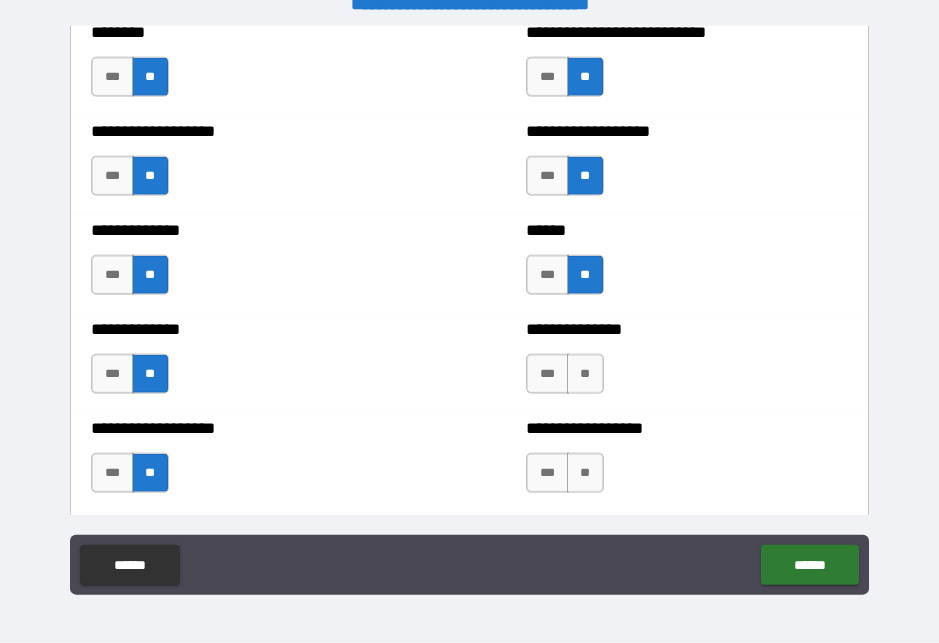 click on "**" at bounding box center [585, 374] 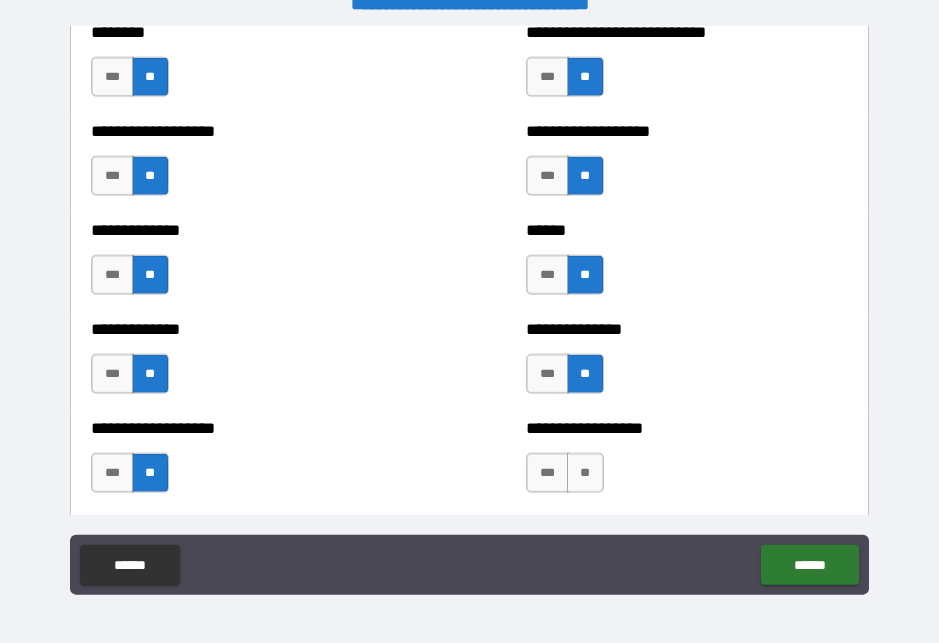 click on "**" at bounding box center [585, 473] 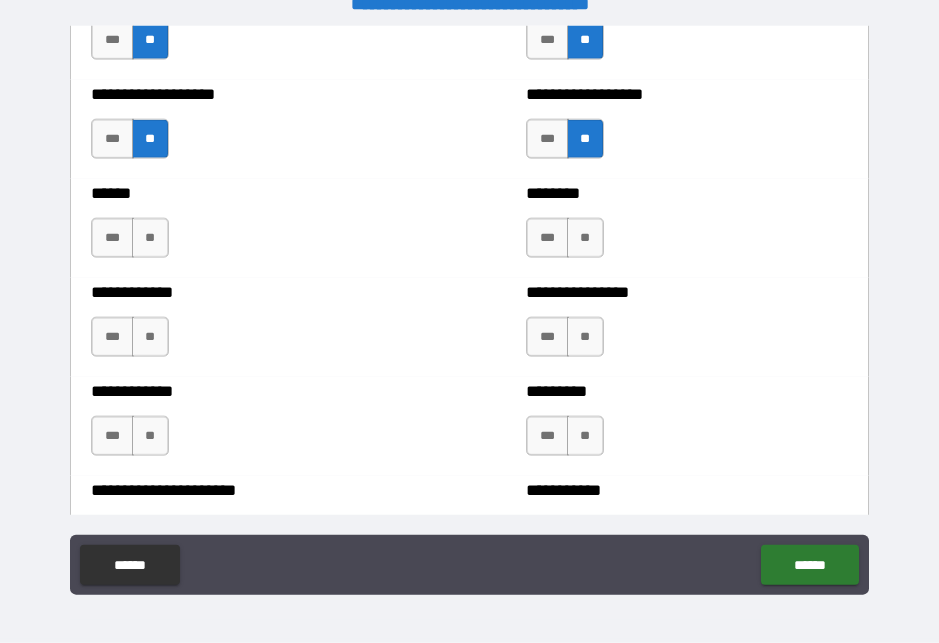 scroll, scrollTop: 4946, scrollLeft: 0, axis: vertical 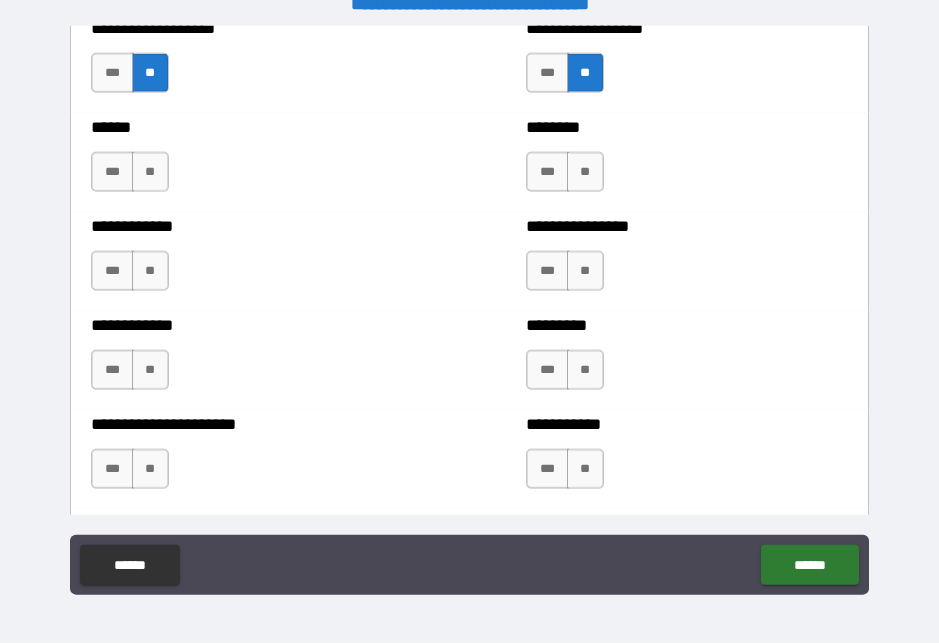 click on "**" at bounding box center [585, 172] 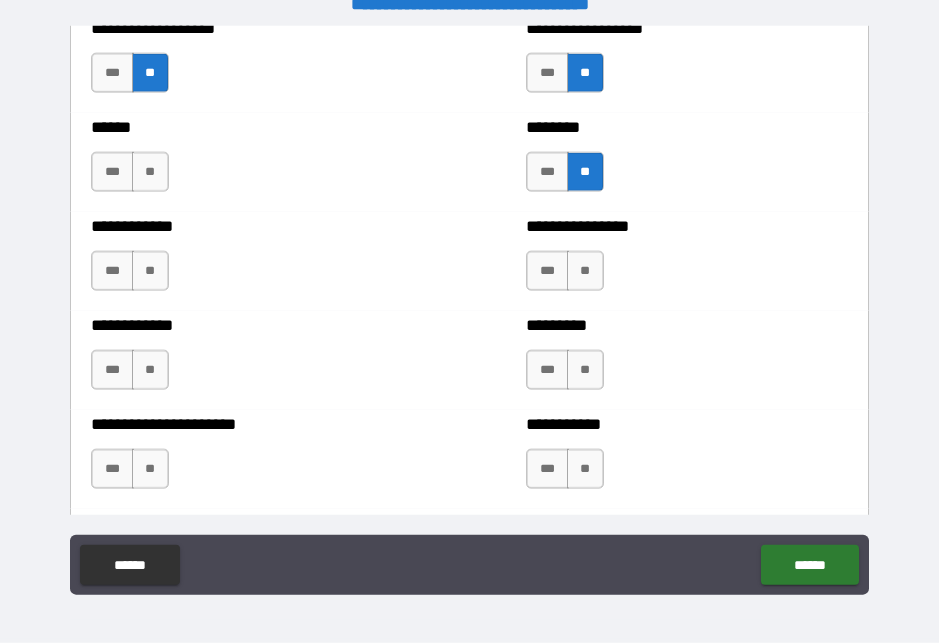 click on "**" at bounding box center (585, 271) 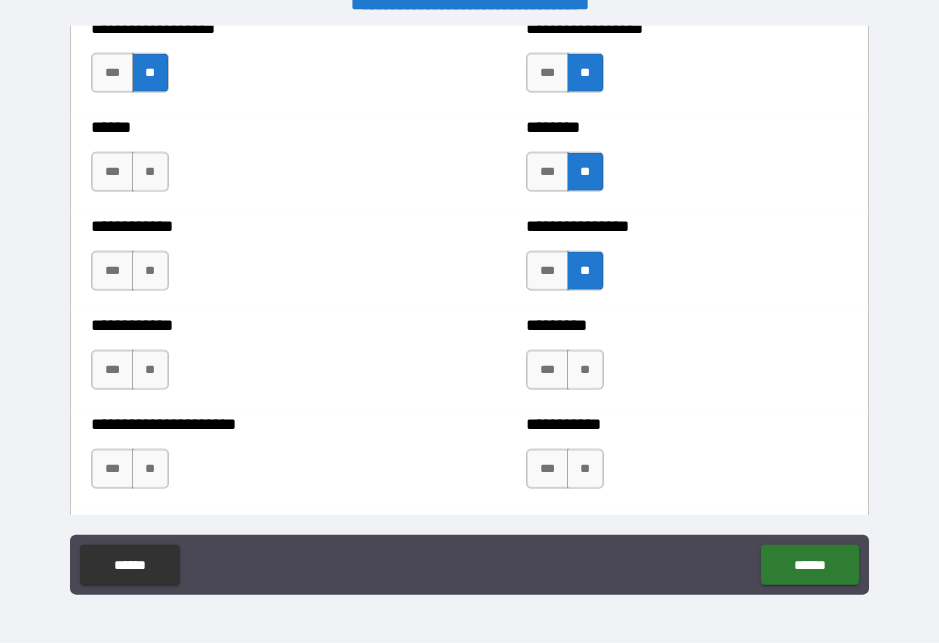 click on "**" at bounding box center [585, 370] 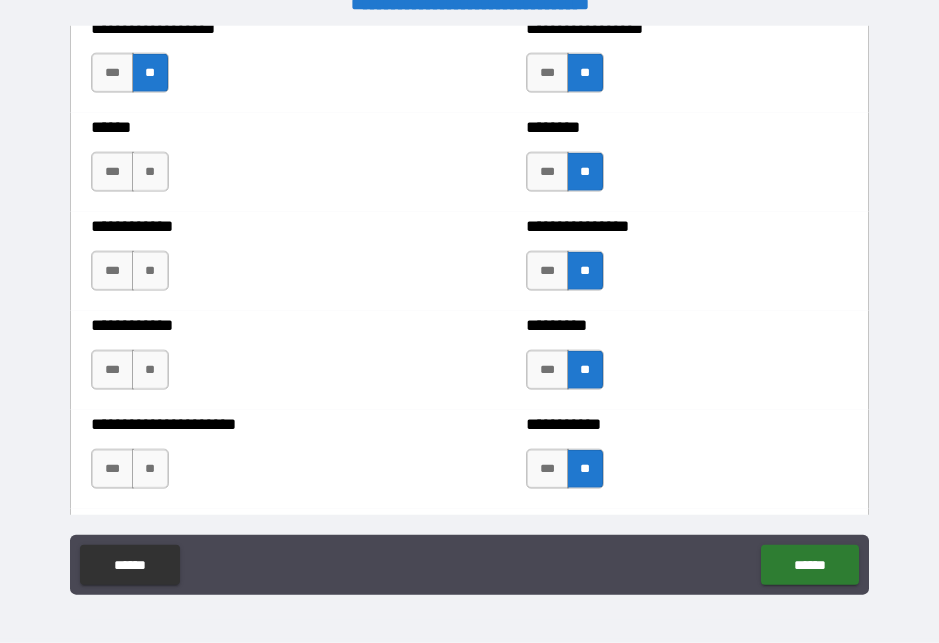 click on "**" at bounding box center (150, 469) 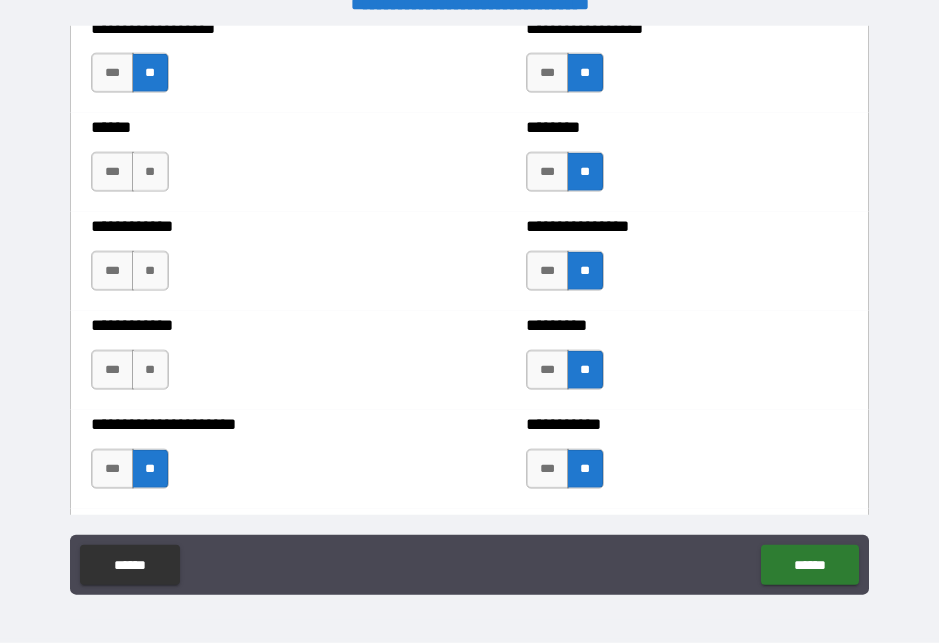 click on "**" at bounding box center (150, 370) 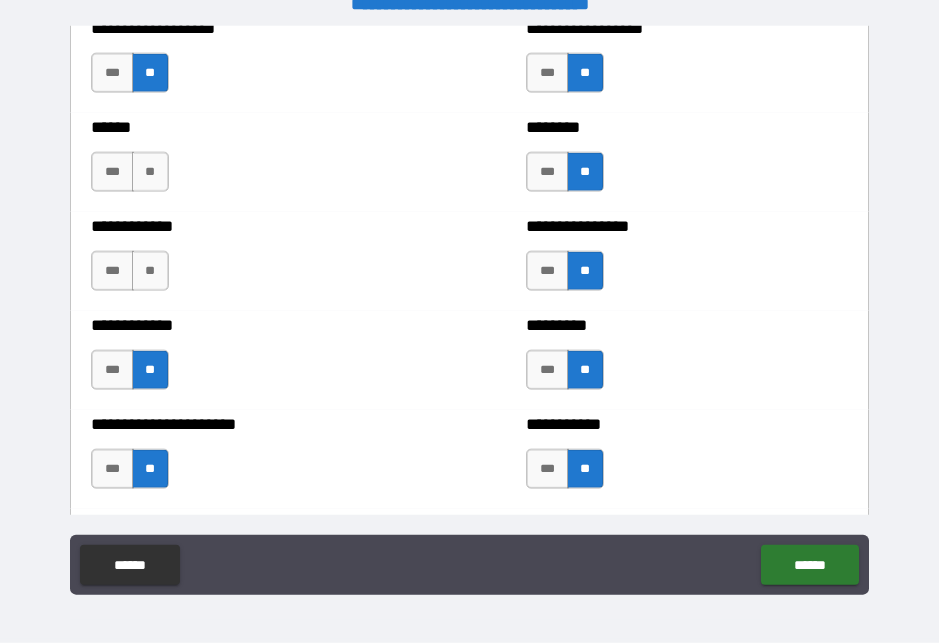 click on "**" at bounding box center [150, 271] 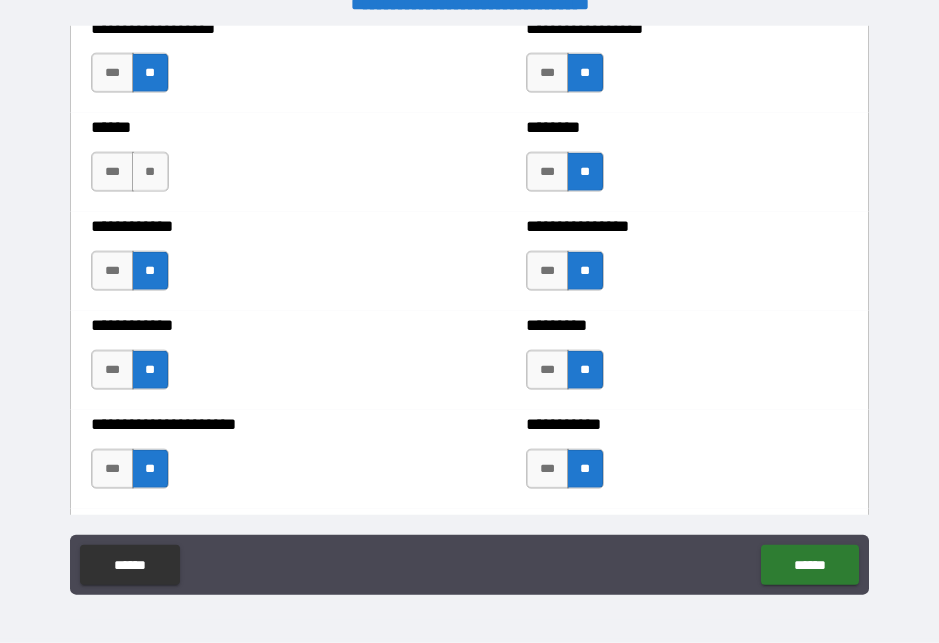 click on "**" at bounding box center [150, 172] 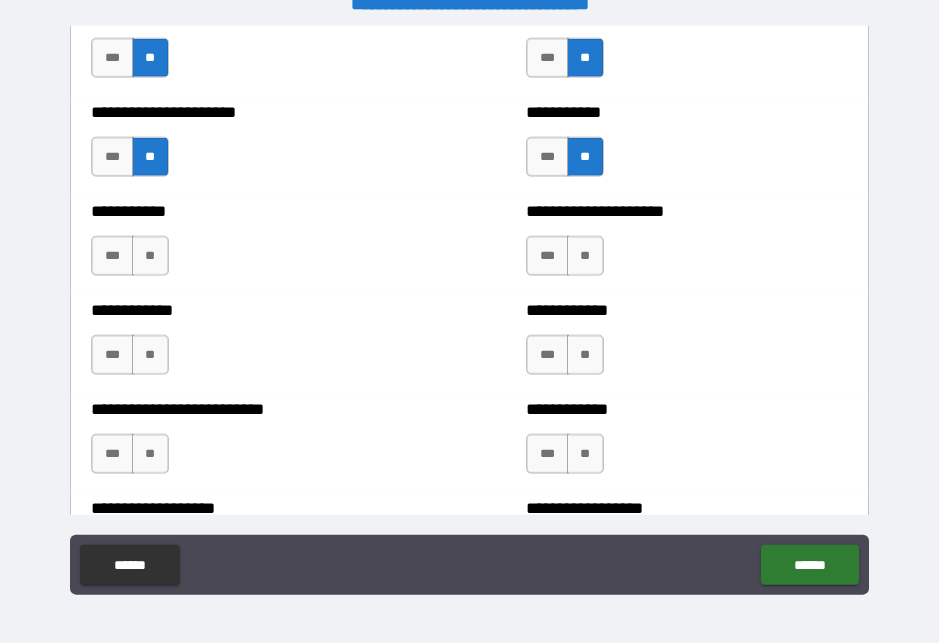 scroll, scrollTop: 5259, scrollLeft: 0, axis: vertical 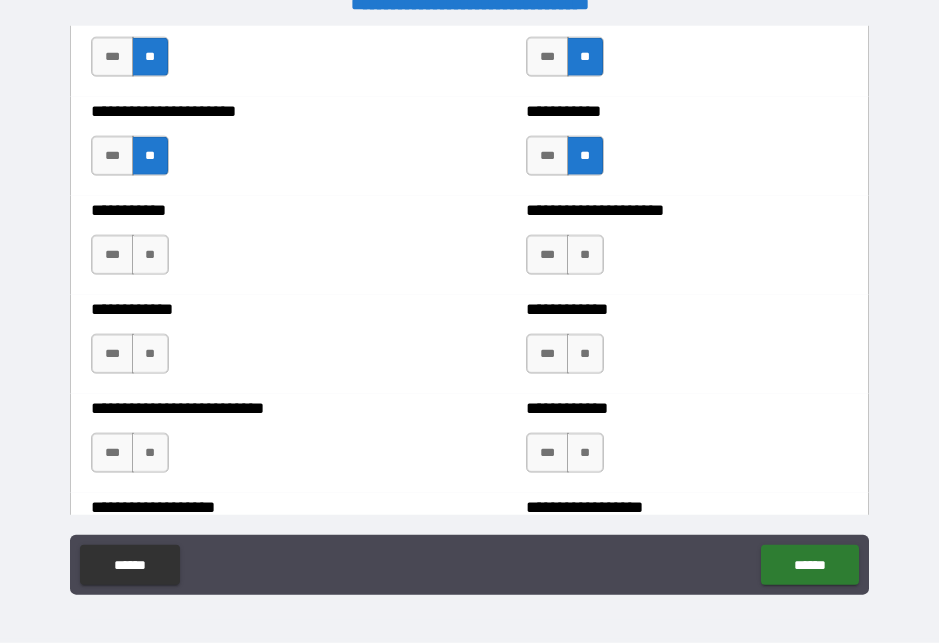 click on "**" at bounding box center (150, 255) 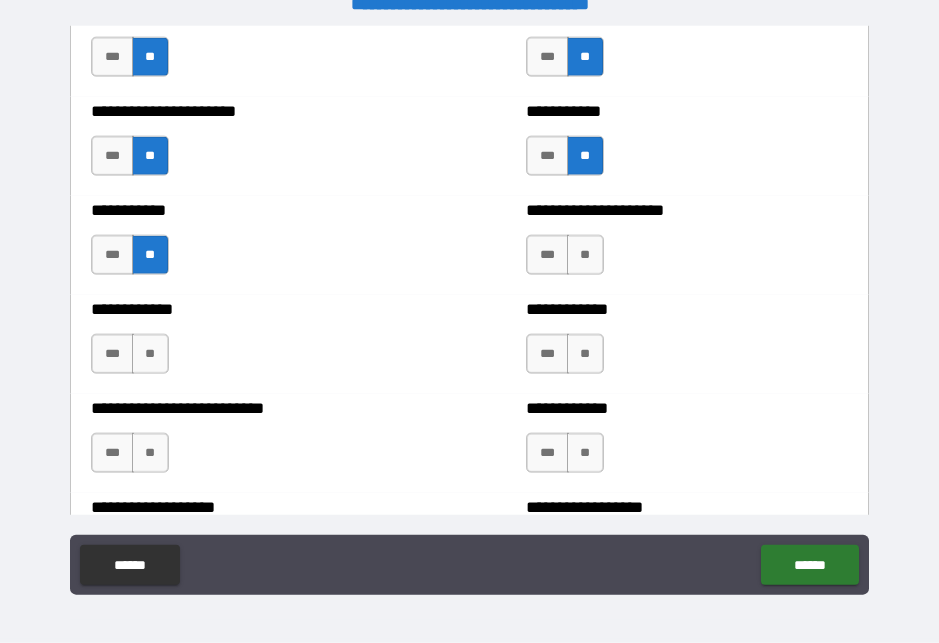 click on "**" at bounding box center (150, 354) 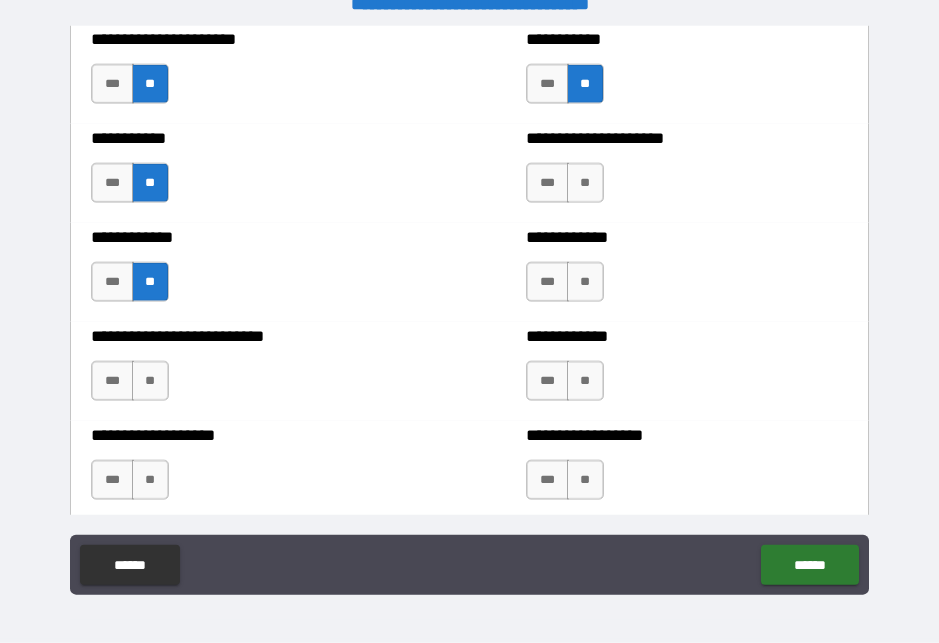scroll, scrollTop: 5332, scrollLeft: 0, axis: vertical 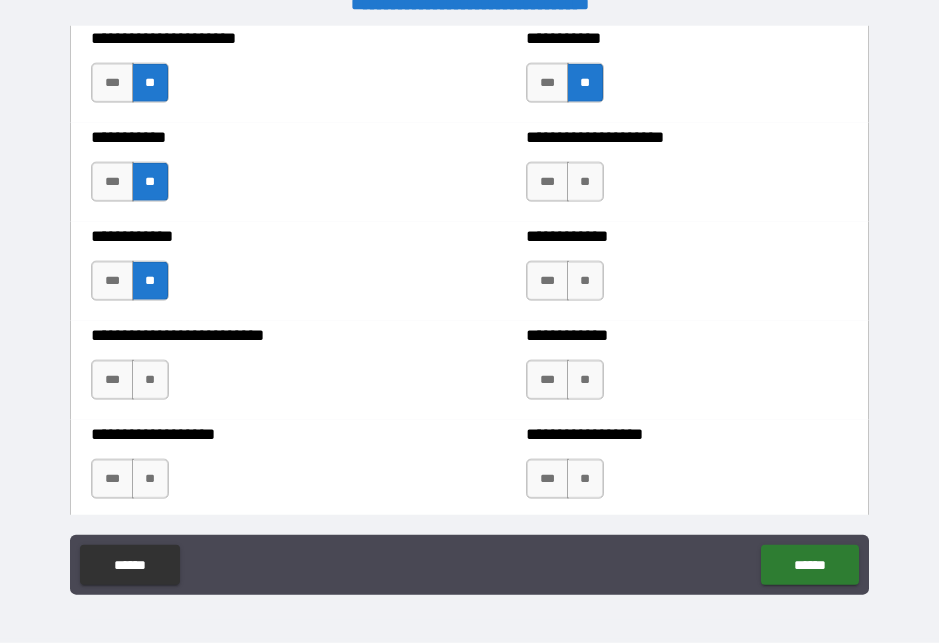 click on "**" at bounding box center [150, 380] 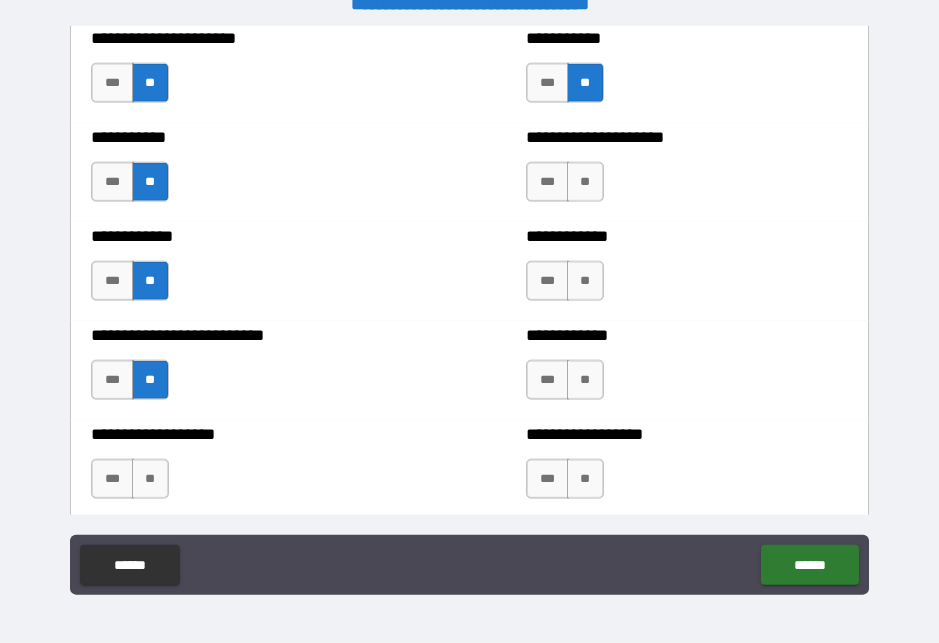 click on "**" at bounding box center [150, 479] 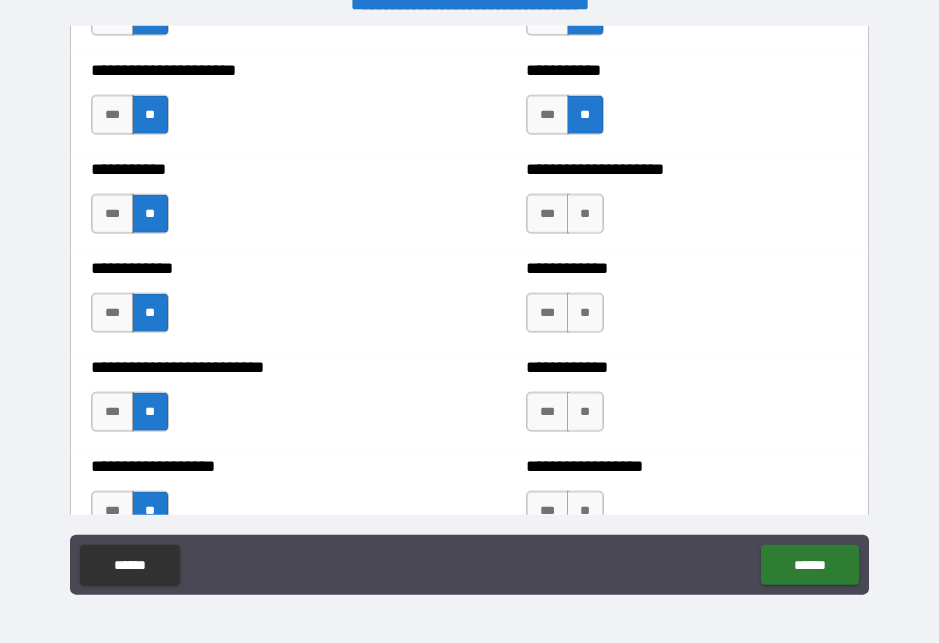 scroll, scrollTop: 5298, scrollLeft: 0, axis: vertical 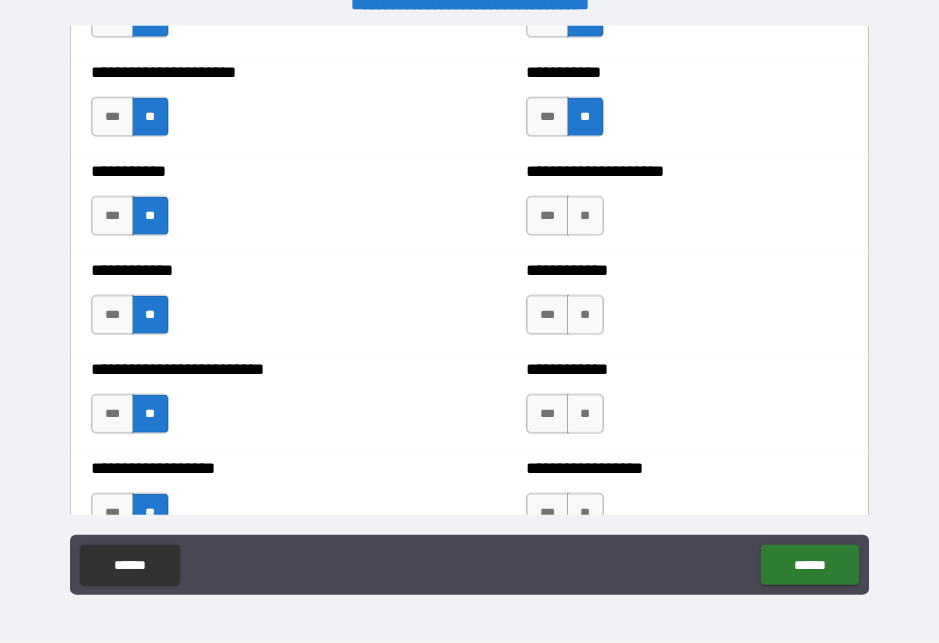 click on "**" at bounding box center (585, 216) 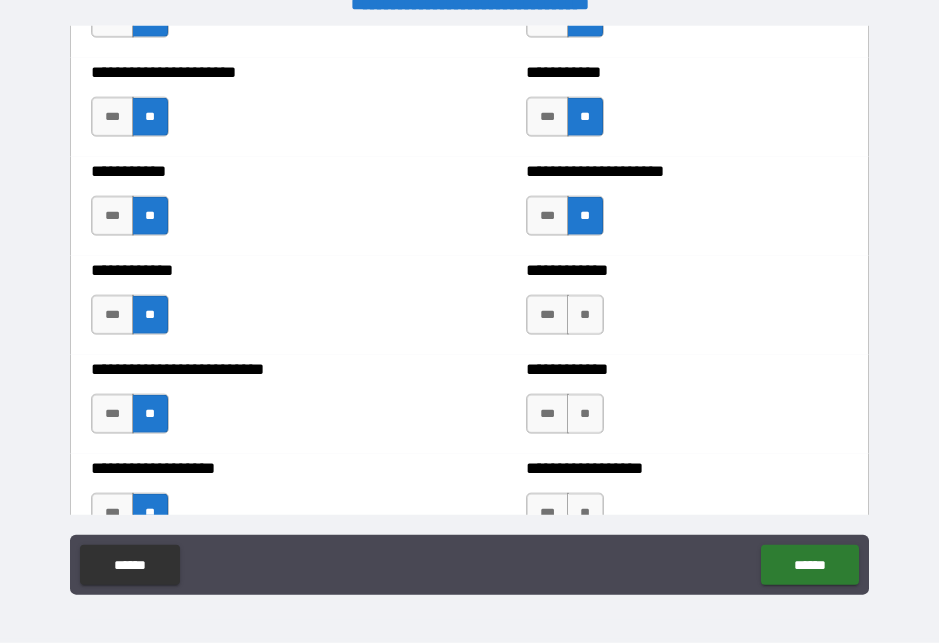 click on "**" at bounding box center [585, 315] 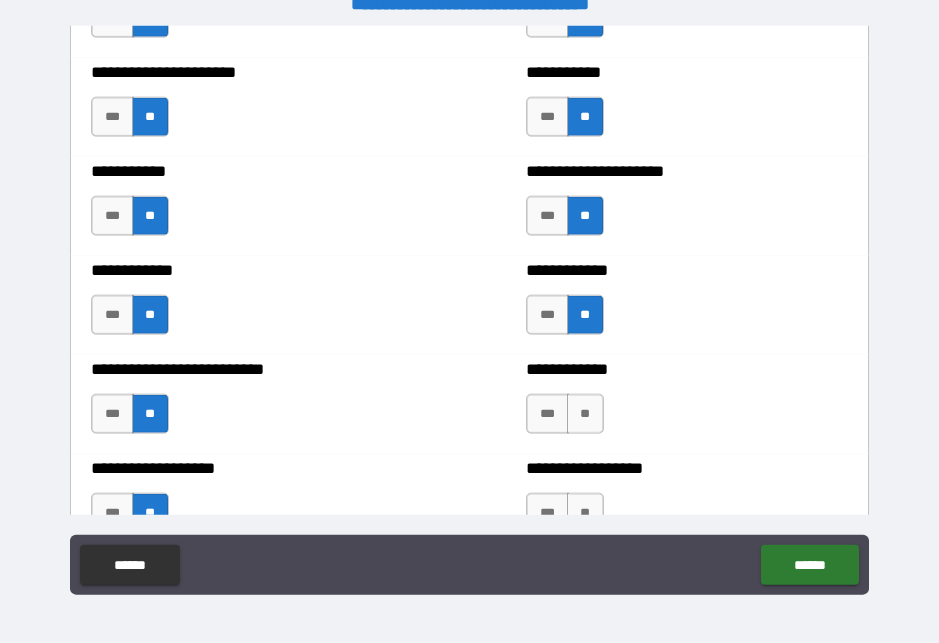 click on "**" at bounding box center (585, 414) 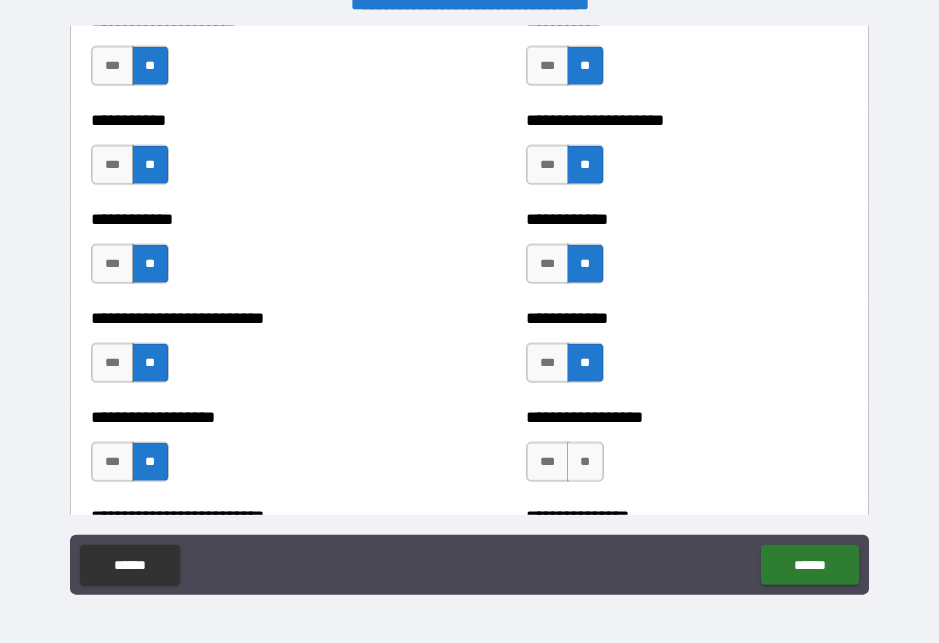 scroll, scrollTop: 5380, scrollLeft: 0, axis: vertical 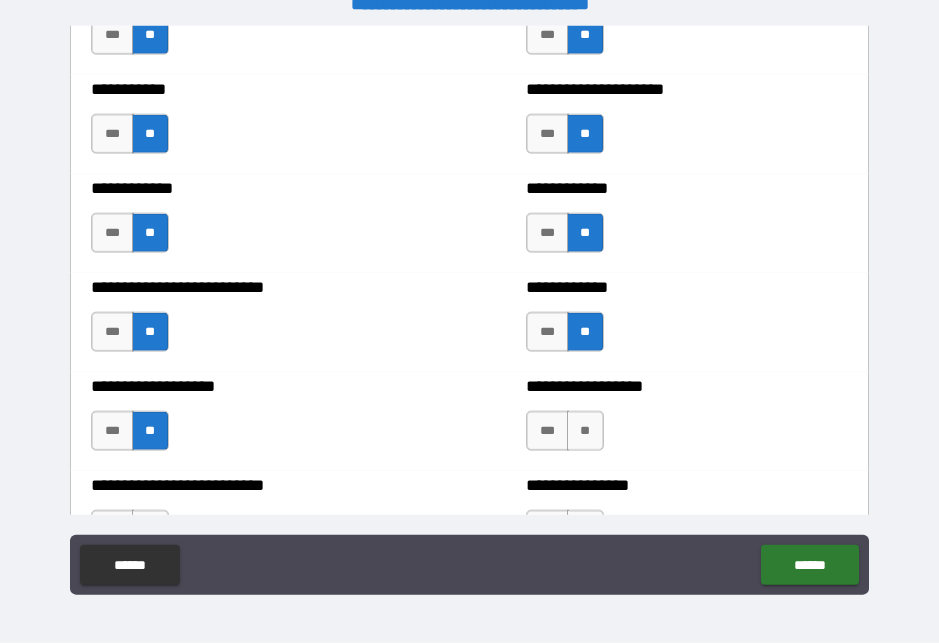 click on "**" at bounding box center [585, 431] 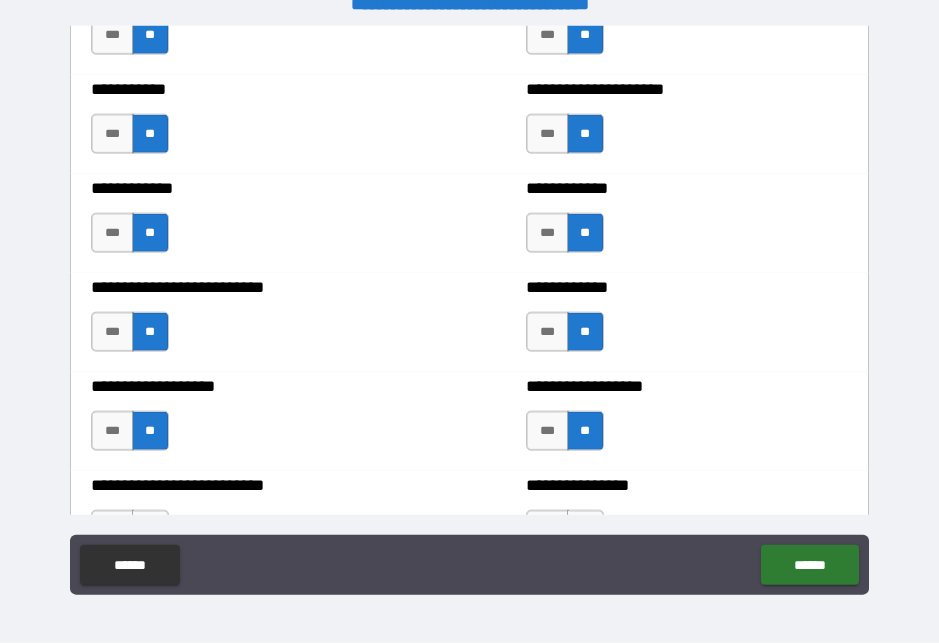 click on "***" at bounding box center [547, 431] 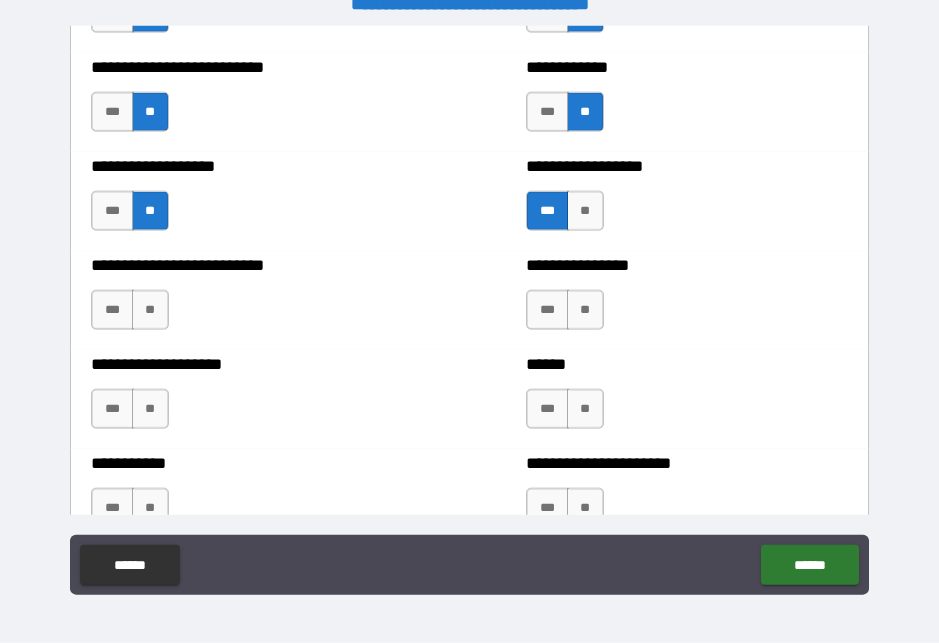 scroll, scrollTop: 5601, scrollLeft: 0, axis: vertical 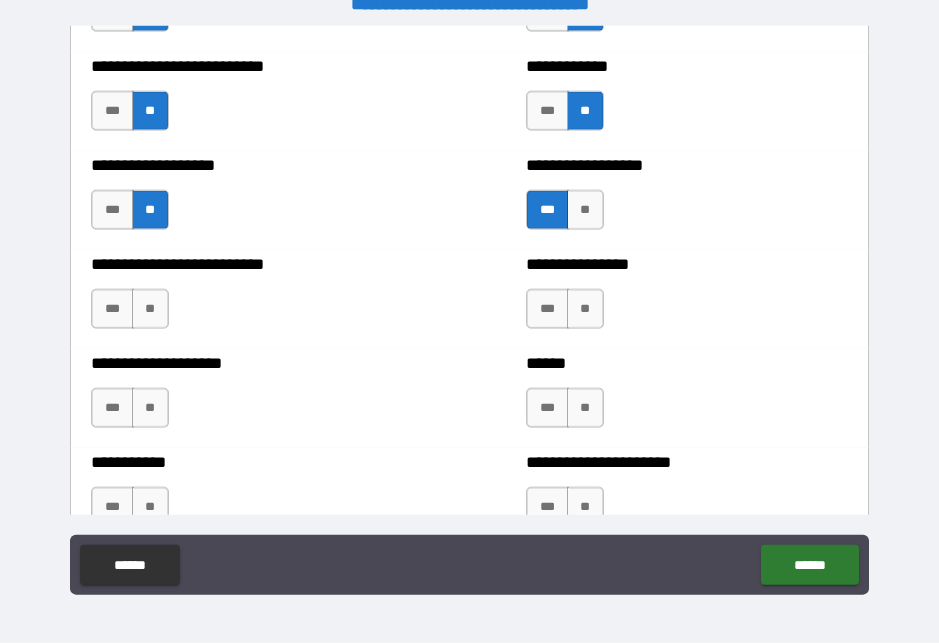 click on "**" at bounding box center [585, 309] 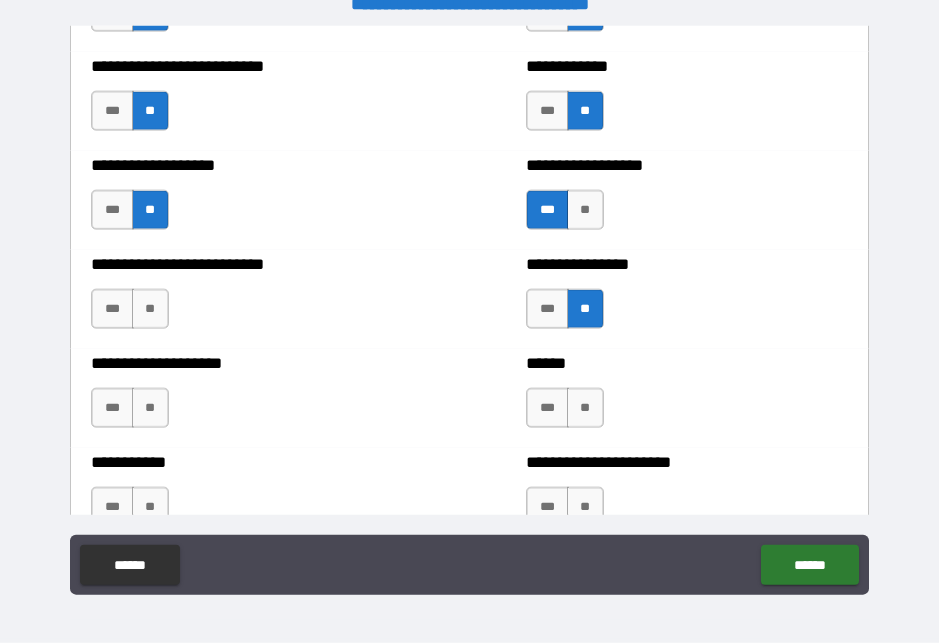 click on "**" at bounding box center [585, 408] 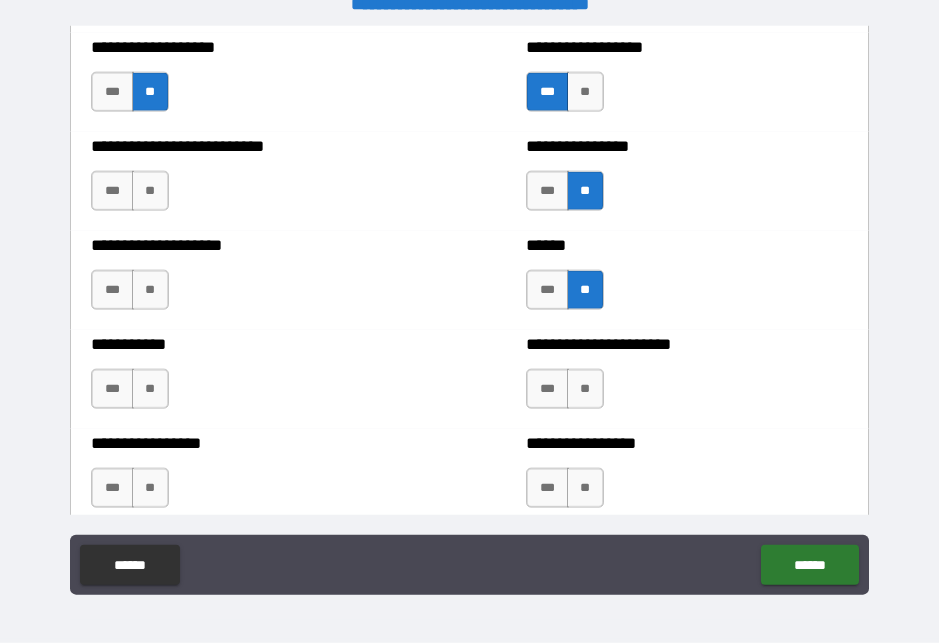 scroll, scrollTop: 5717, scrollLeft: 0, axis: vertical 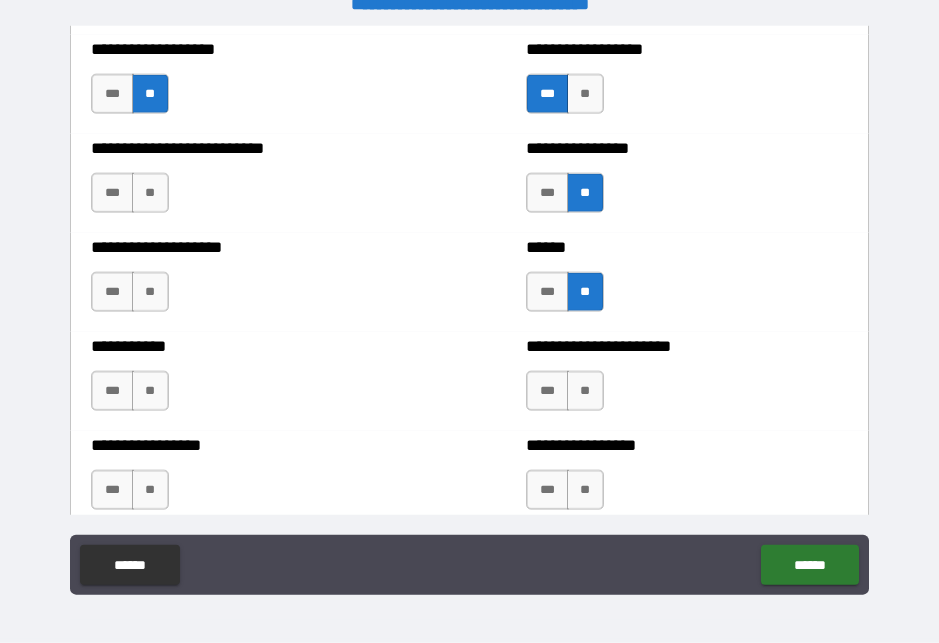 click on "**" at bounding box center [150, 193] 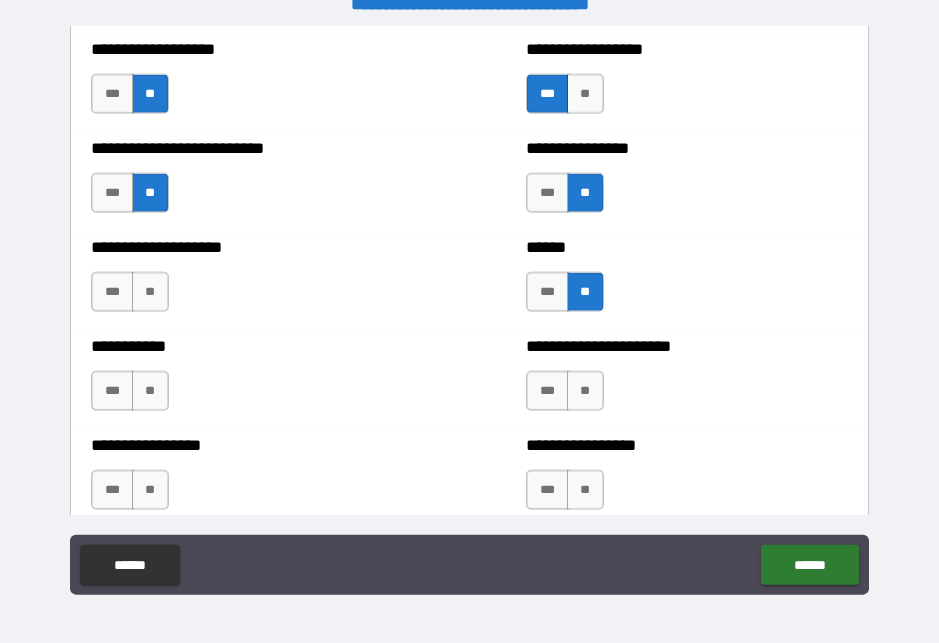 click on "**" at bounding box center [150, 292] 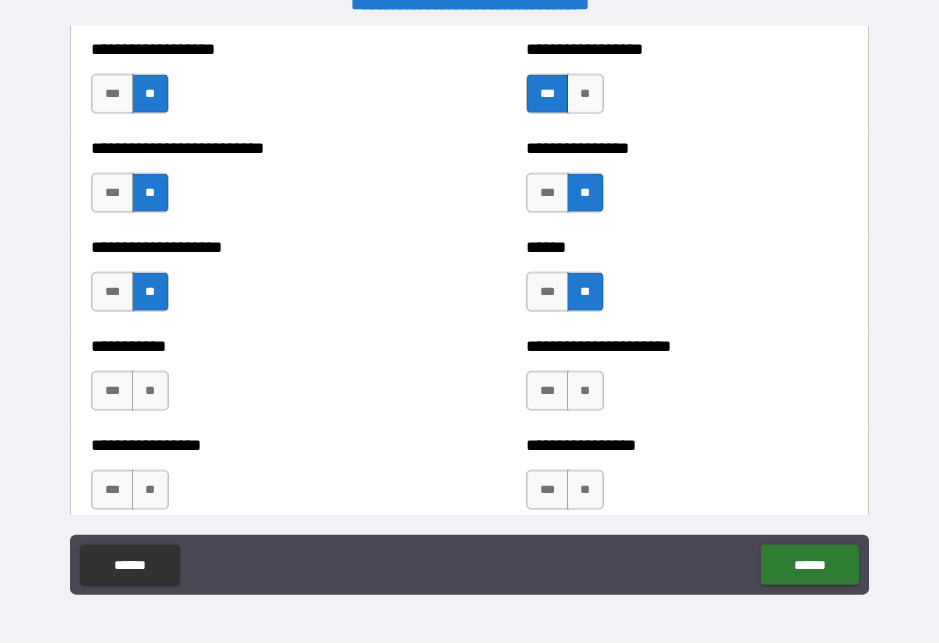 click on "**" at bounding box center (150, 391) 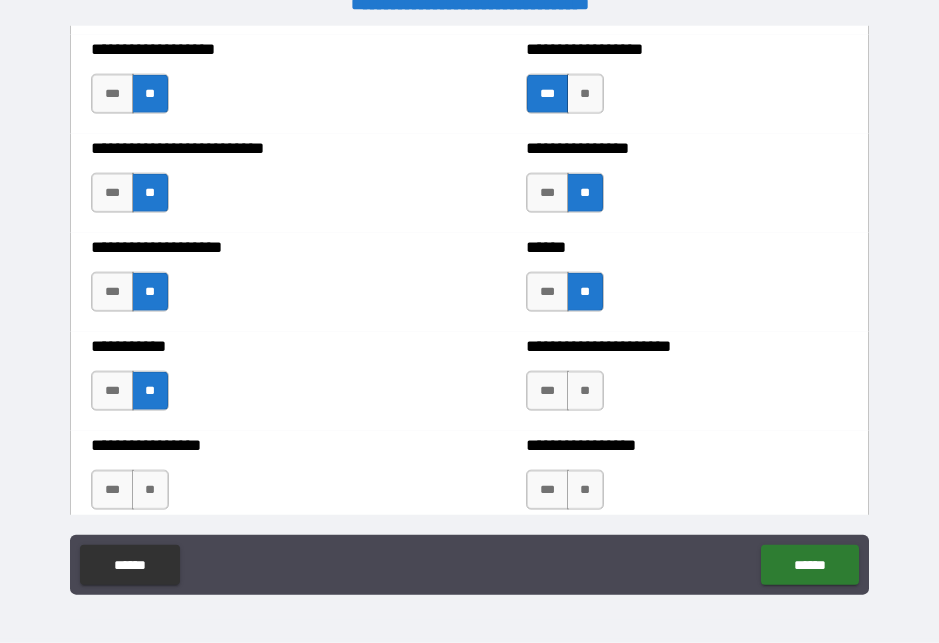 click on "**" at bounding box center (150, 490) 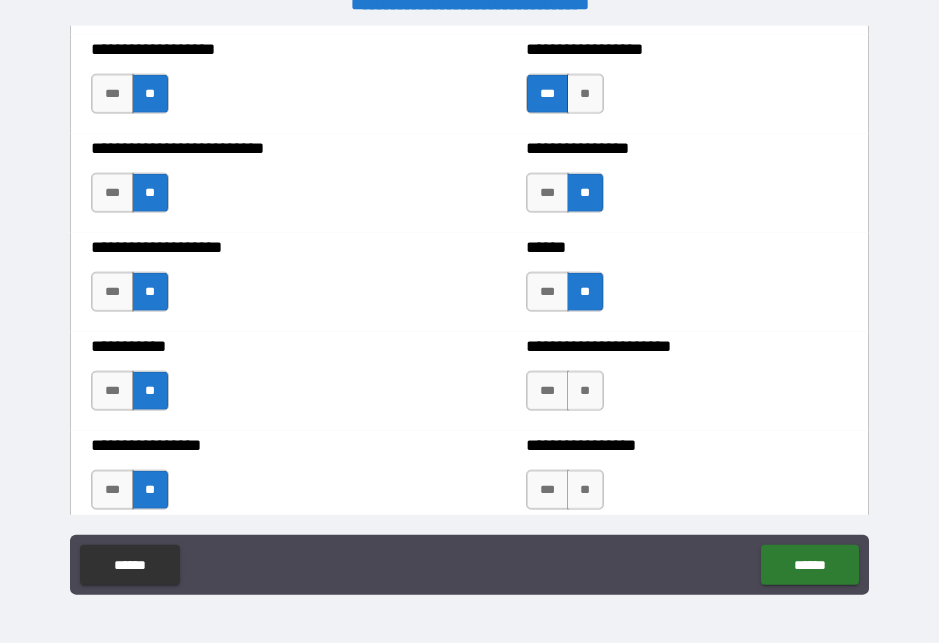 click on "**" at bounding box center (585, 391) 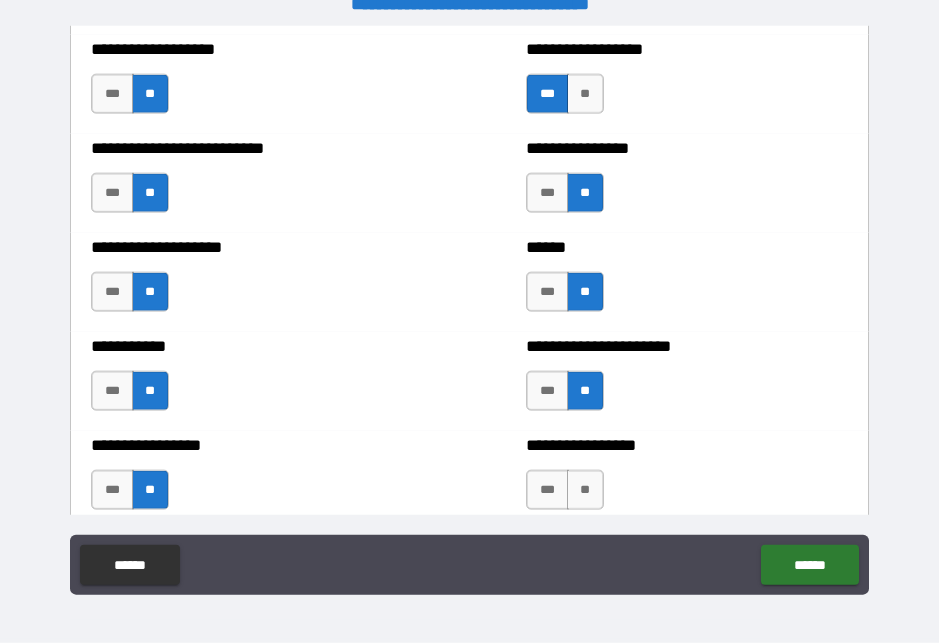 click on "**" at bounding box center (585, 490) 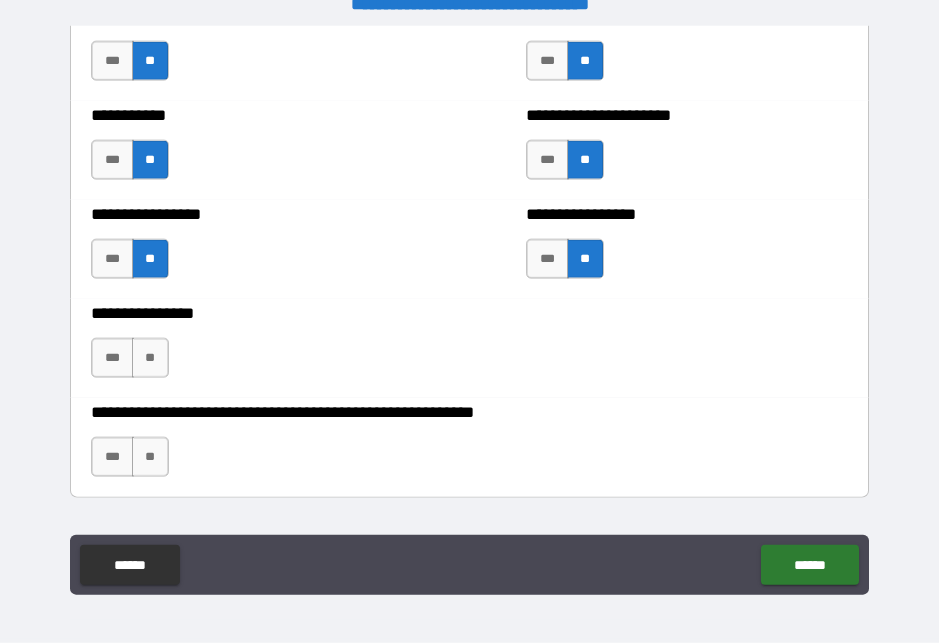 scroll, scrollTop: 5962, scrollLeft: 0, axis: vertical 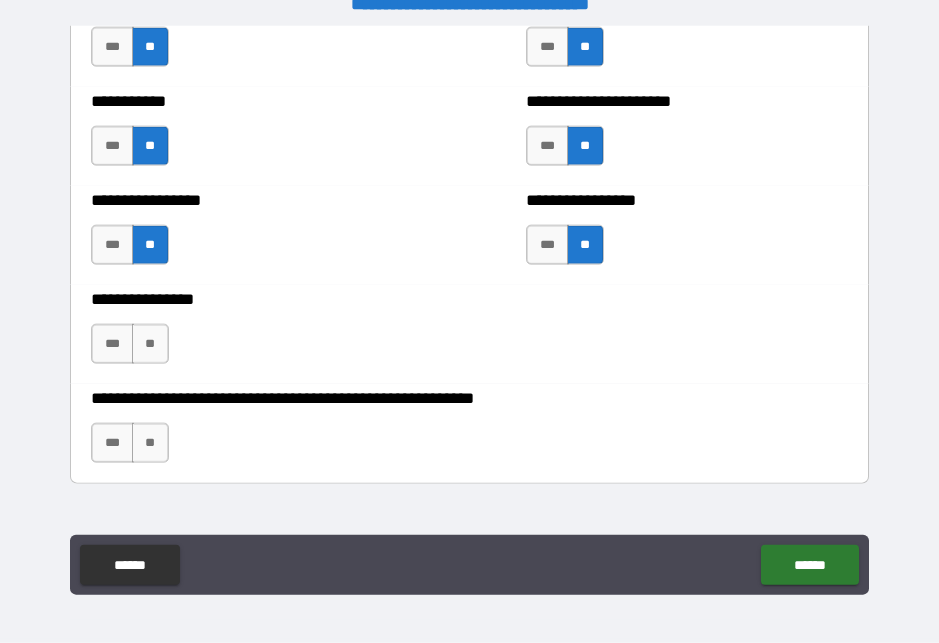 click on "**" at bounding box center [150, 344] 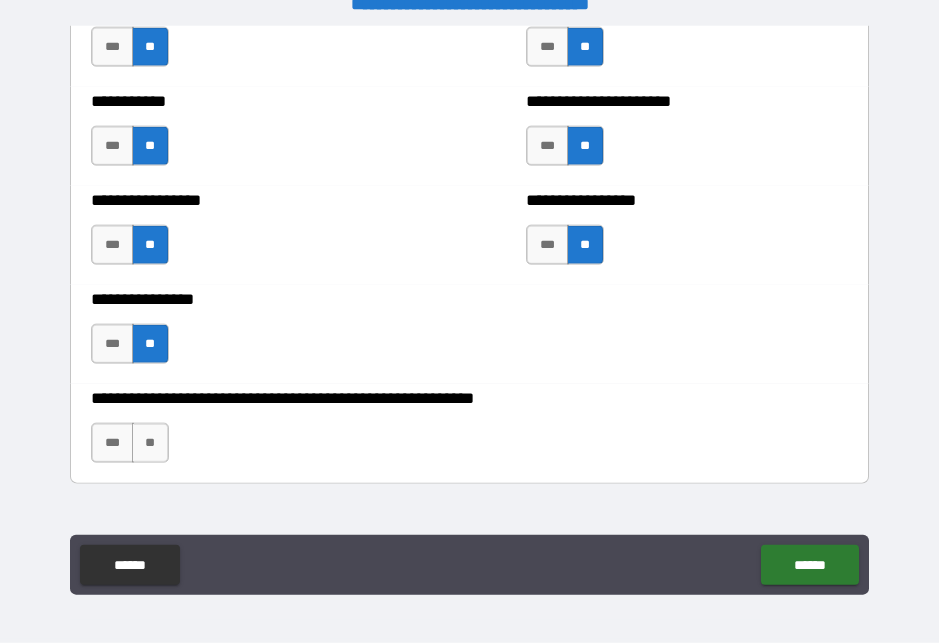 click on "**" at bounding box center (150, 443) 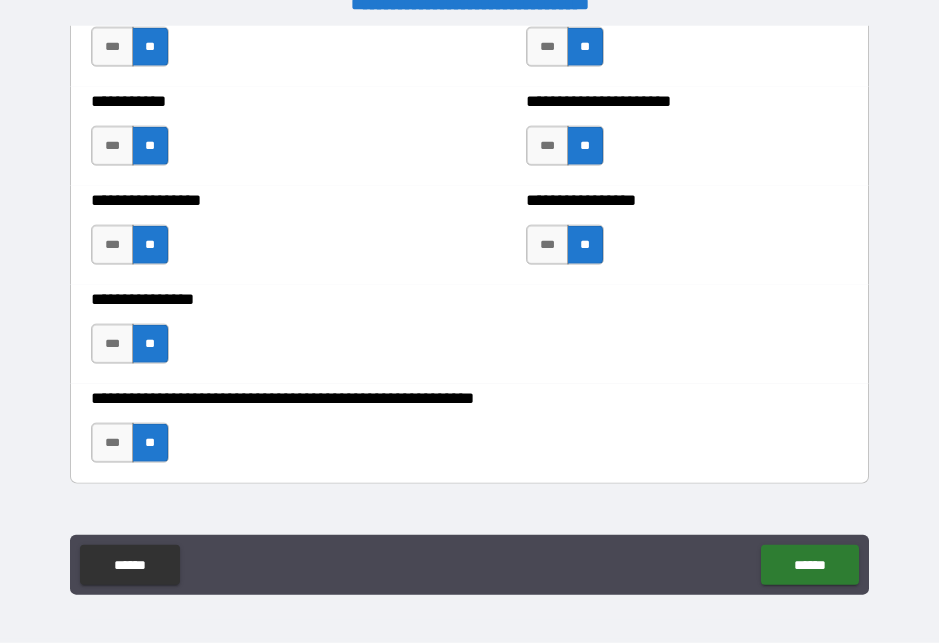 click on "******" at bounding box center (809, 565) 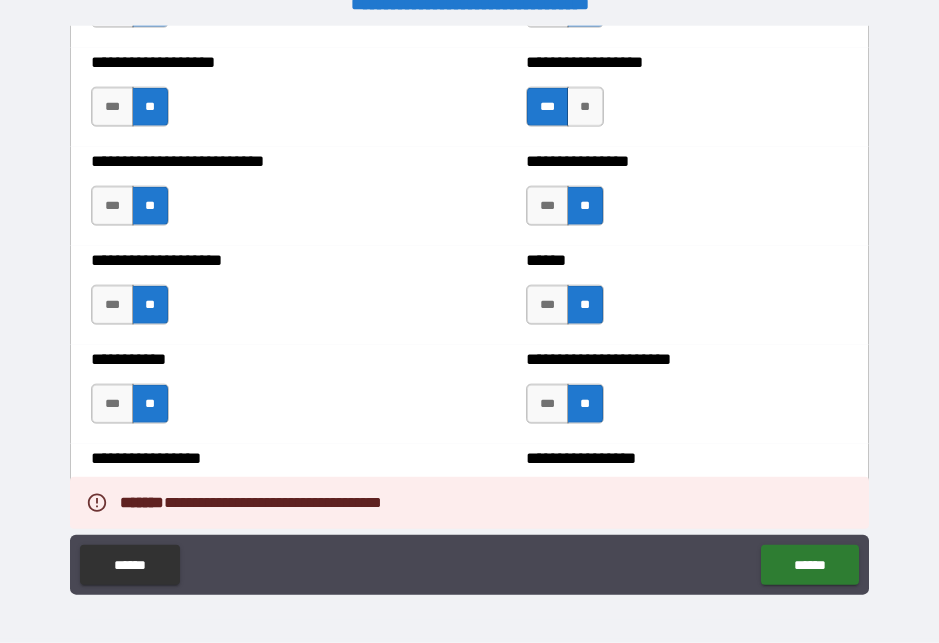 scroll, scrollTop: 5631, scrollLeft: 0, axis: vertical 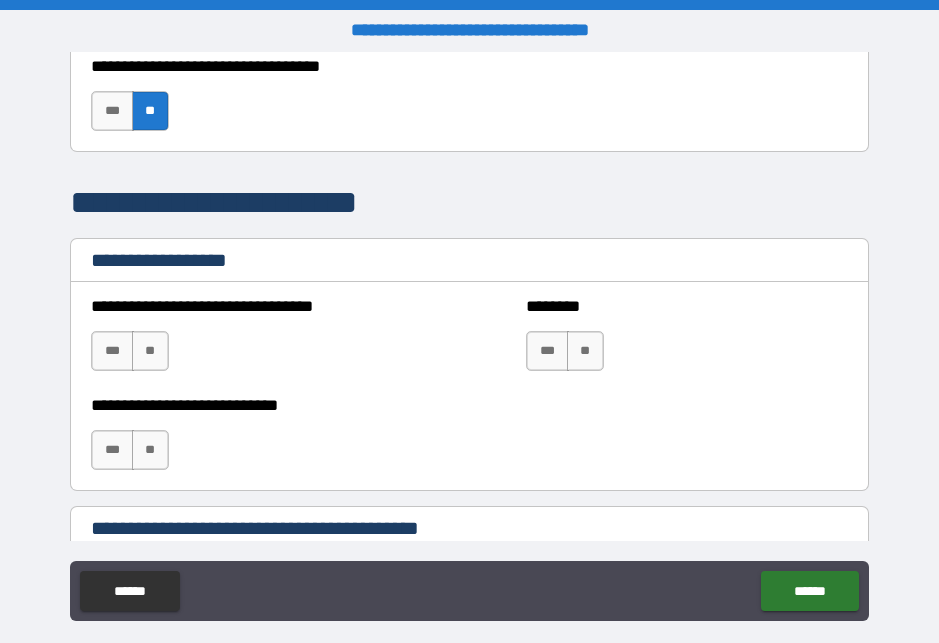 click on "**" at bounding box center [585, 351] 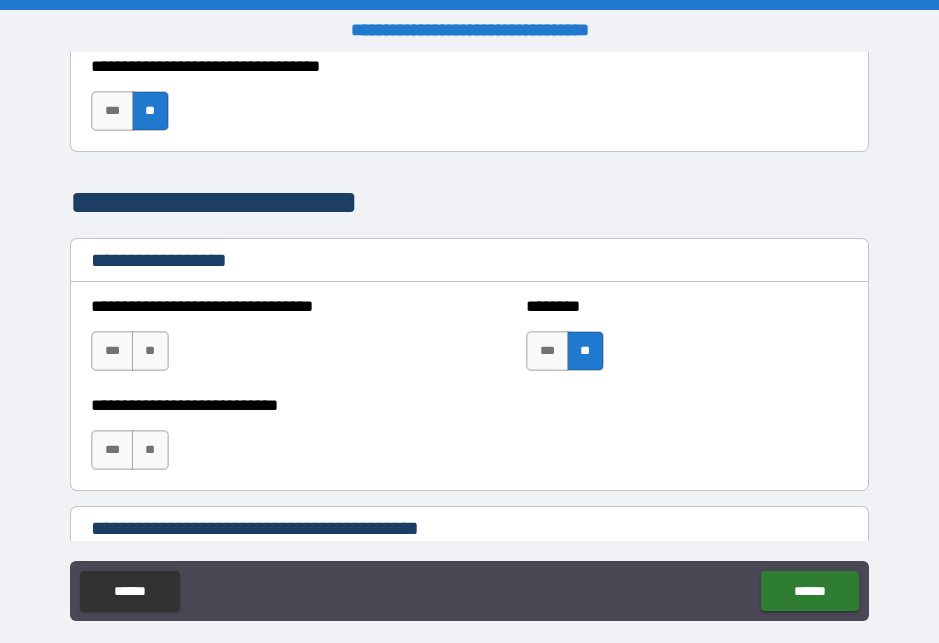 click on "**" at bounding box center [150, 351] 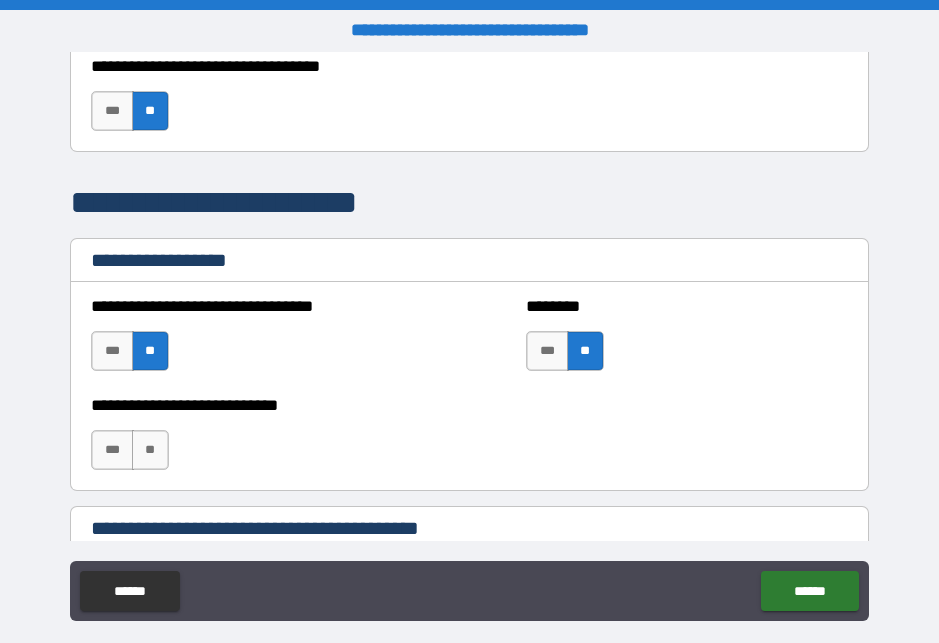 click on "**" at bounding box center (150, 450) 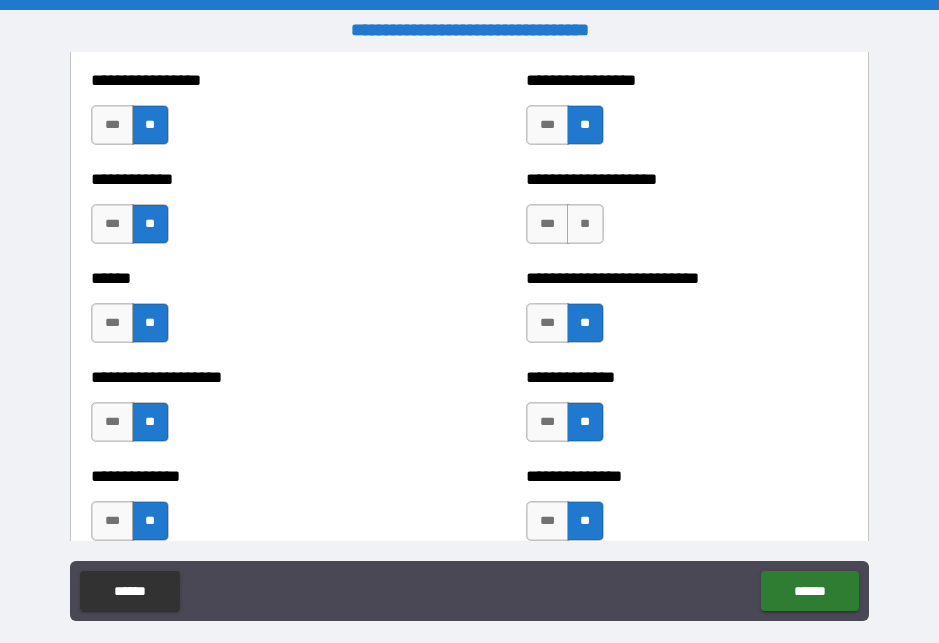 scroll, scrollTop: 3843, scrollLeft: 0, axis: vertical 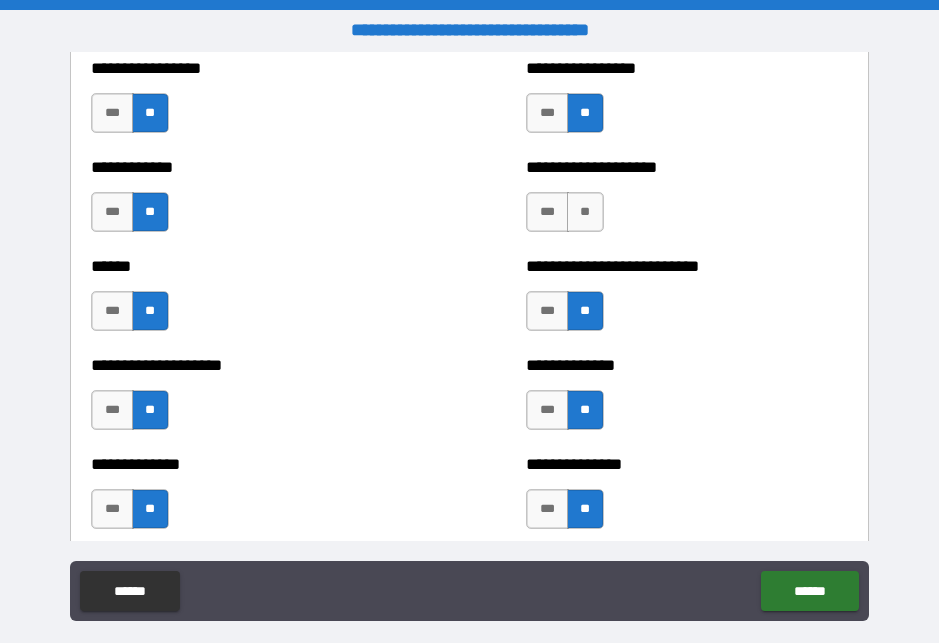 click on "**" at bounding box center [585, 212] 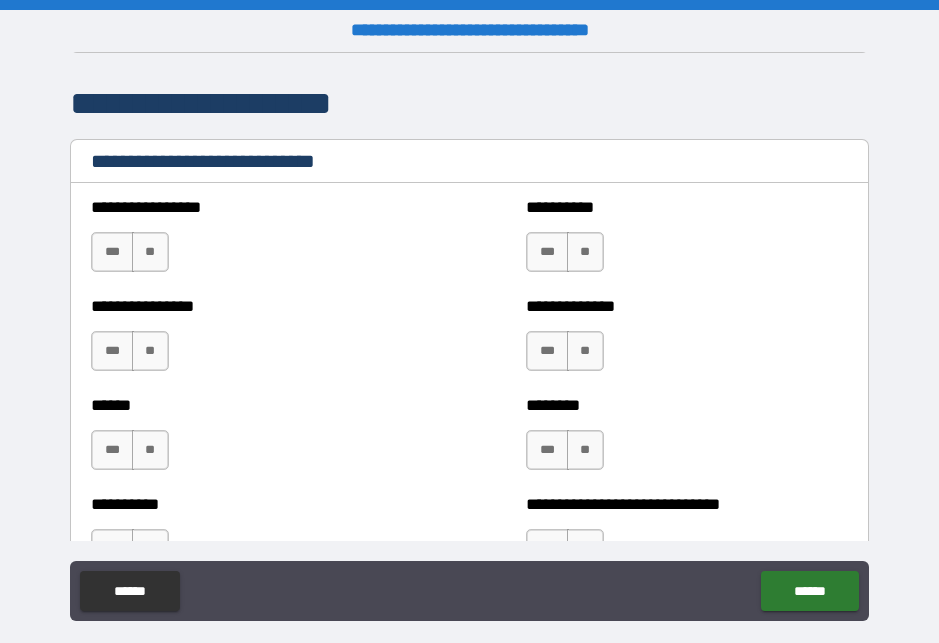 scroll, scrollTop: 6619, scrollLeft: 0, axis: vertical 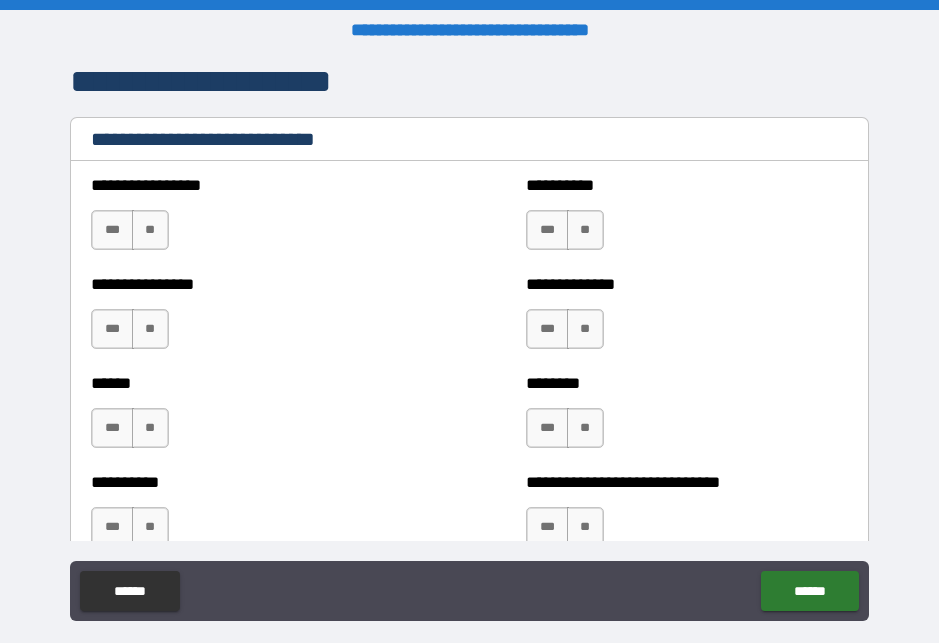 click on "**" at bounding box center (150, 230) 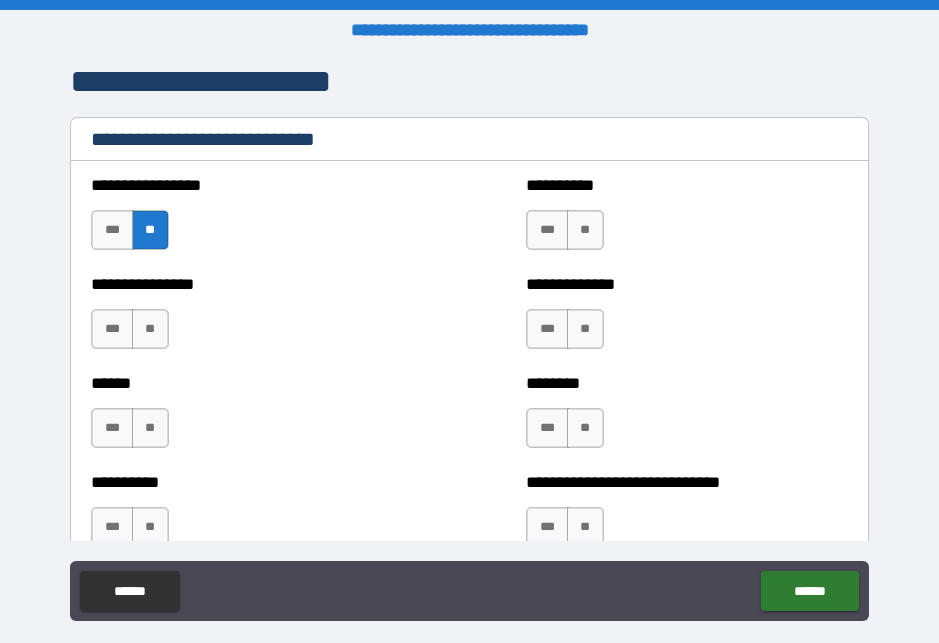 click on "**" at bounding box center [150, 329] 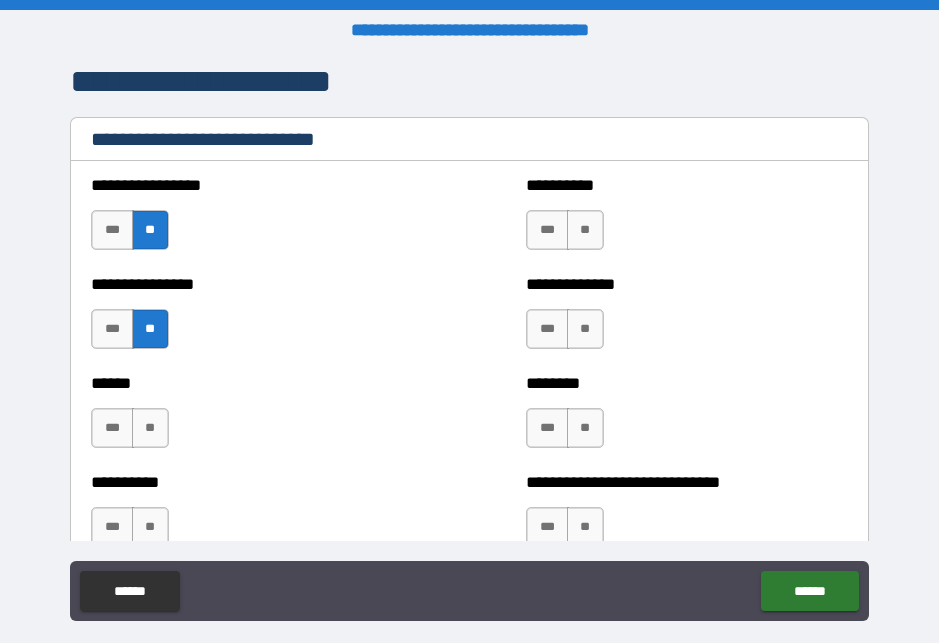 click on "***" at bounding box center [547, 329] 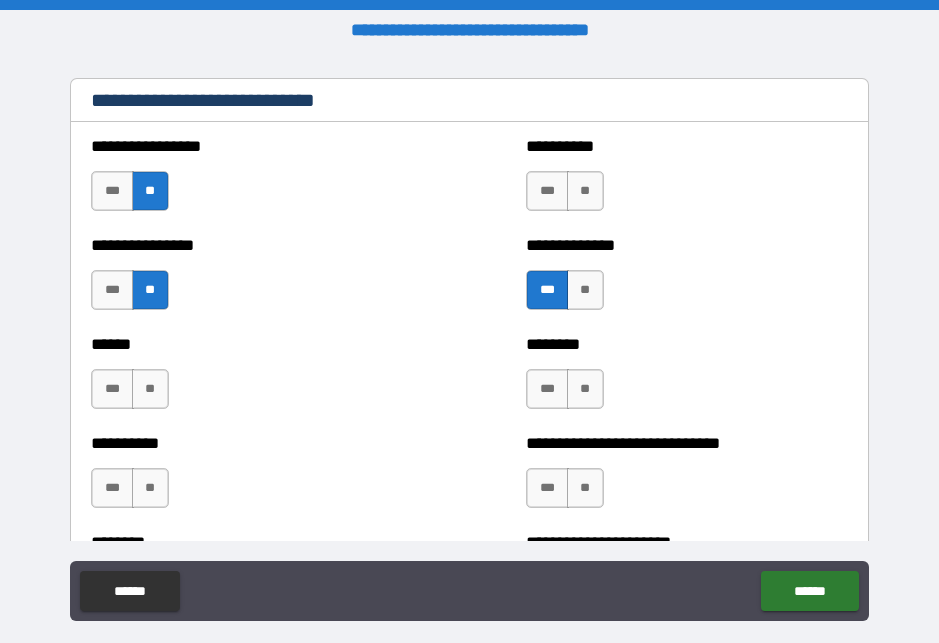 scroll, scrollTop: 6659, scrollLeft: 0, axis: vertical 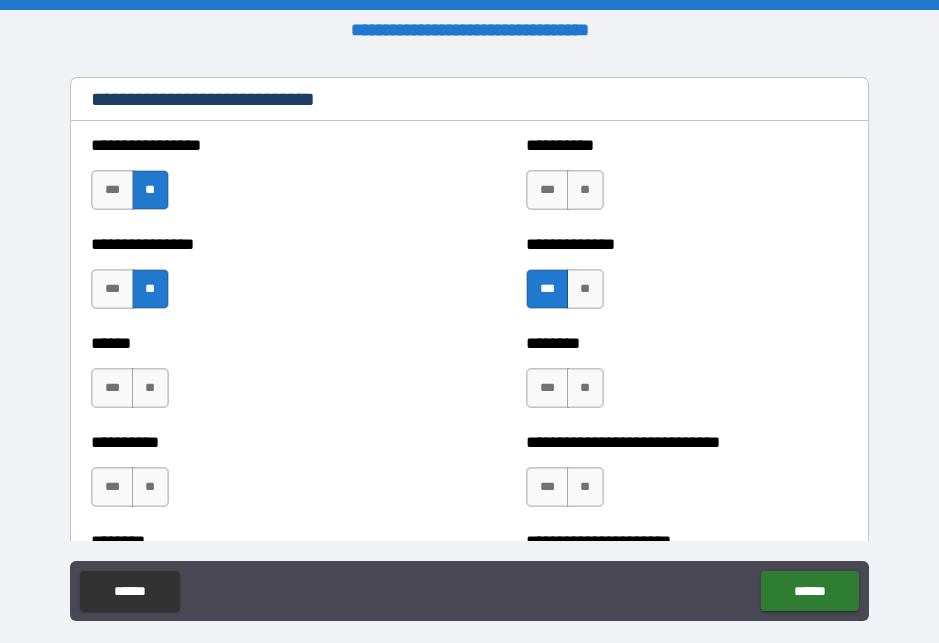 click on "***" at bounding box center [547, 388] 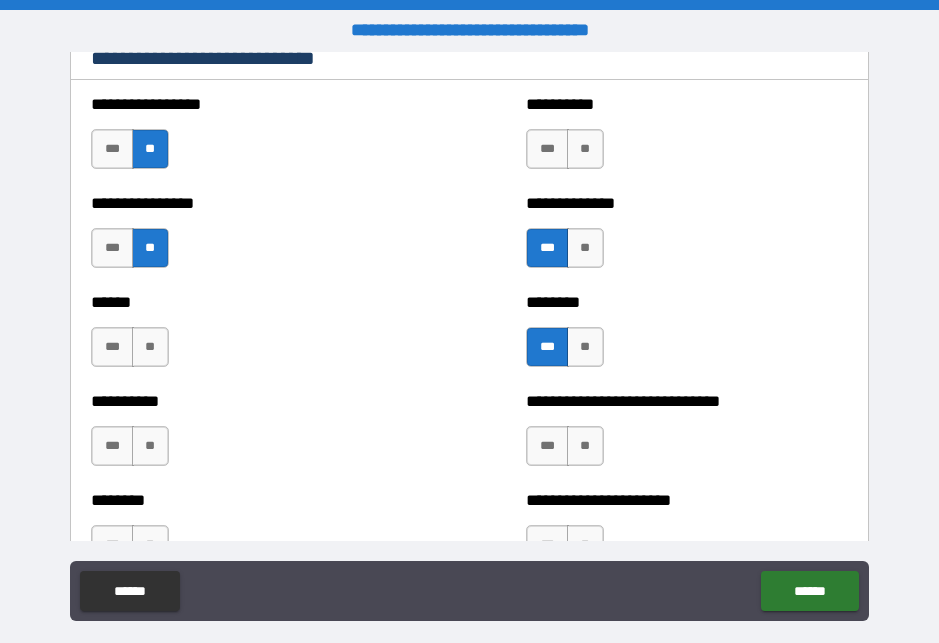 scroll, scrollTop: 6703, scrollLeft: 0, axis: vertical 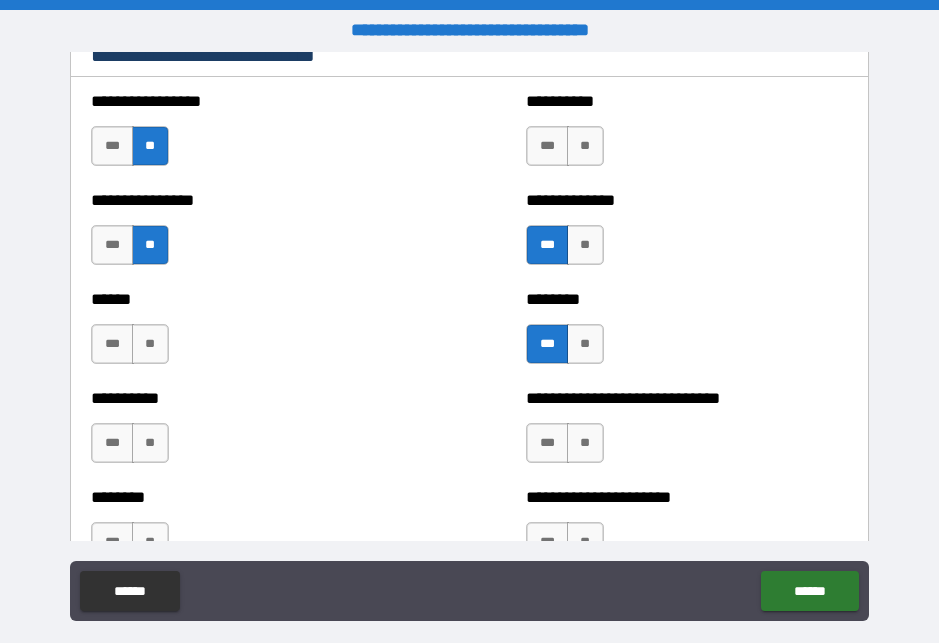 click on "**" at bounding box center [150, 344] 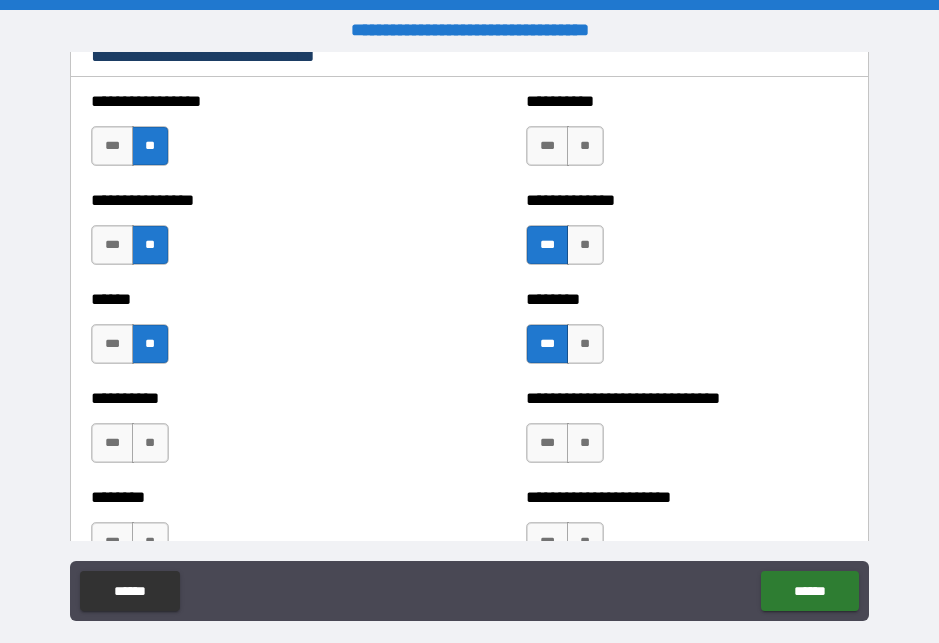 click on "**" at bounding box center (150, 443) 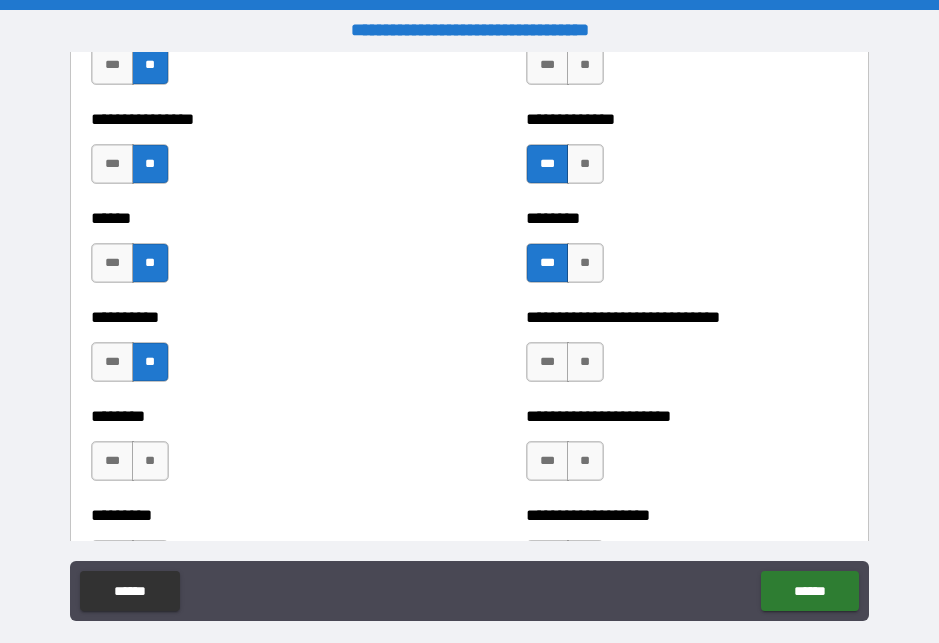 scroll, scrollTop: 6785, scrollLeft: 0, axis: vertical 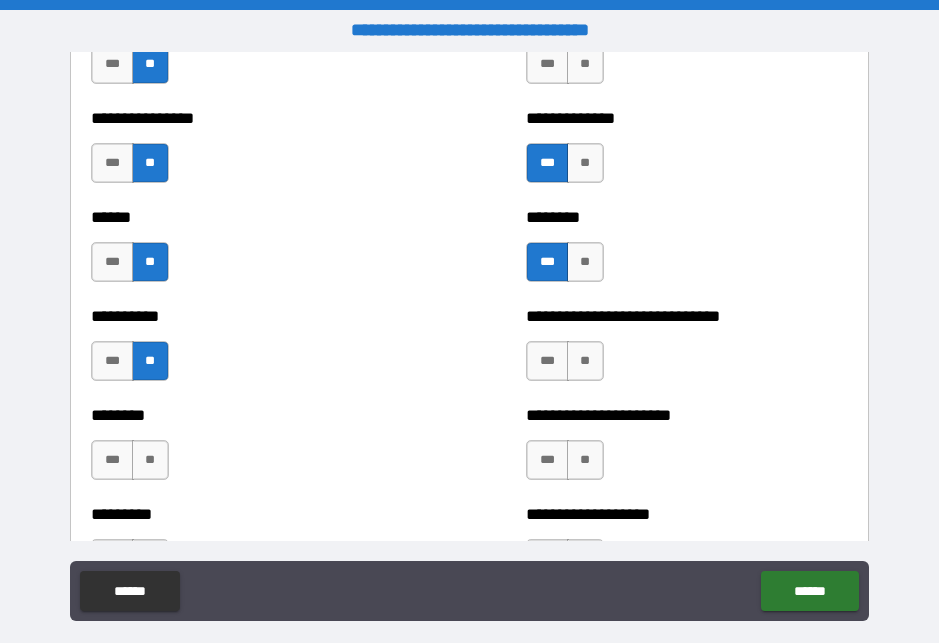 click on "***" at bounding box center [547, 361] 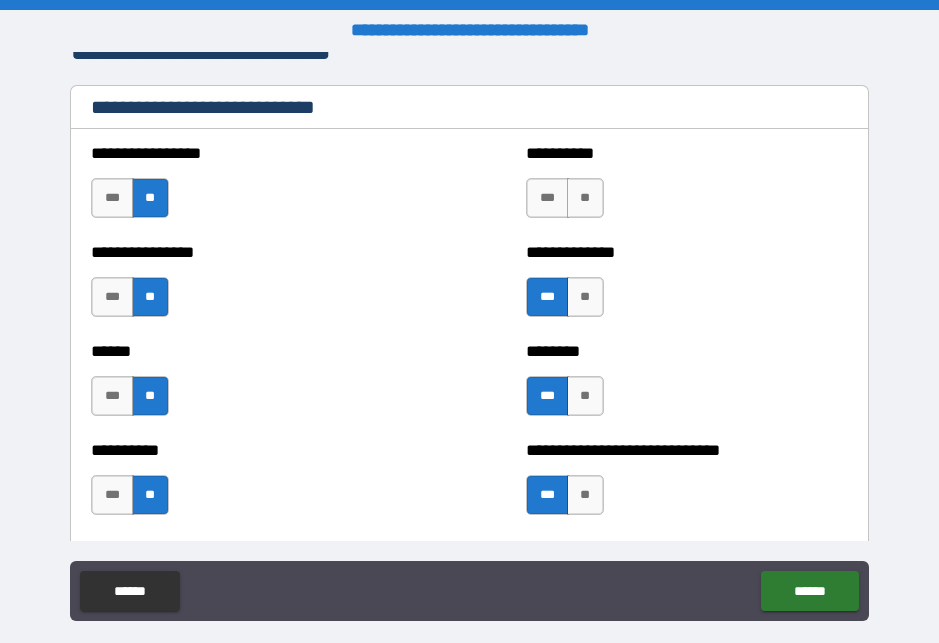 scroll, scrollTop: 6633, scrollLeft: 0, axis: vertical 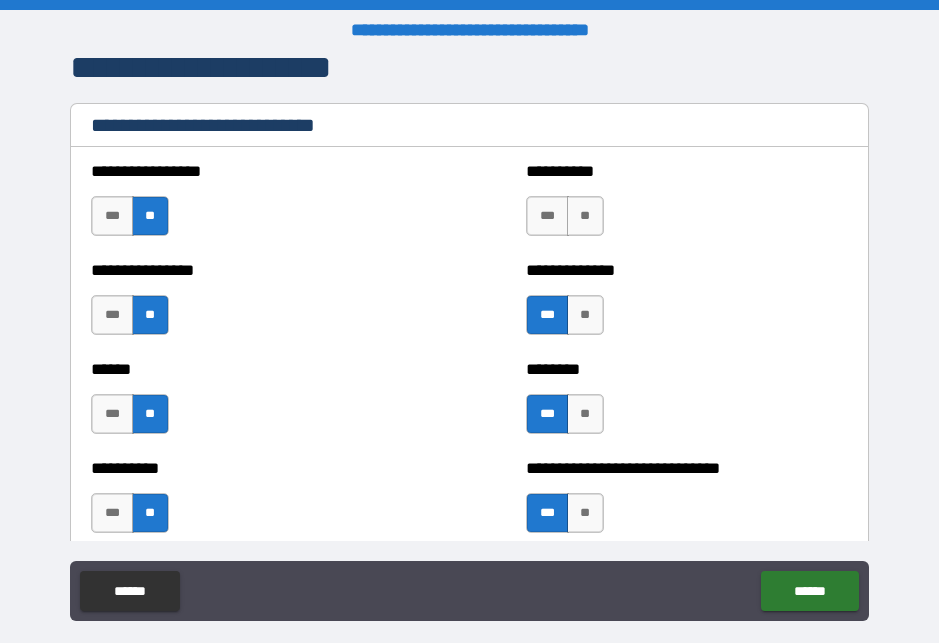 click on "***" at bounding box center (547, 216) 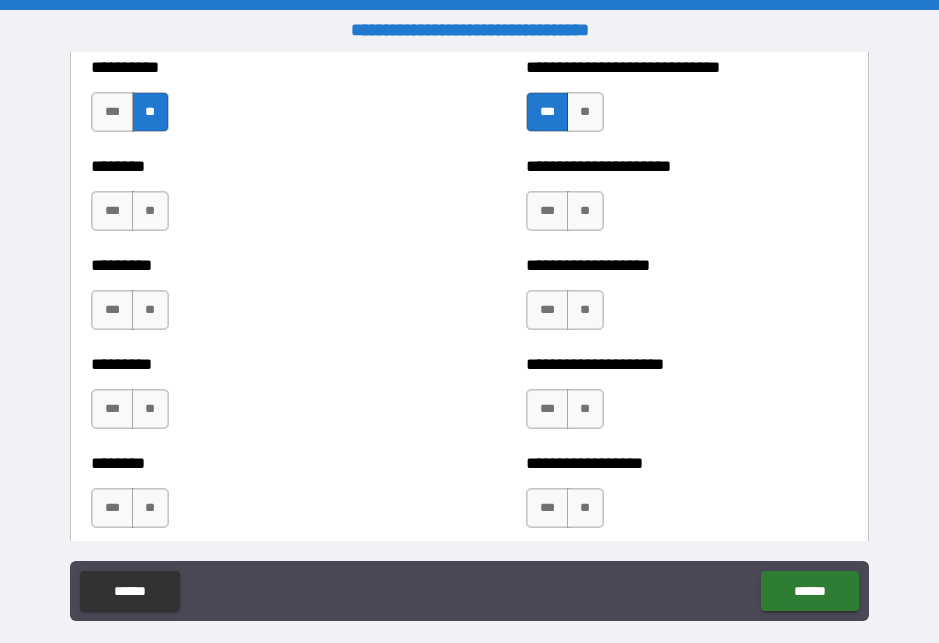 scroll, scrollTop: 7032, scrollLeft: 0, axis: vertical 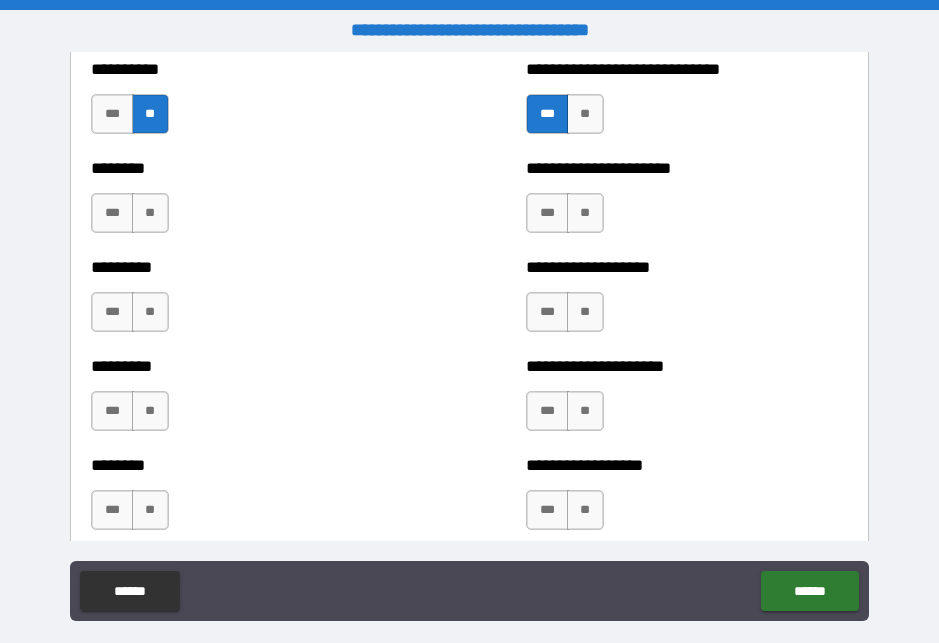 click on "***" at bounding box center (112, 213) 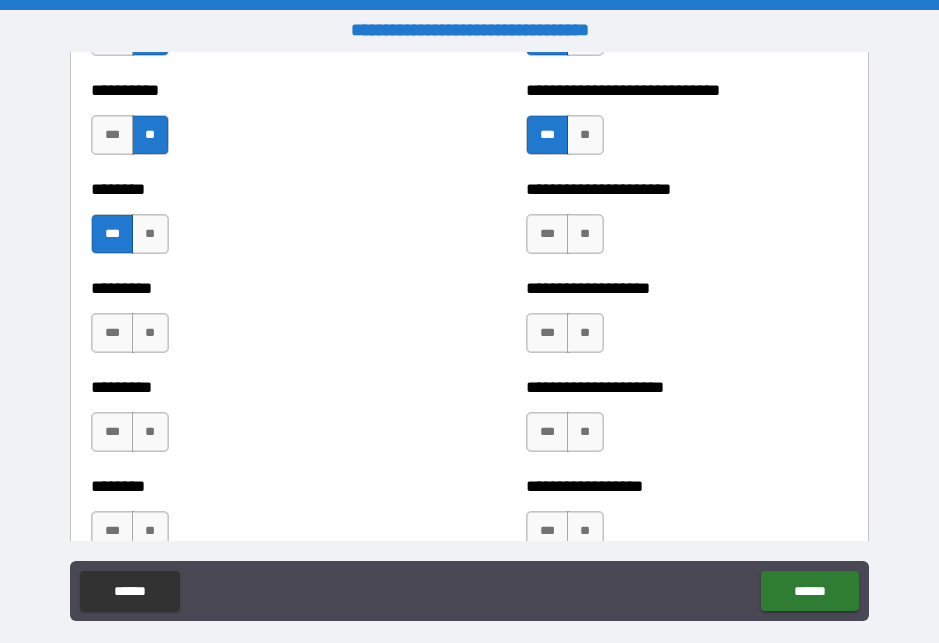 scroll, scrollTop: 7009, scrollLeft: 0, axis: vertical 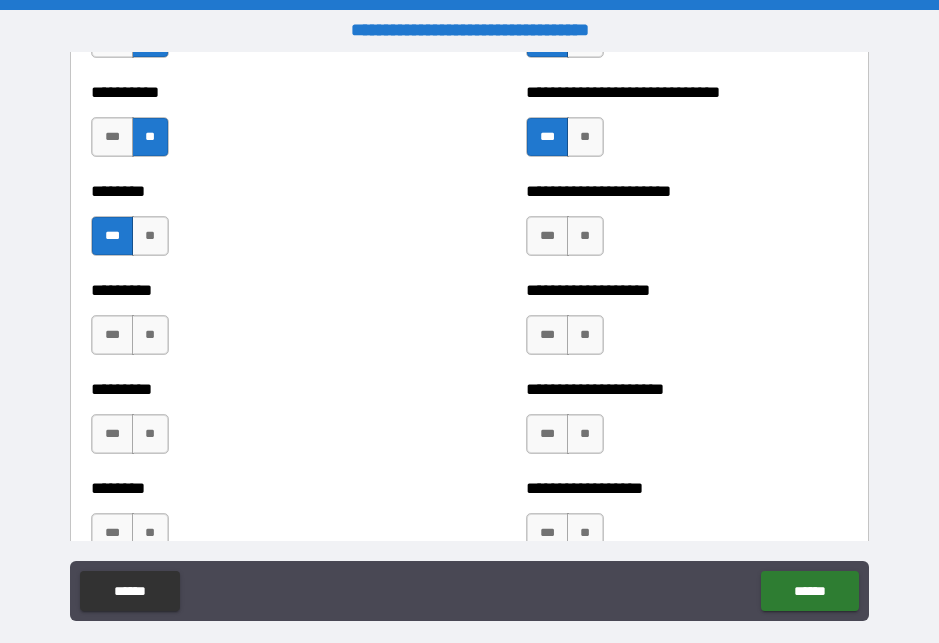 click on "***" at bounding box center [547, 236] 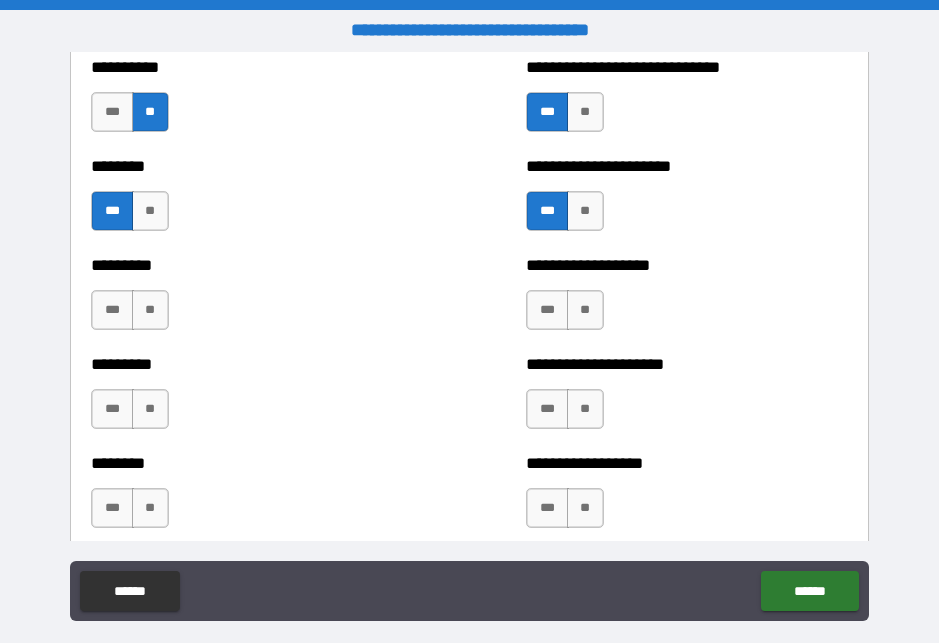 scroll, scrollTop: 7038, scrollLeft: 0, axis: vertical 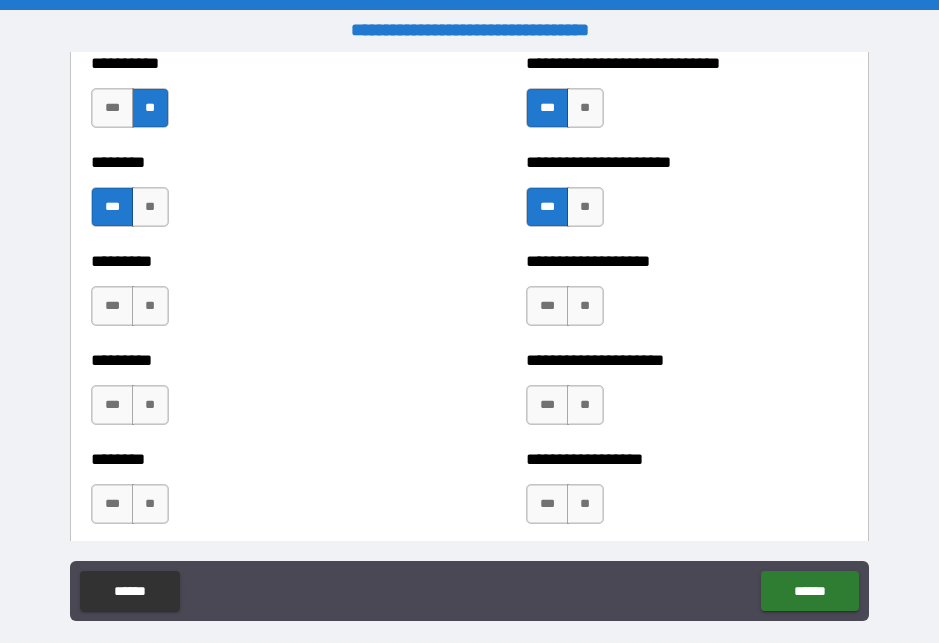 click on "**" at bounding box center (150, 306) 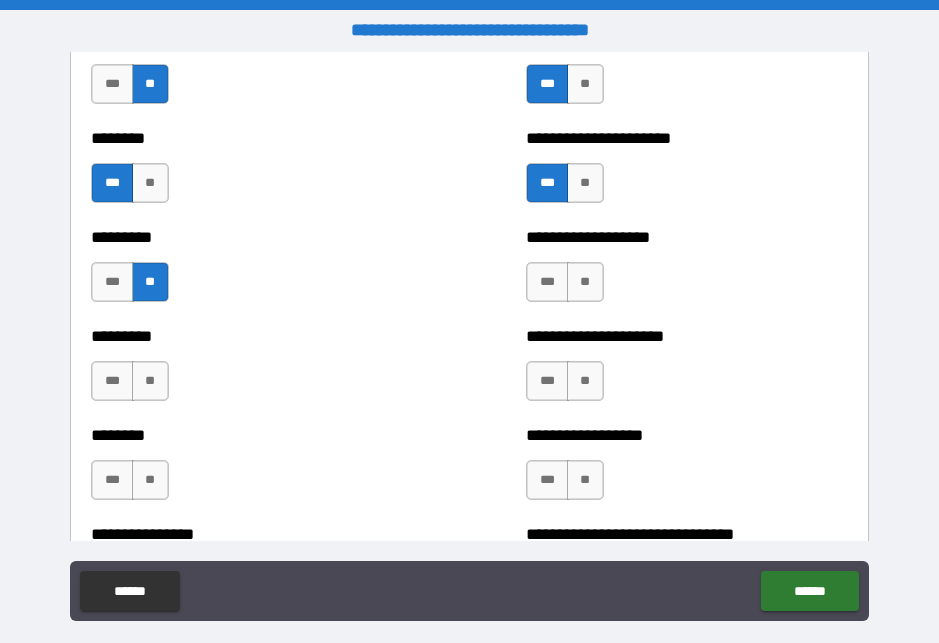 scroll, scrollTop: 7065, scrollLeft: 0, axis: vertical 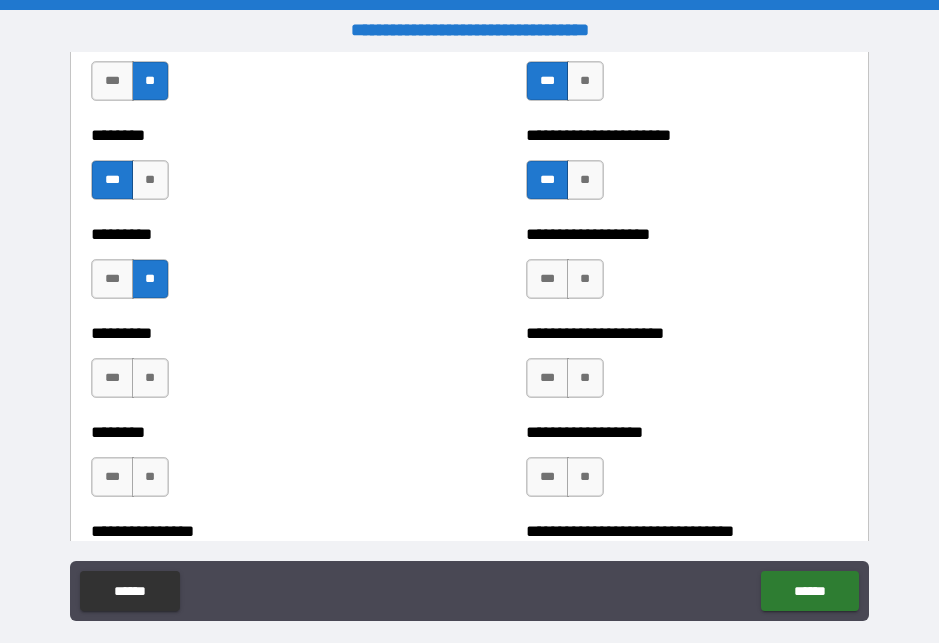 click on "***" at bounding box center [112, 378] 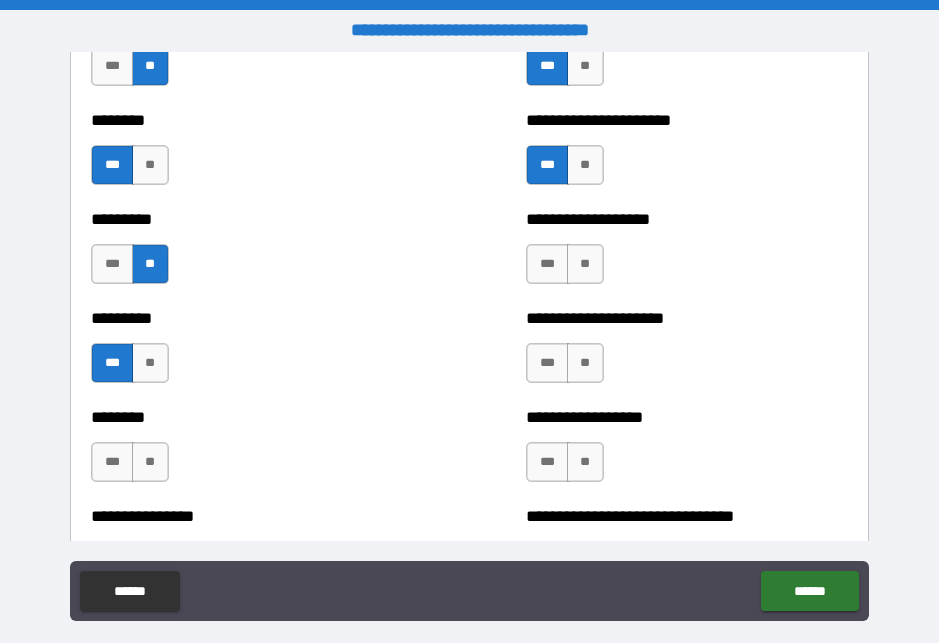 scroll, scrollTop: 7082, scrollLeft: 0, axis: vertical 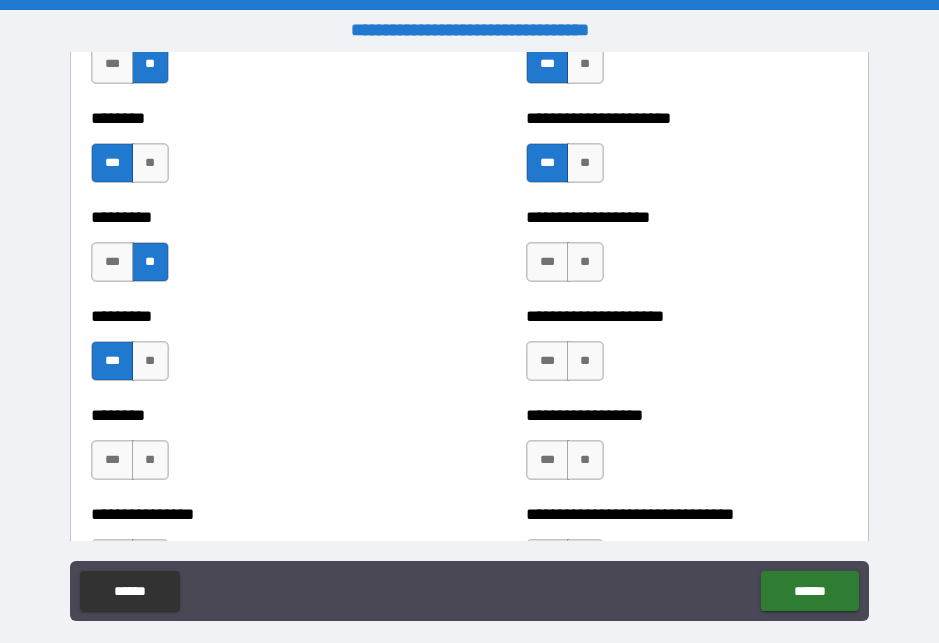 click on "**" at bounding box center [585, 361] 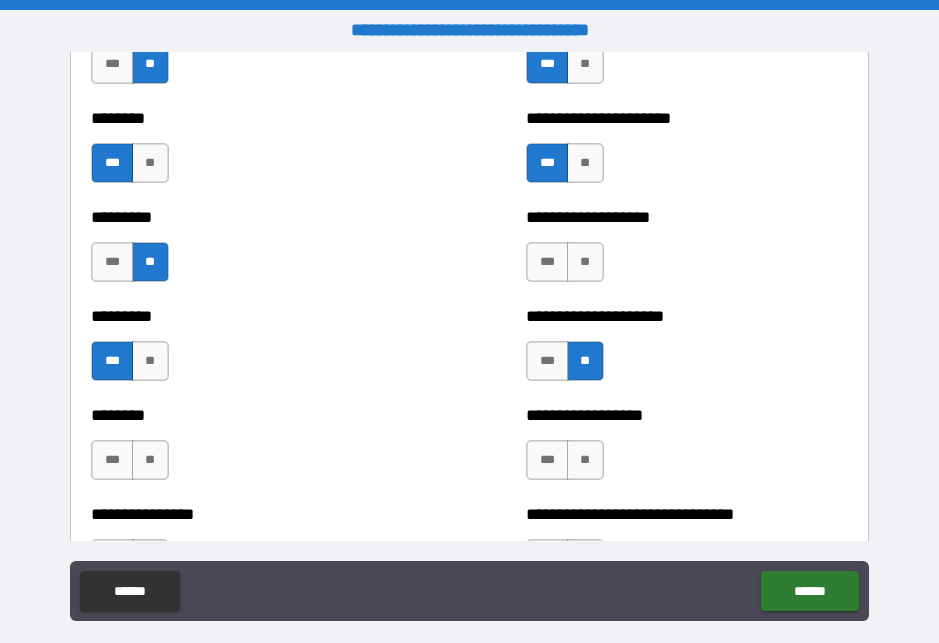 click on "**" at bounding box center (585, 262) 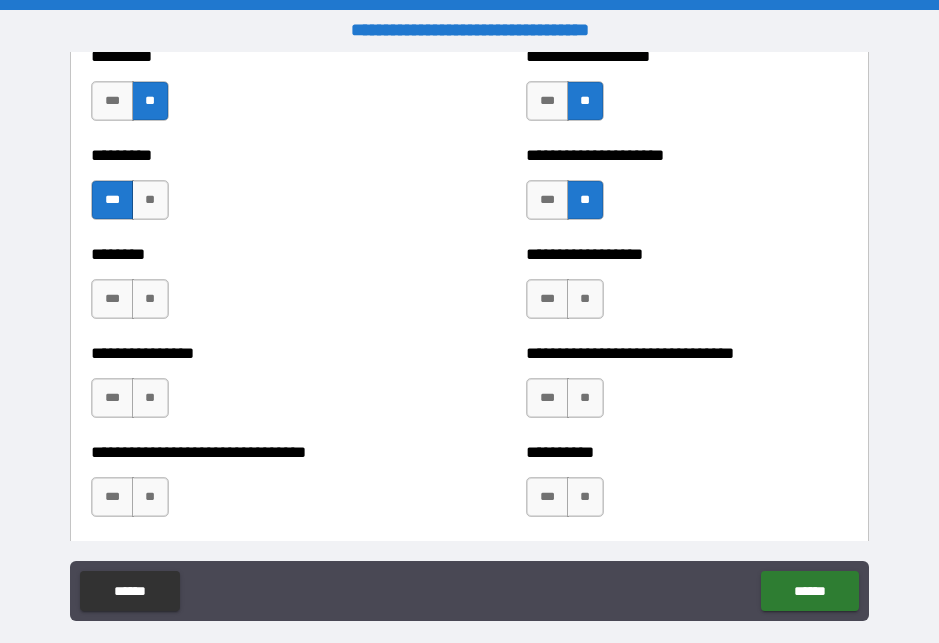 scroll, scrollTop: 7250, scrollLeft: 0, axis: vertical 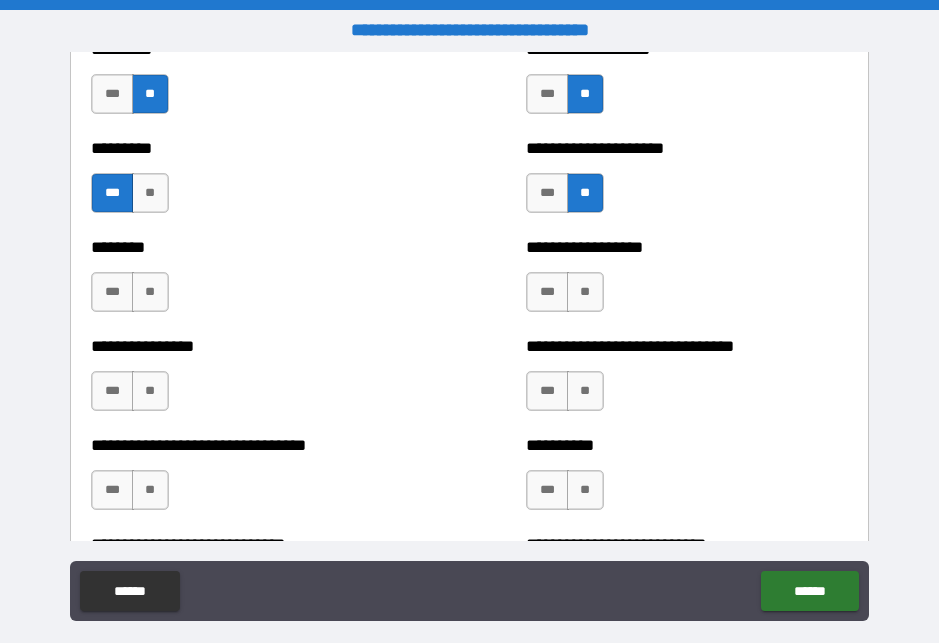 click on "***" at bounding box center (112, 292) 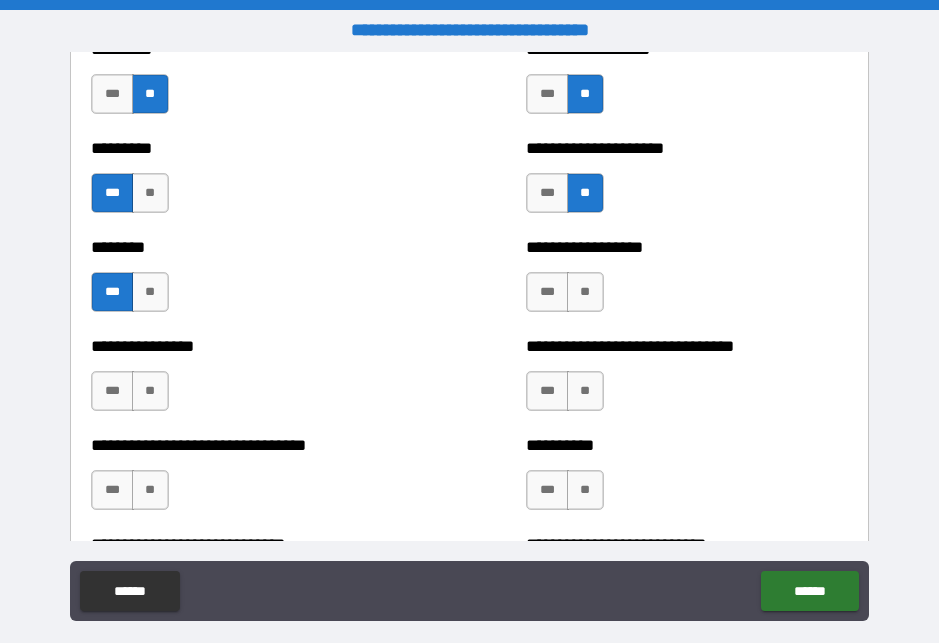 click on "**" at bounding box center (150, 292) 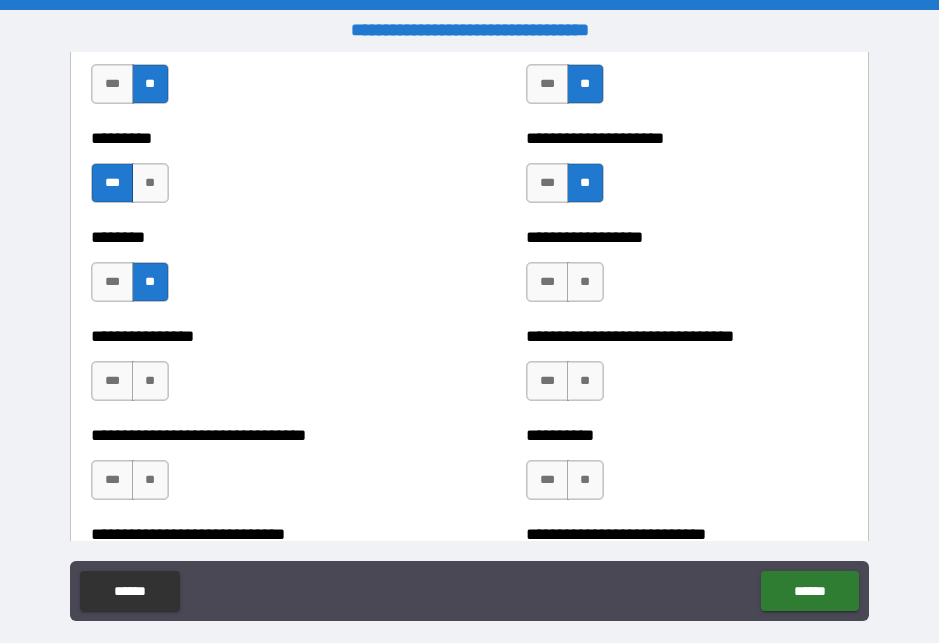 scroll, scrollTop: 7261, scrollLeft: 0, axis: vertical 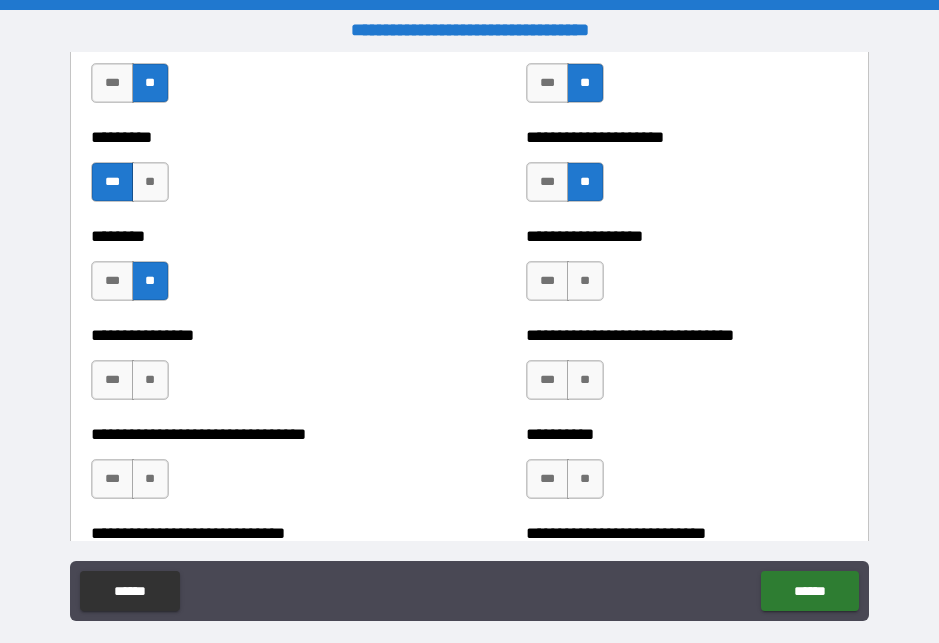 click on "**" at bounding box center [585, 281] 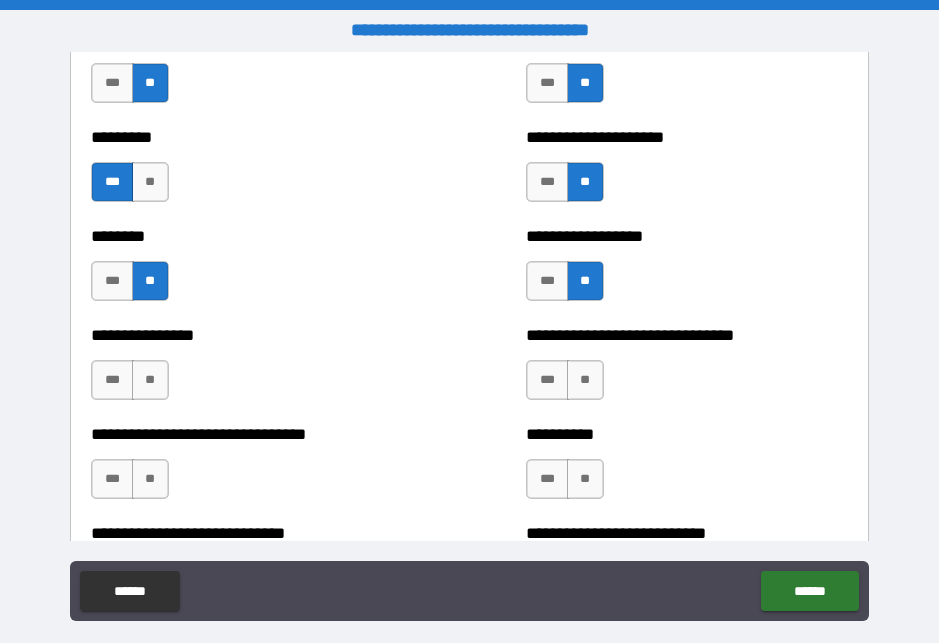 click on "**" at bounding box center [150, 380] 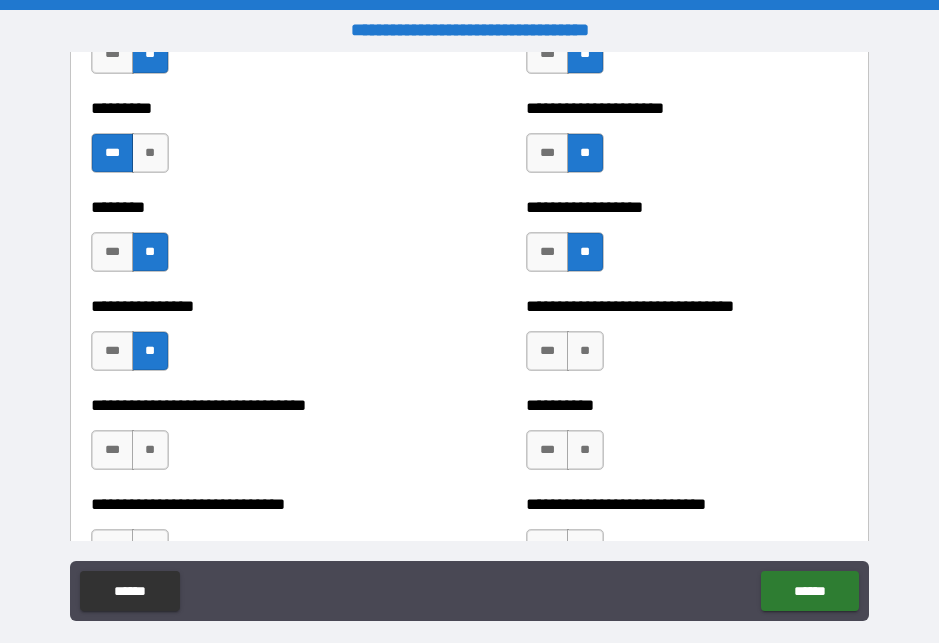 scroll, scrollTop: 7300, scrollLeft: 0, axis: vertical 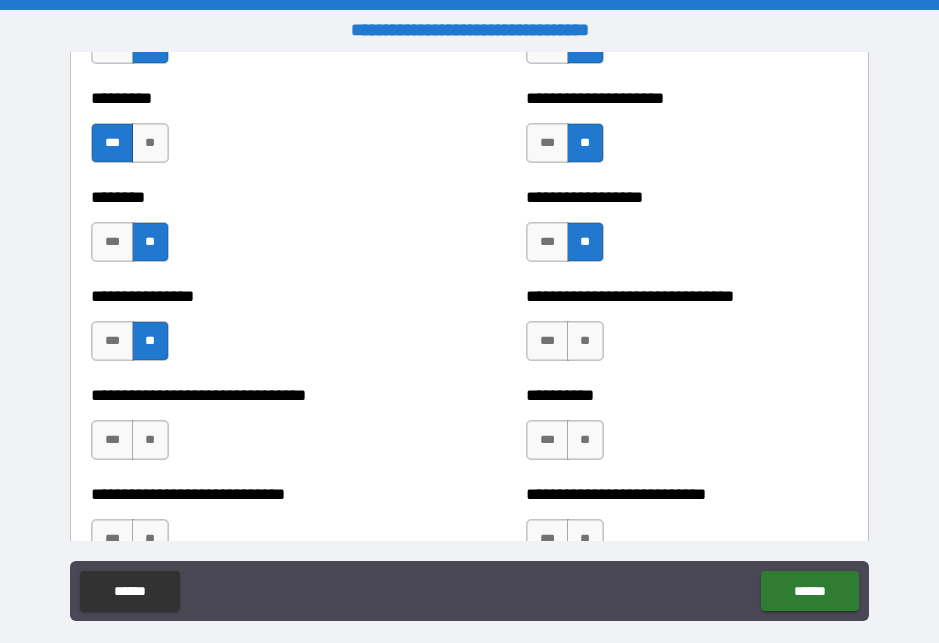 click on "**" at bounding box center [585, 341] 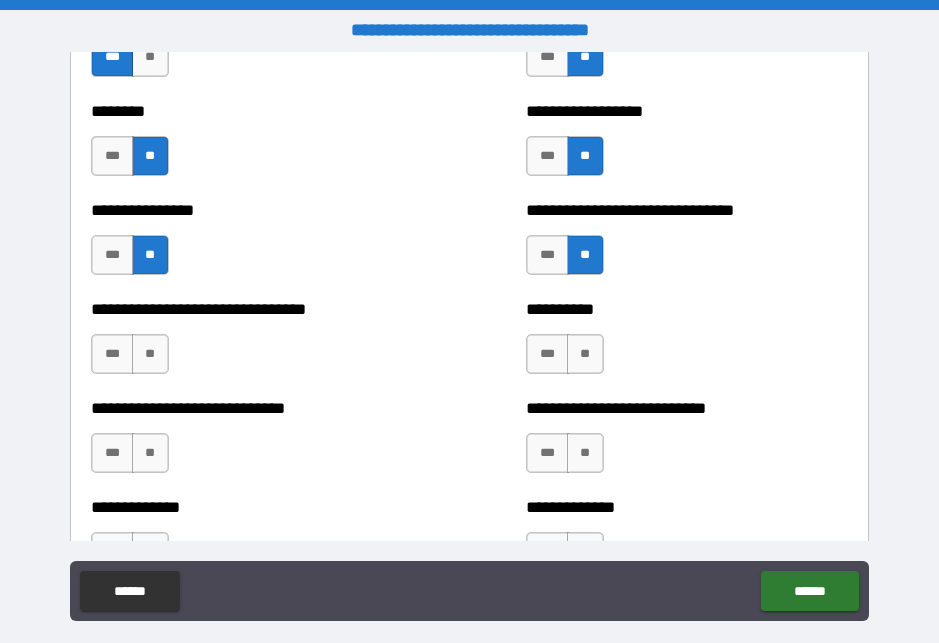 scroll, scrollTop: 7419, scrollLeft: 0, axis: vertical 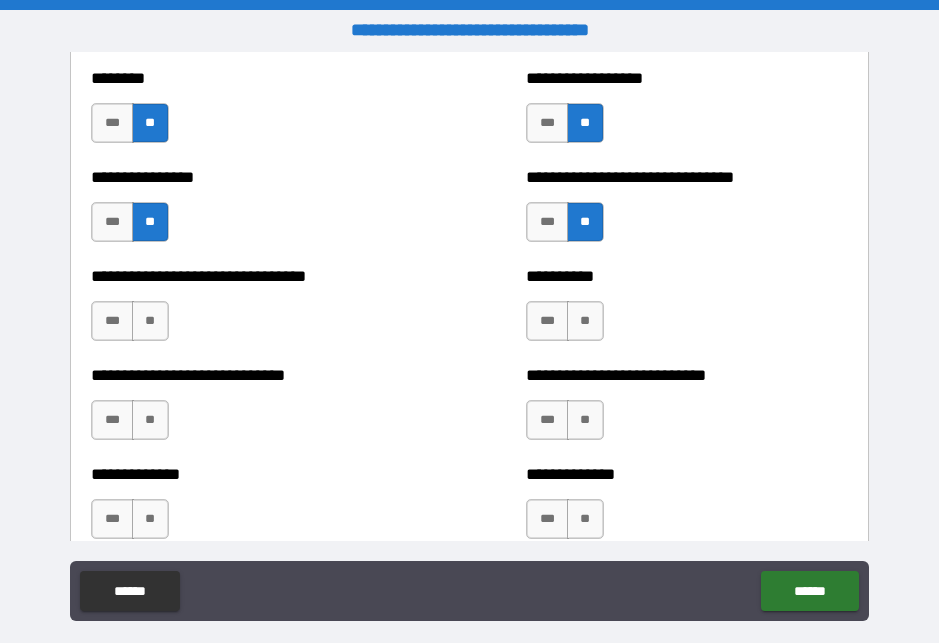 click on "**" at bounding box center (585, 321) 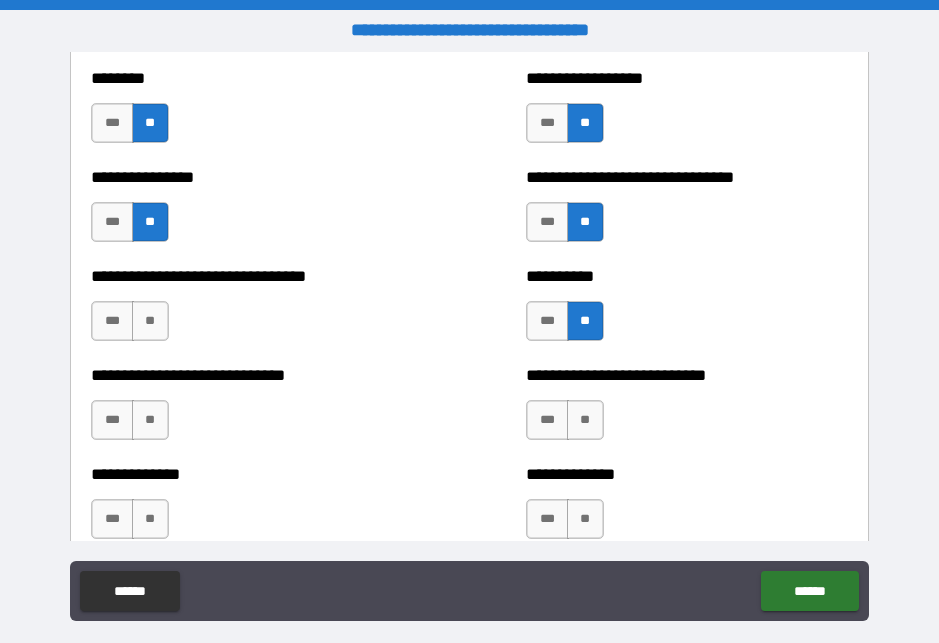 click on "***" at bounding box center (112, 321) 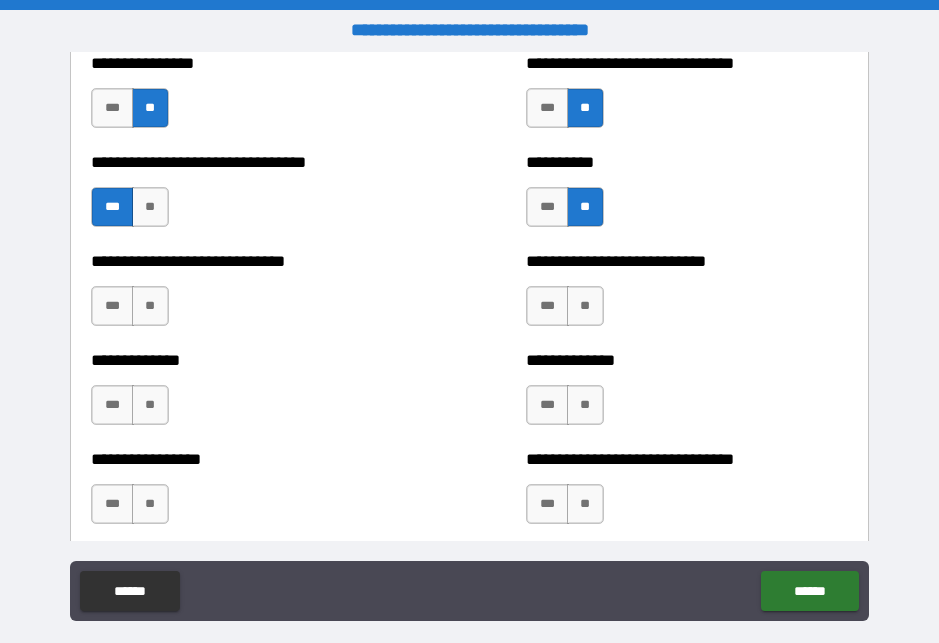 scroll, scrollTop: 7544, scrollLeft: 0, axis: vertical 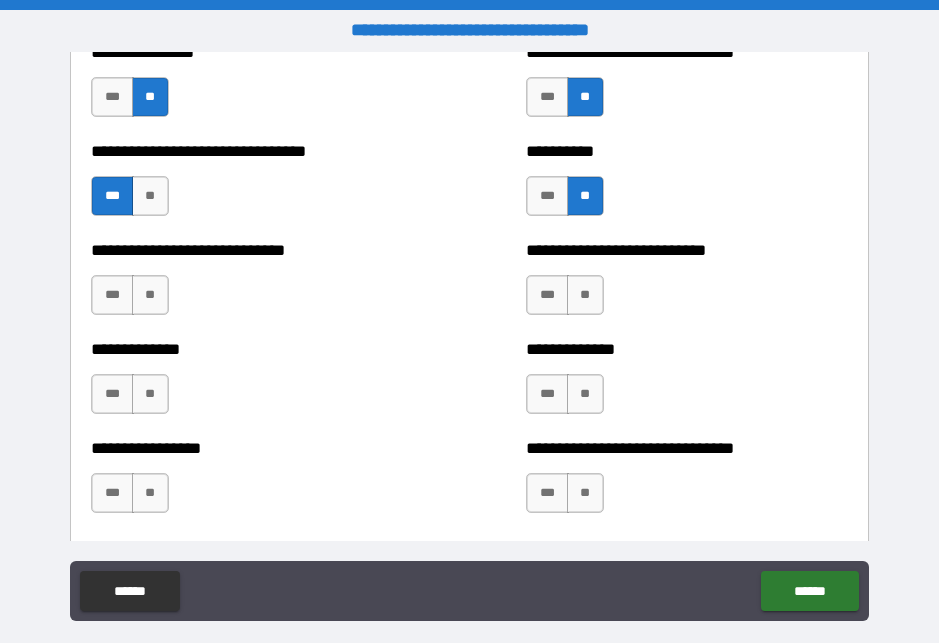 click on "**" at bounding box center [150, 295] 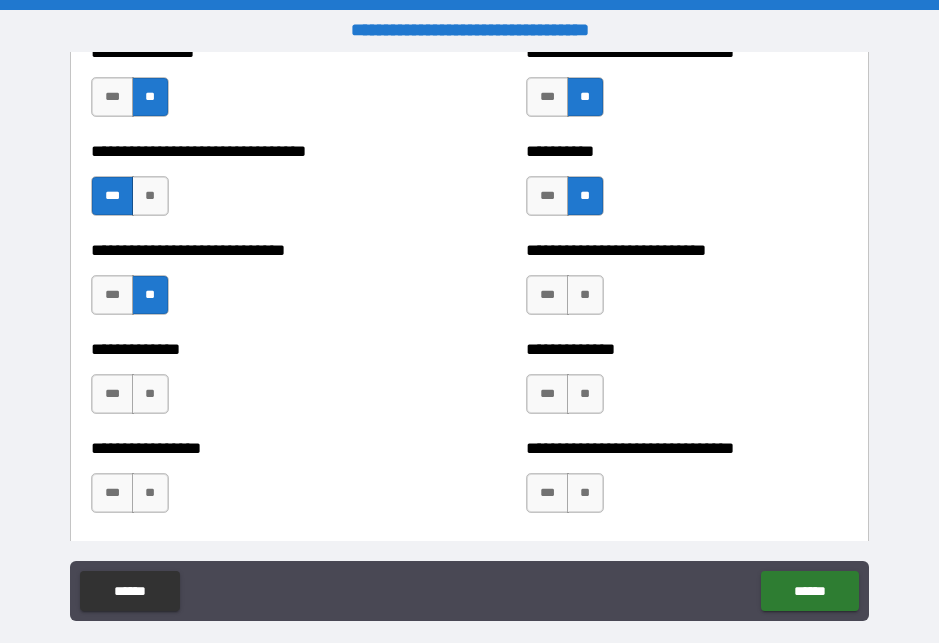 click on "**" at bounding box center [585, 295] 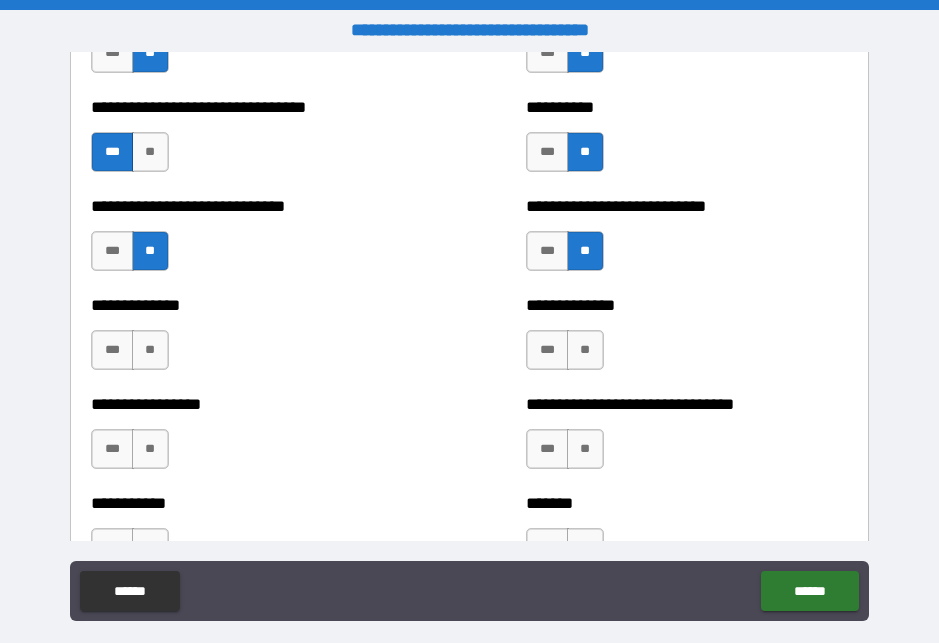 scroll, scrollTop: 7613, scrollLeft: 0, axis: vertical 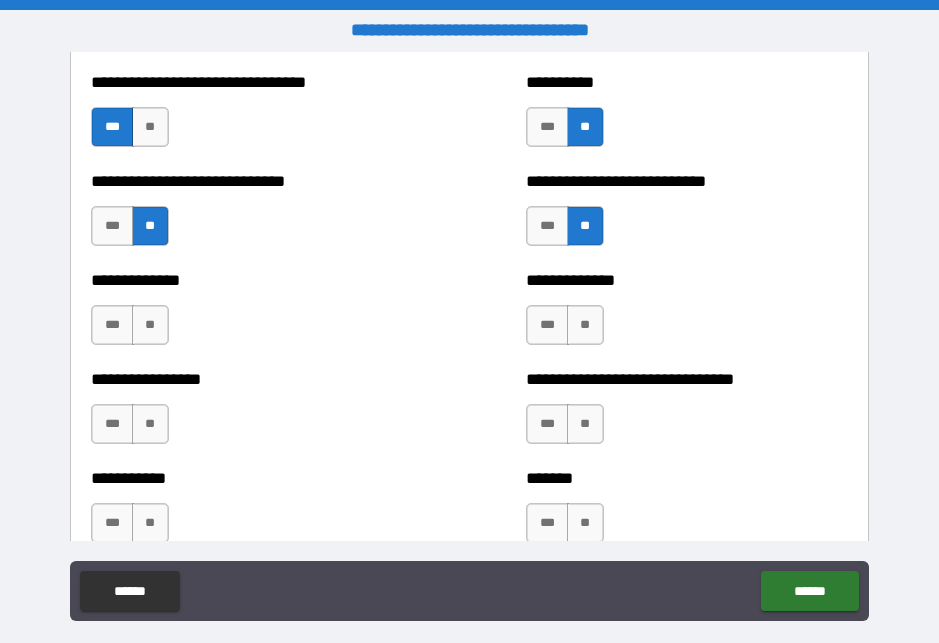 click on "***" at bounding box center (547, 325) 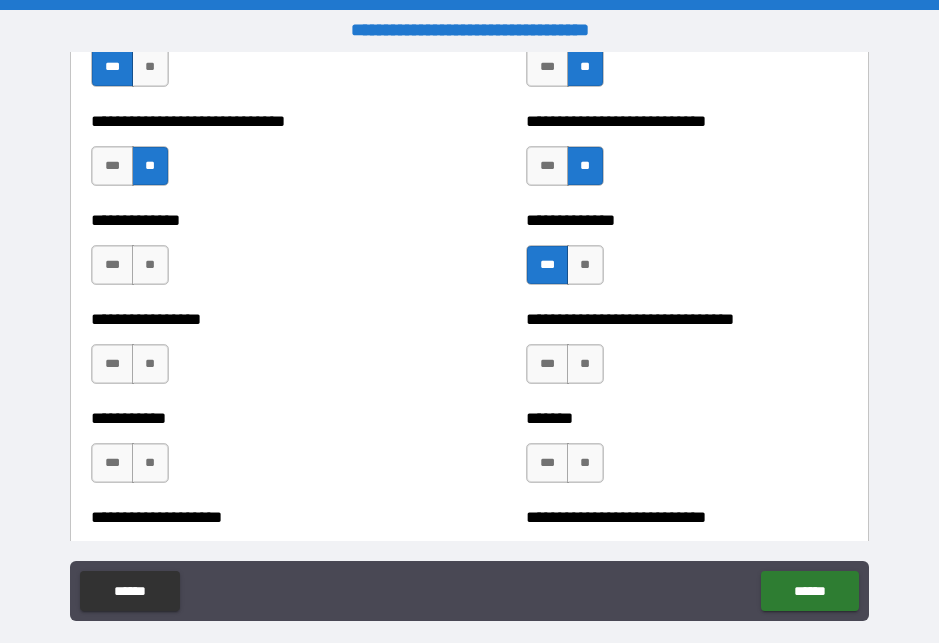 scroll, scrollTop: 7676, scrollLeft: 0, axis: vertical 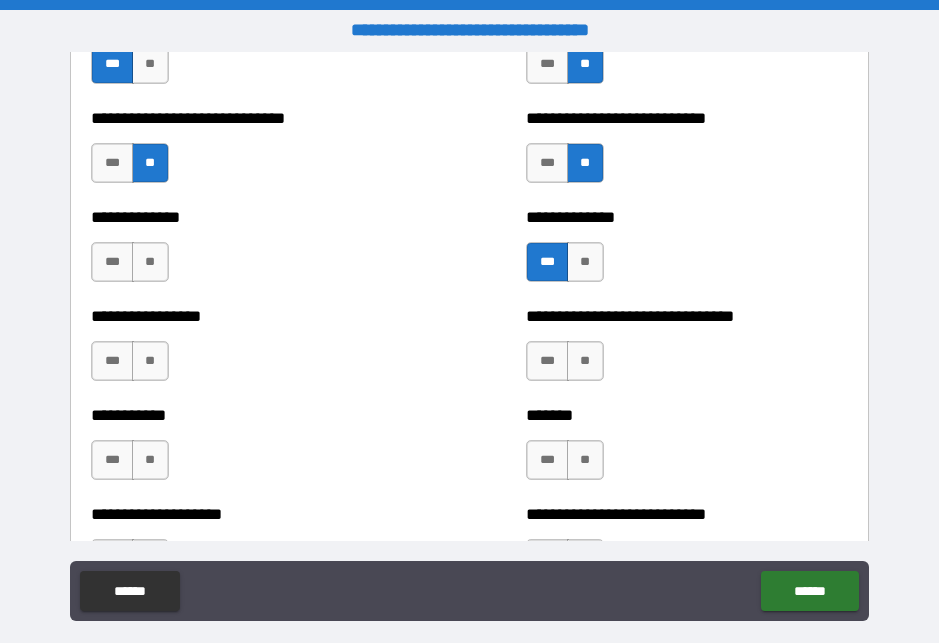 click on "**" at bounding box center (150, 262) 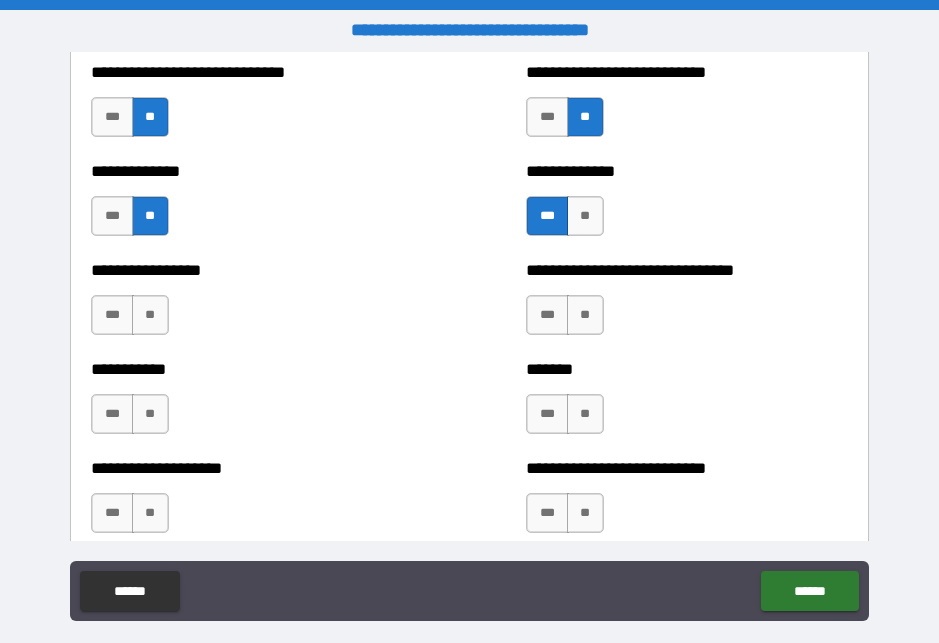 scroll, scrollTop: 7723, scrollLeft: 0, axis: vertical 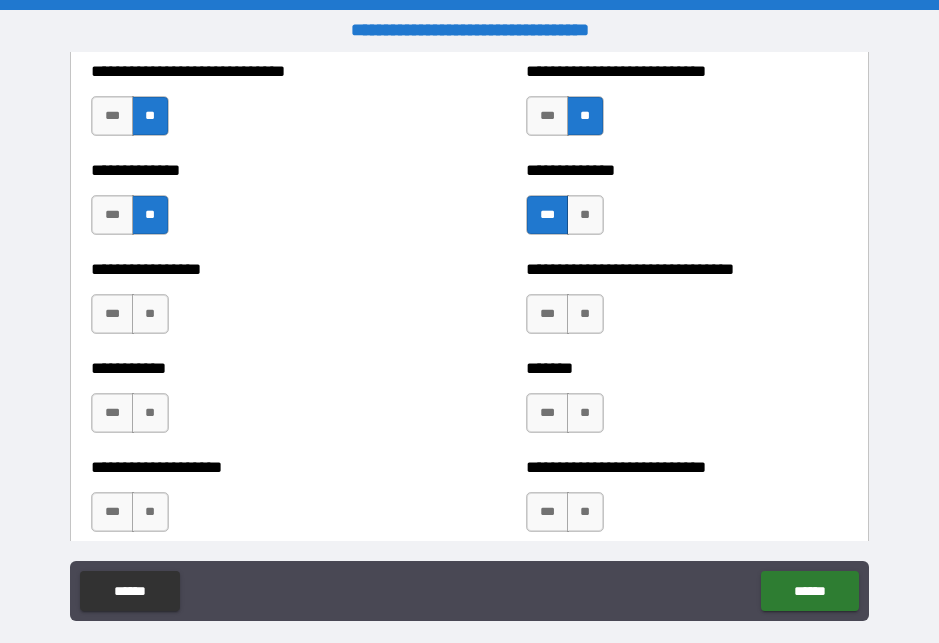 click on "**" at bounding box center (150, 314) 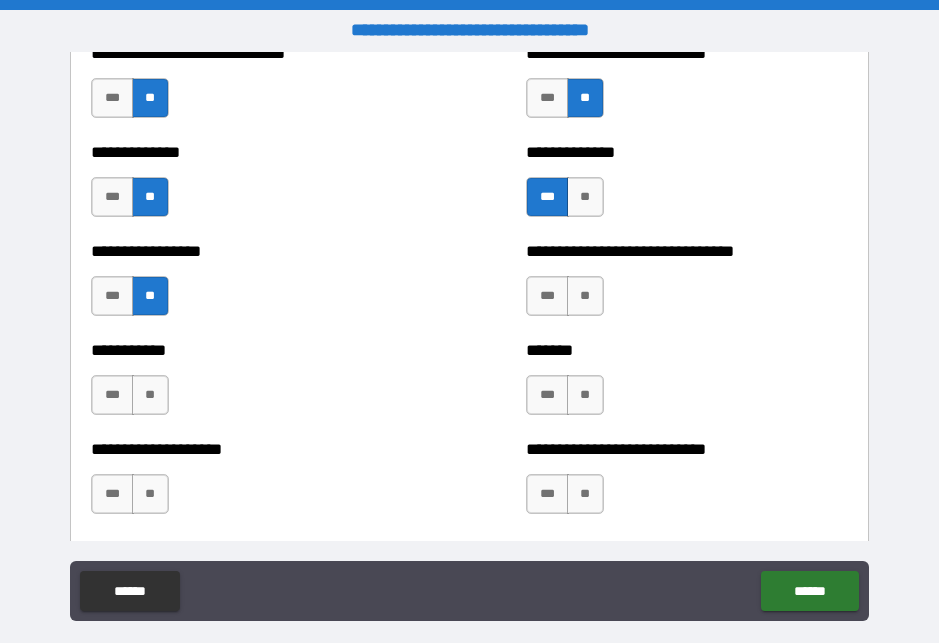 scroll, scrollTop: 7742, scrollLeft: 0, axis: vertical 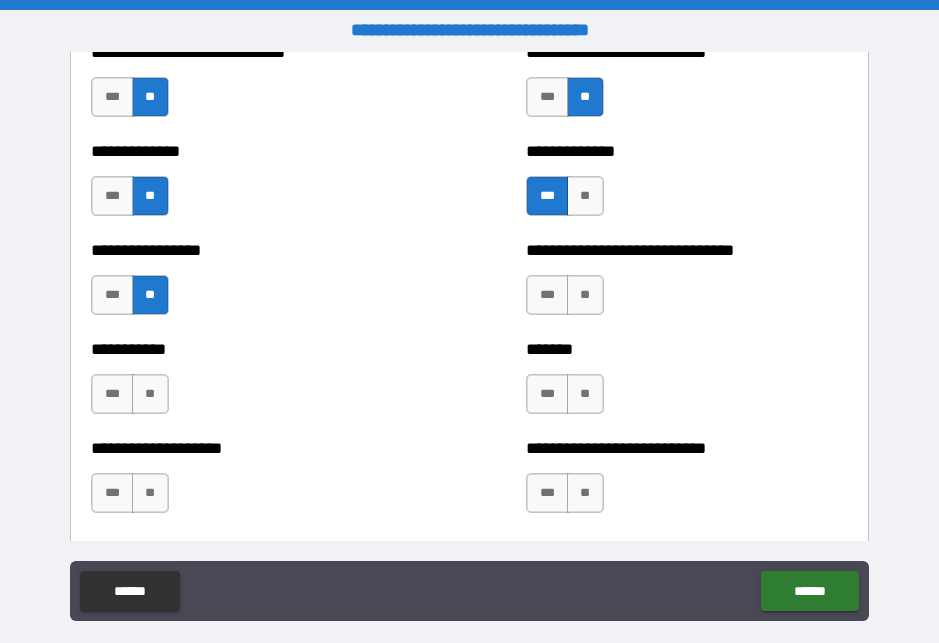 click on "***" at bounding box center (547, 295) 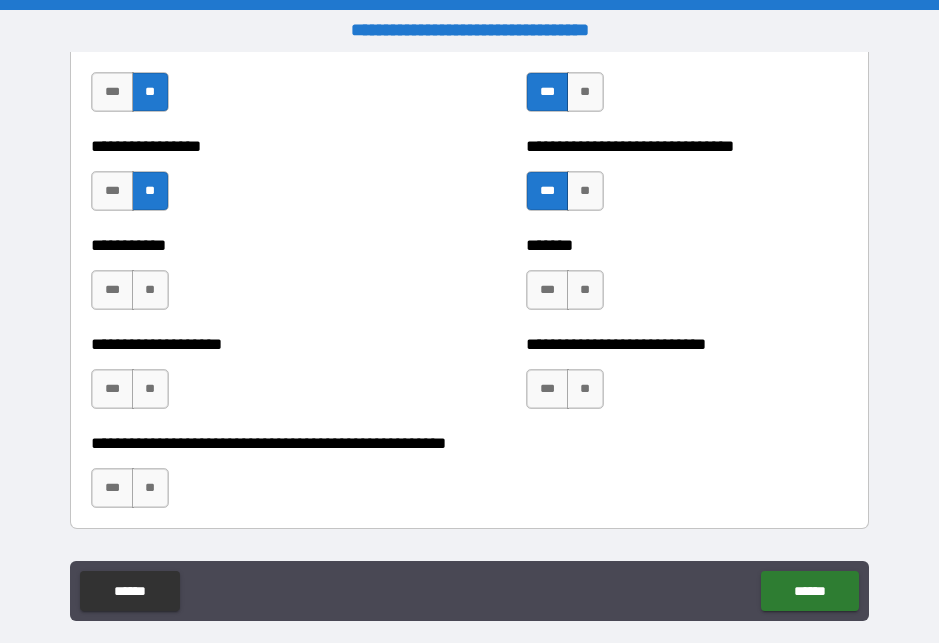 scroll, scrollTop: 7847, scrollLeft: 0, axis: vertical 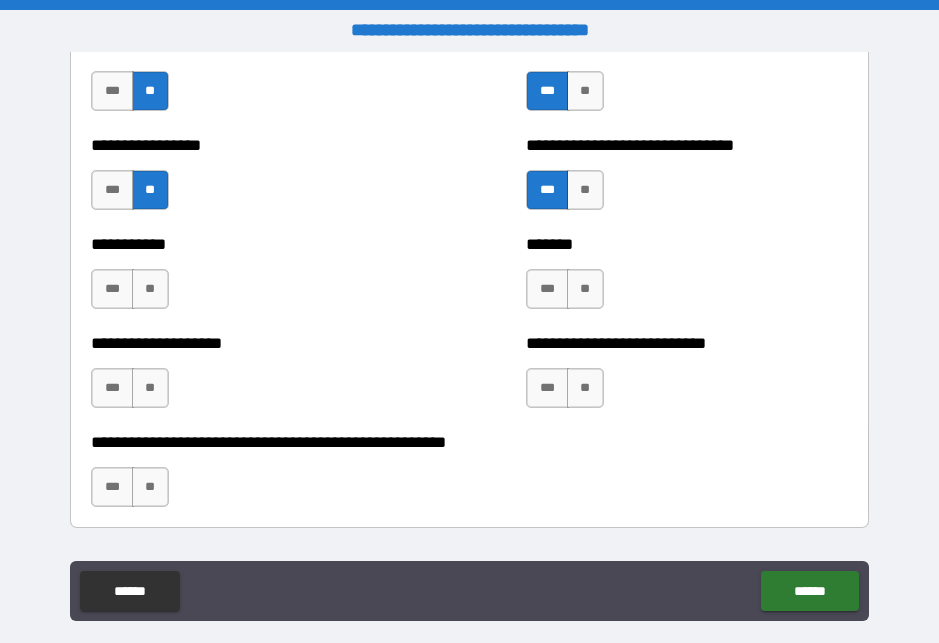 click on "***" at bounding box center [547, 289] 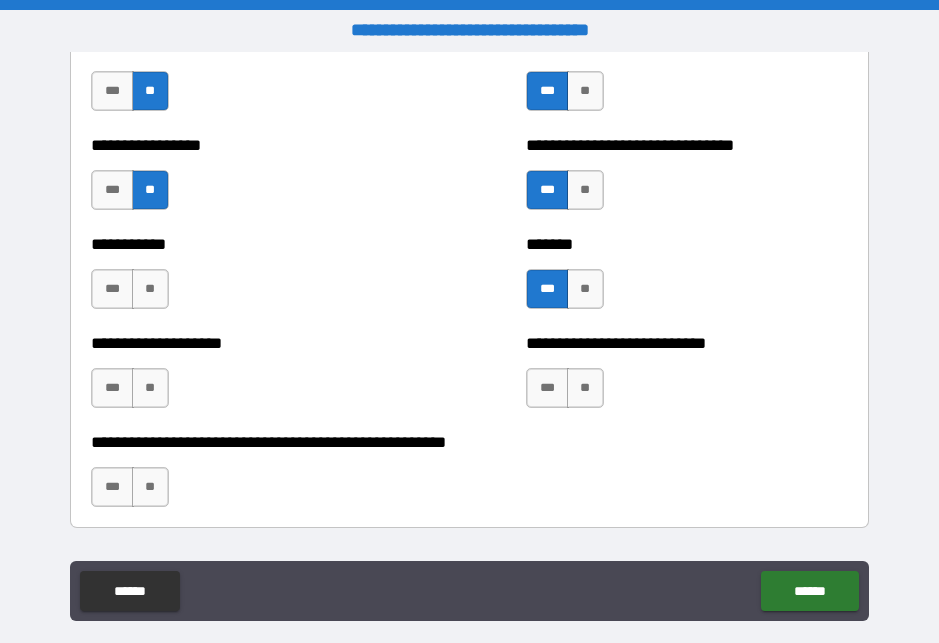 click on "**" at bounding box center [150, 289] 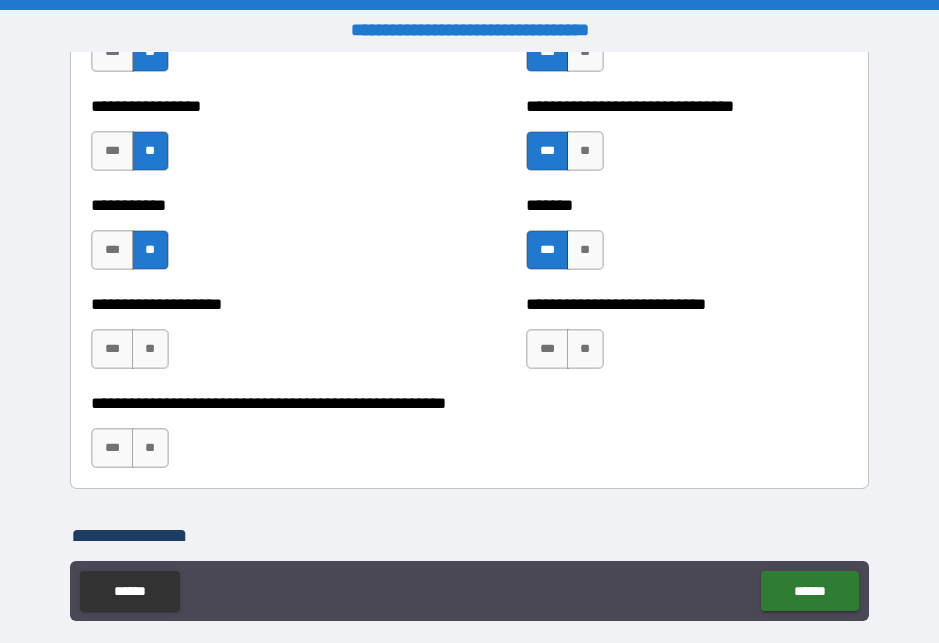 scroll, scrollTop: 7888, scrollLeft: 0, axis: vertical 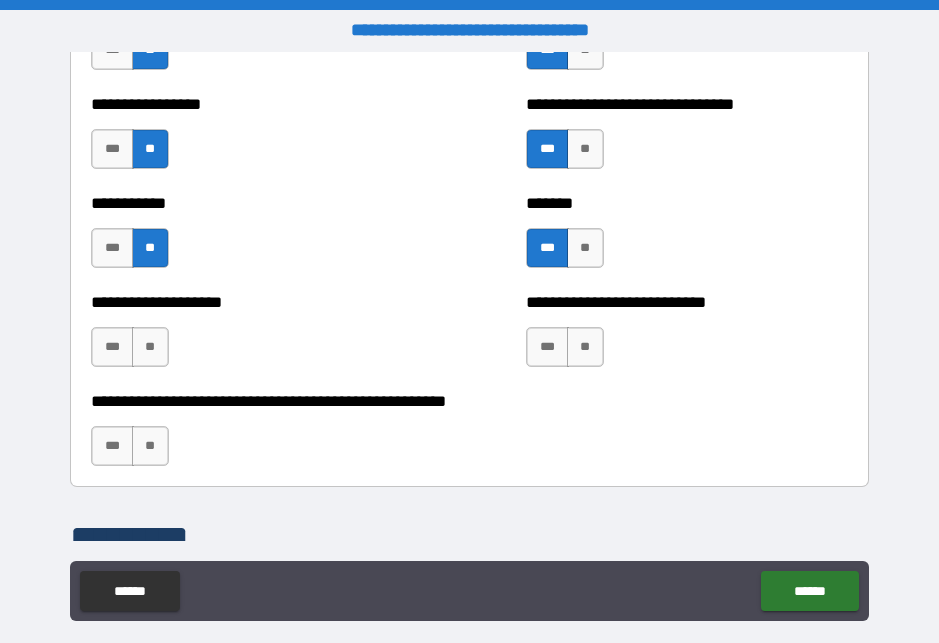 click on "**" at bounding box center (585, 347) 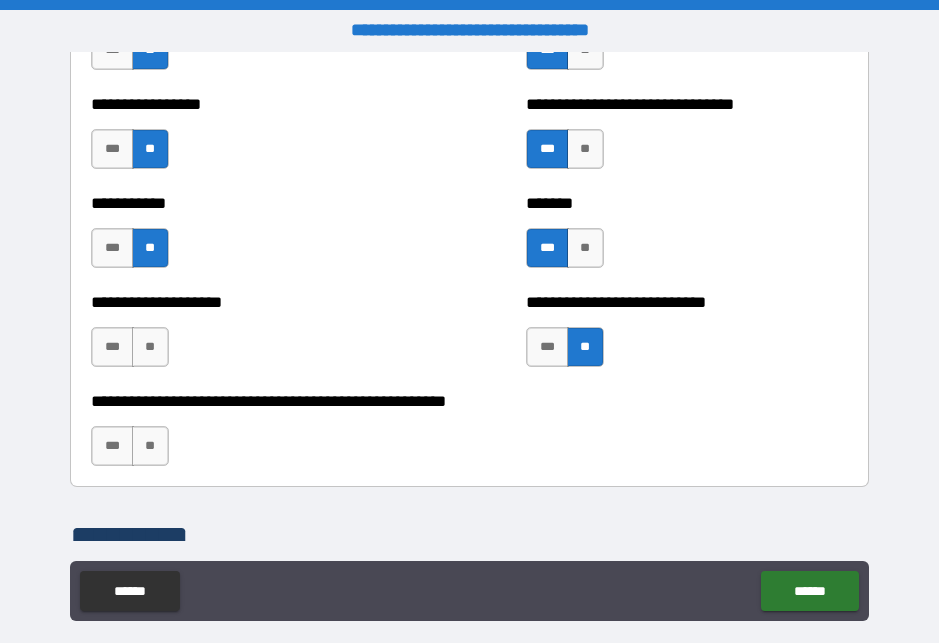 click on "**" at bounding box center (150, 347) 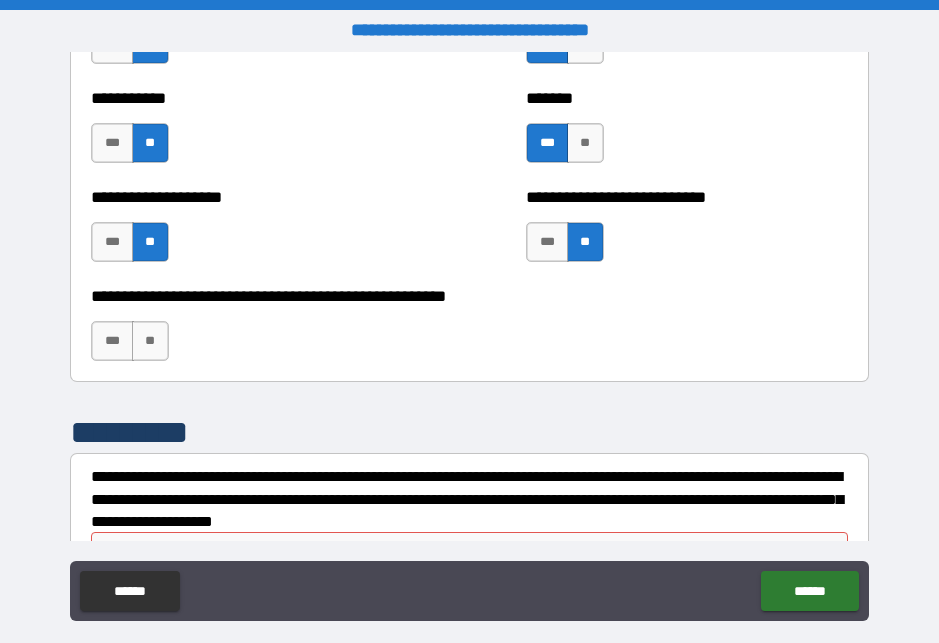 click on "**" at bounding box center [150, 341] 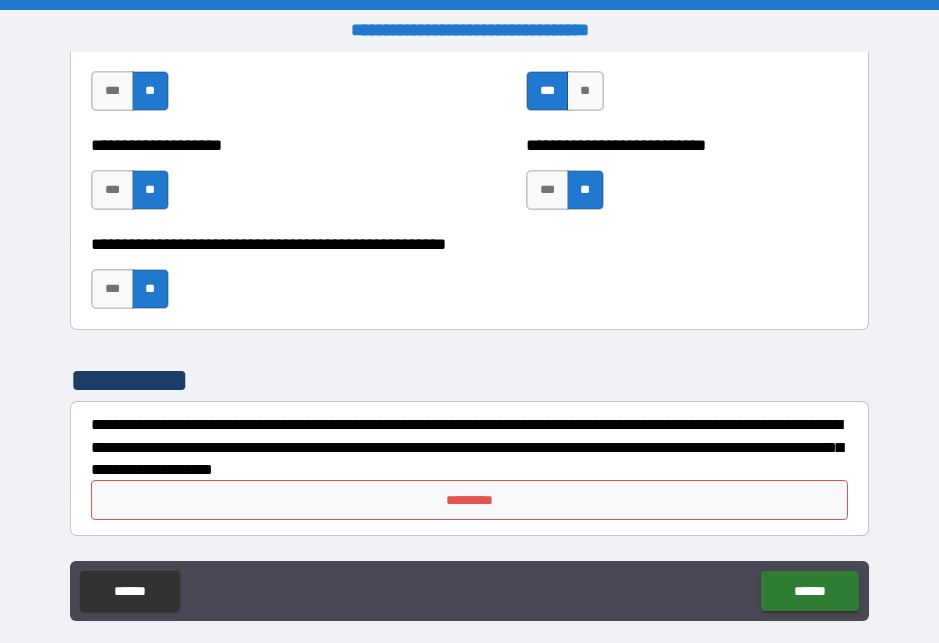 scroll, scrollTop: 8045, scrollLeft: 0, axis: vertical 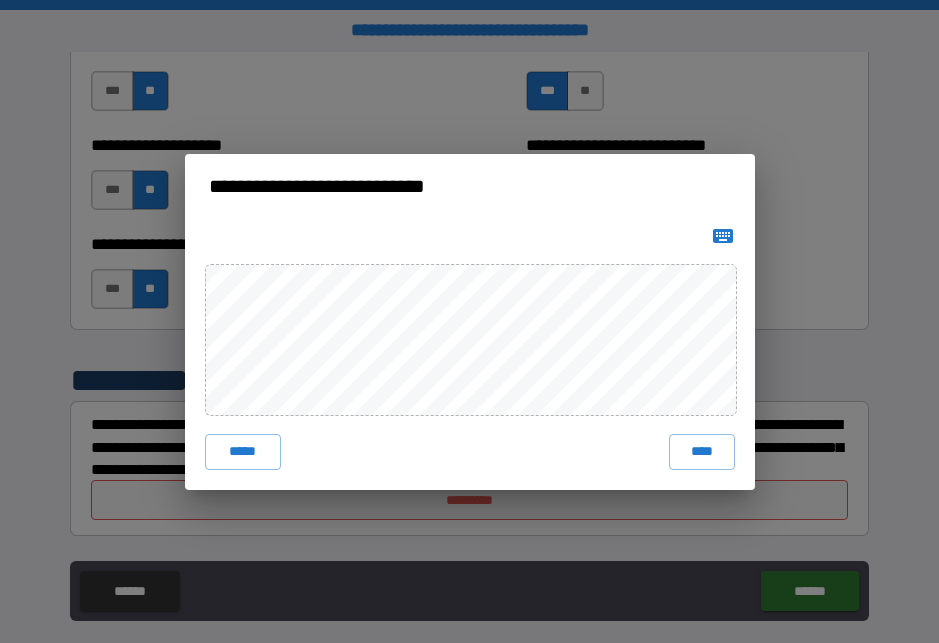 click on "****" at bounding box center [702, 452] 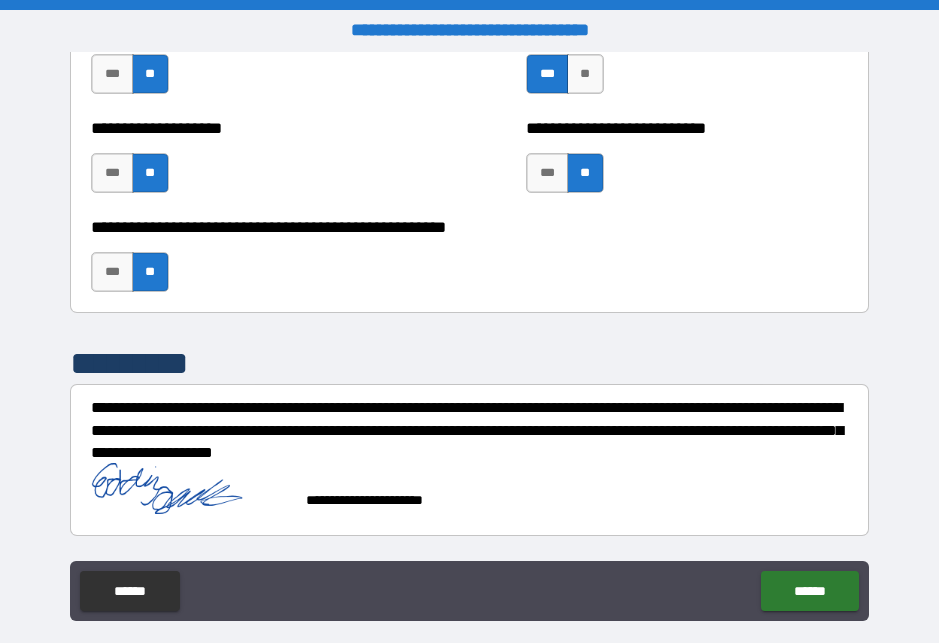 scroll, scrollTop: 8065, scrollLeft: 0, axis: vertical 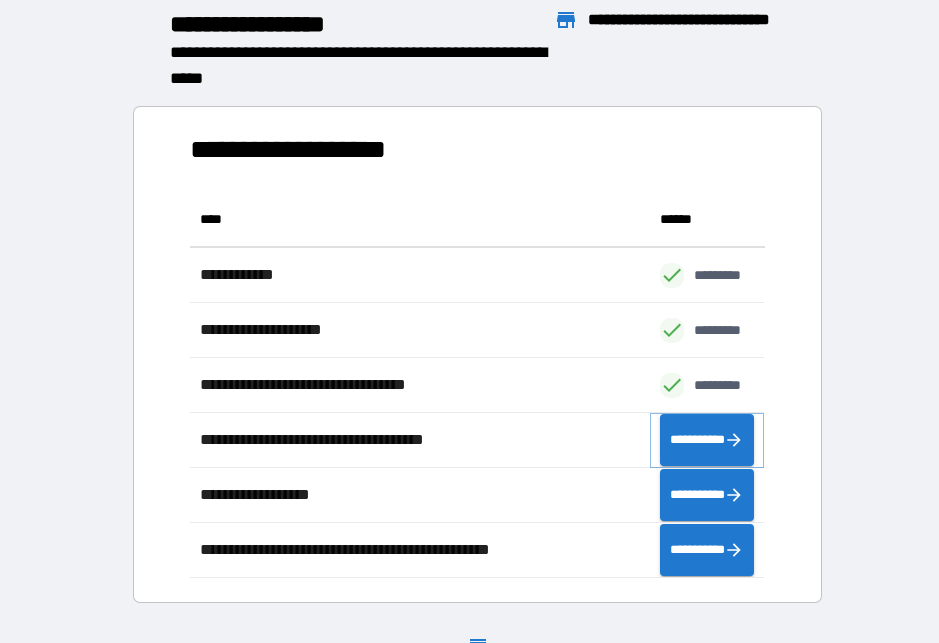 click on "**********" at bounding box center (707, 440) 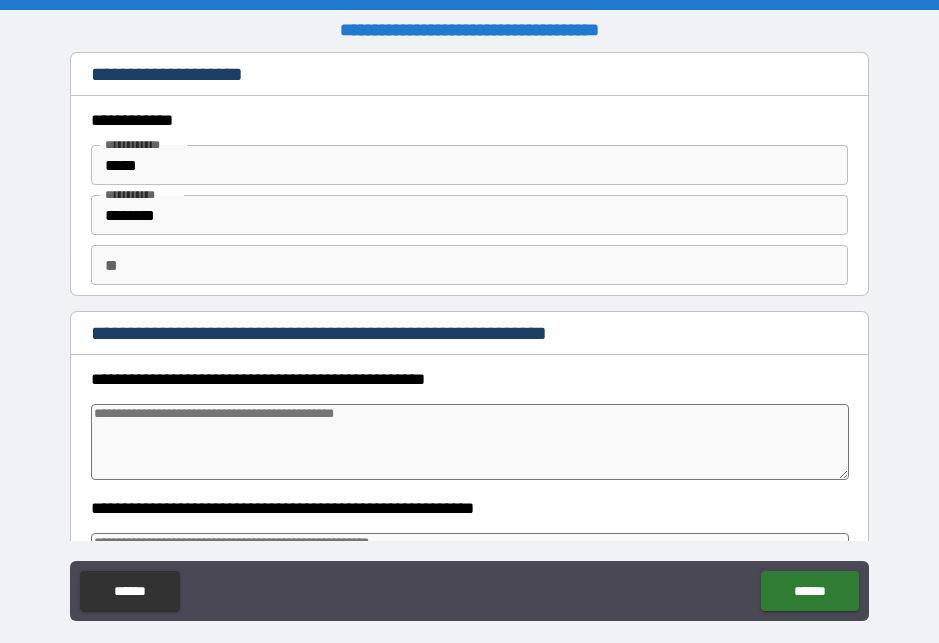 click on "** **" at bounding box center [469, 265] 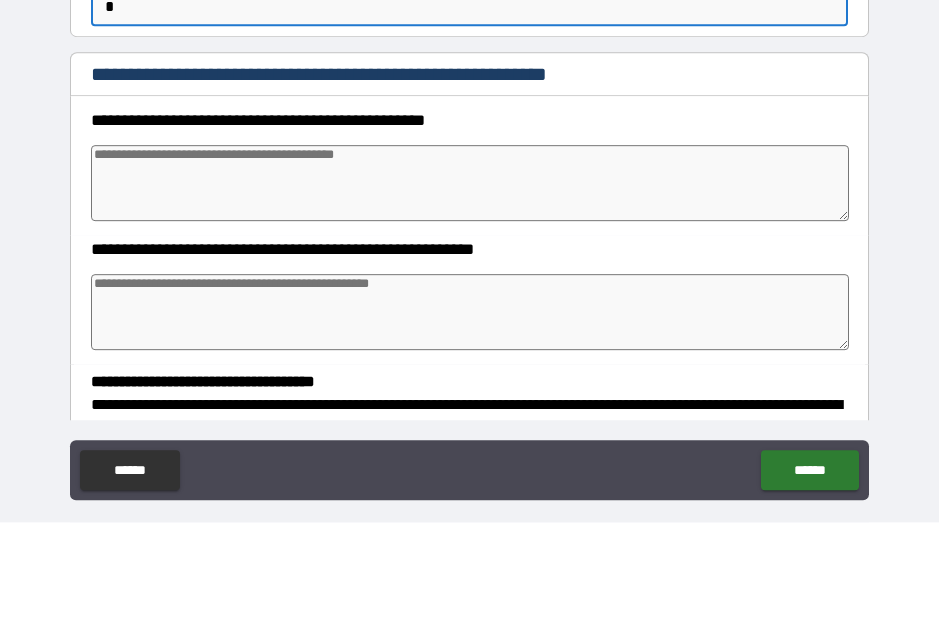 scroll, scrollTop: 139, scrollLeft: 0, axis: vertical 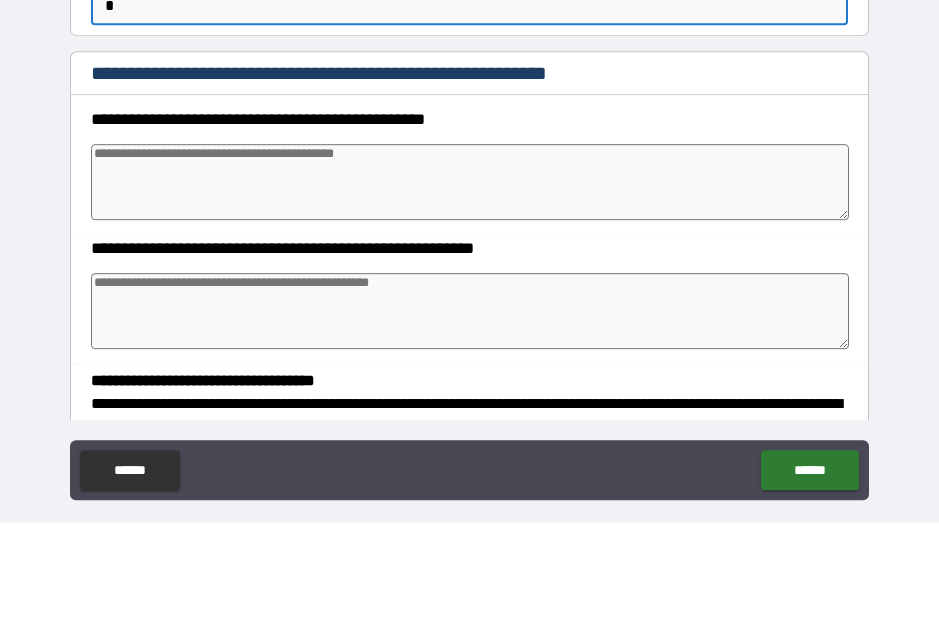 click at bounding box center (469, 303) 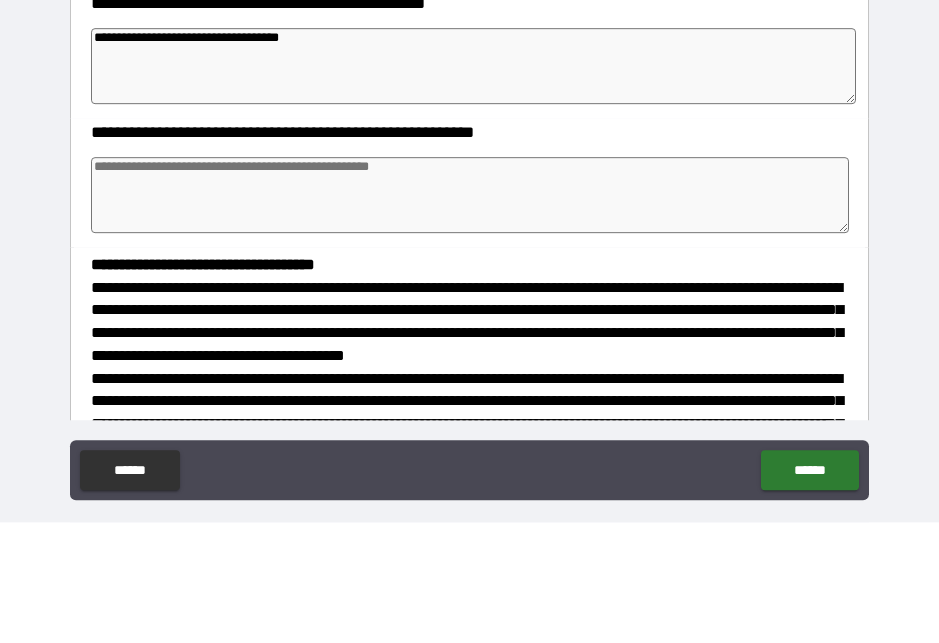 scroll, scrollTop: 265, scrollLeft: 0, axis: vertical 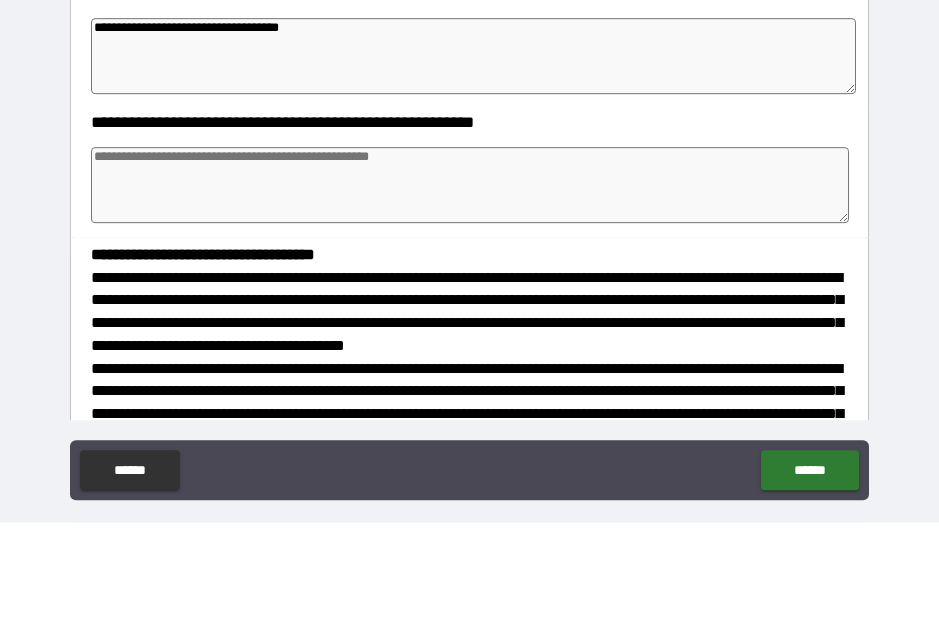 click at bounding box center [469, 306] 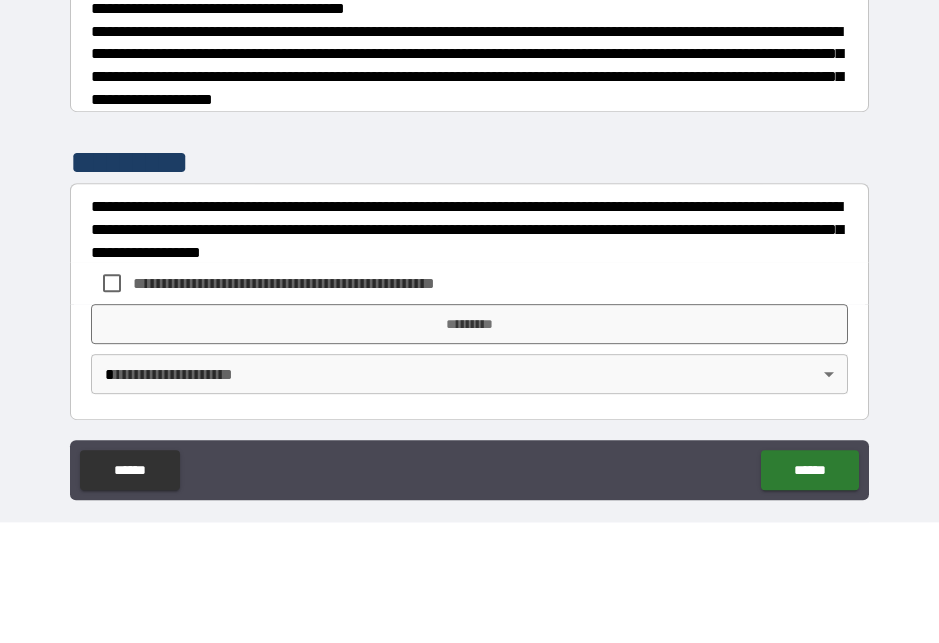 scroll, scrollTop: 601, scrollLeft: 0, axis: vertical 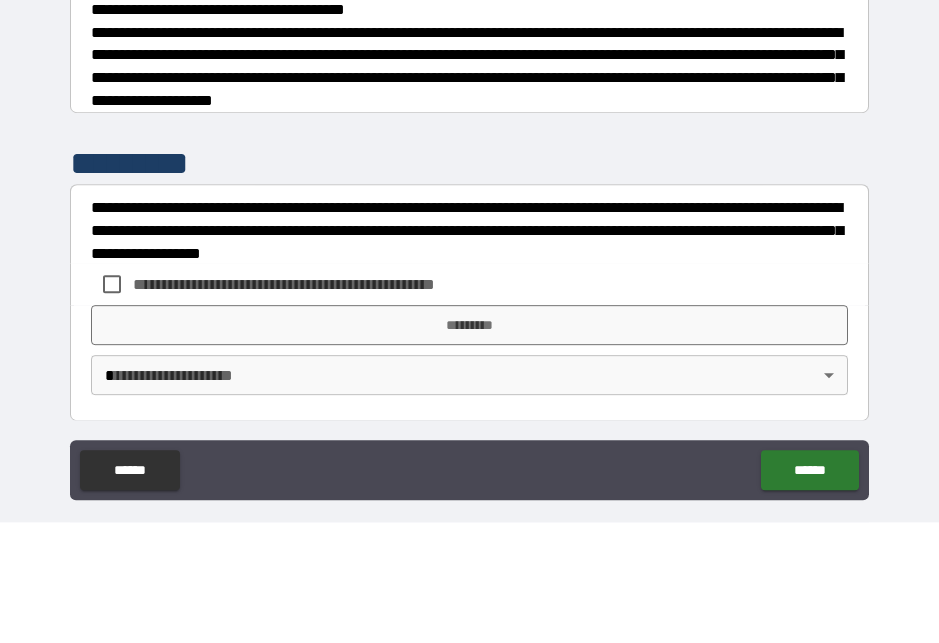 click on "**********" at bounding box center [296, 405] 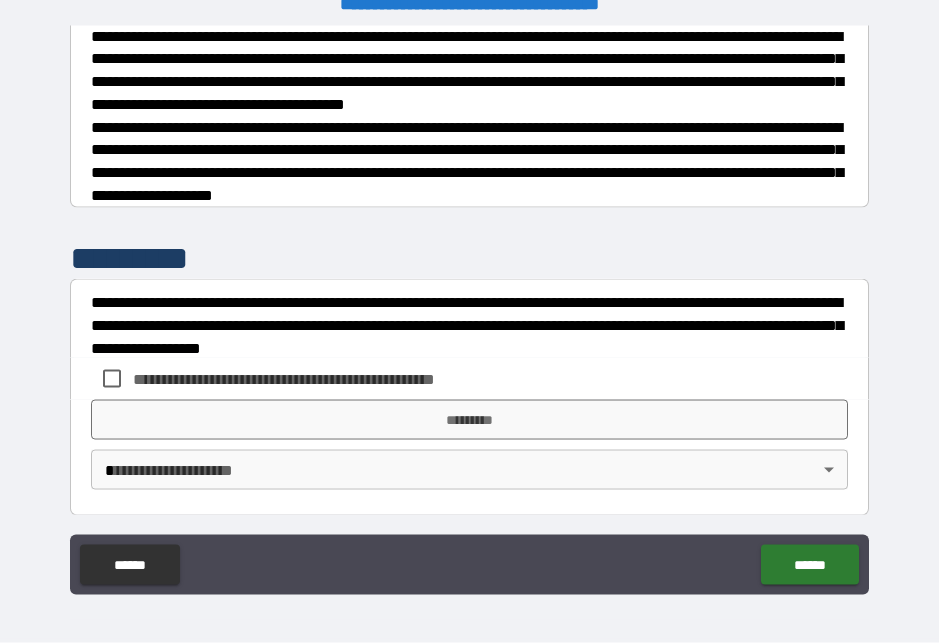 scroll, scrollTop: 26, scrollLeft: 0, axis: vertical 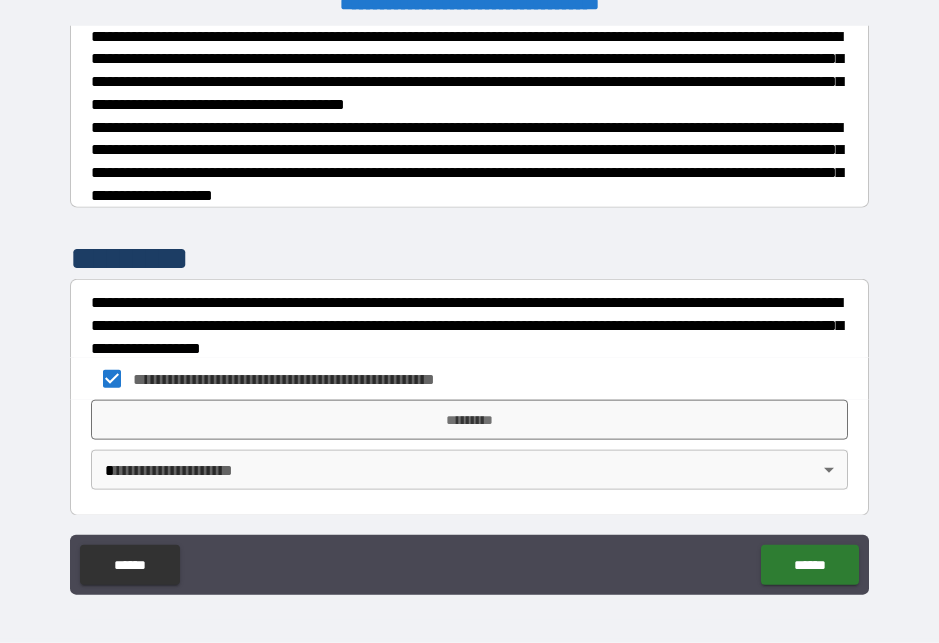 click on "**********" at bounding box center (469, 309) 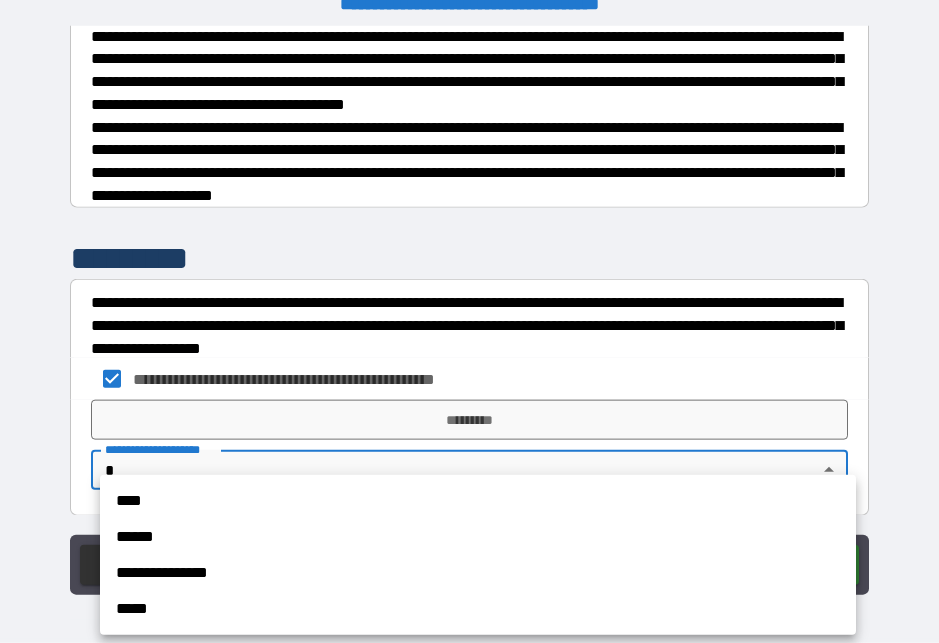 click on "****" at bounding box center (478, 501) 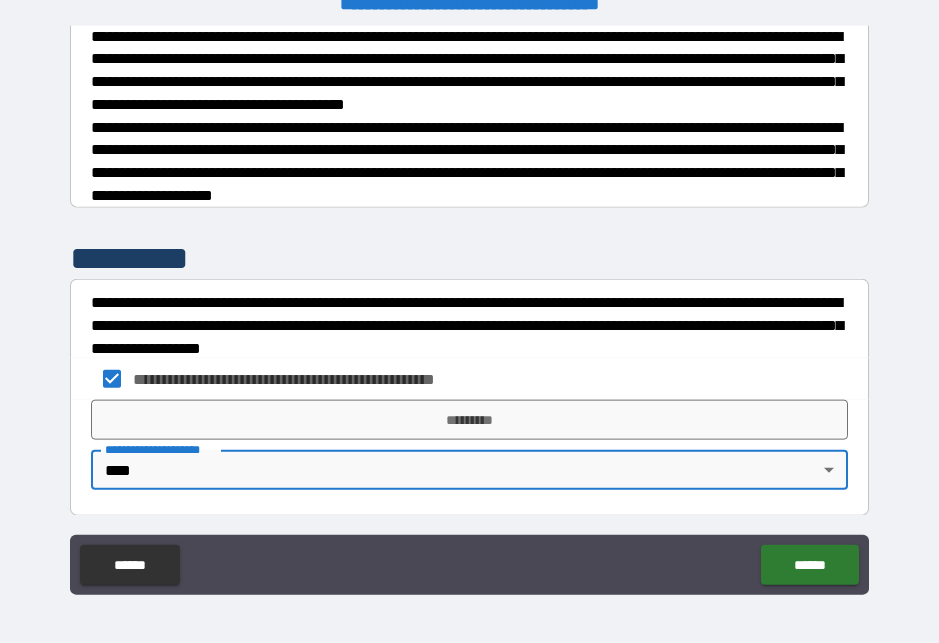click on "*********" at bounding box center (469, 420) 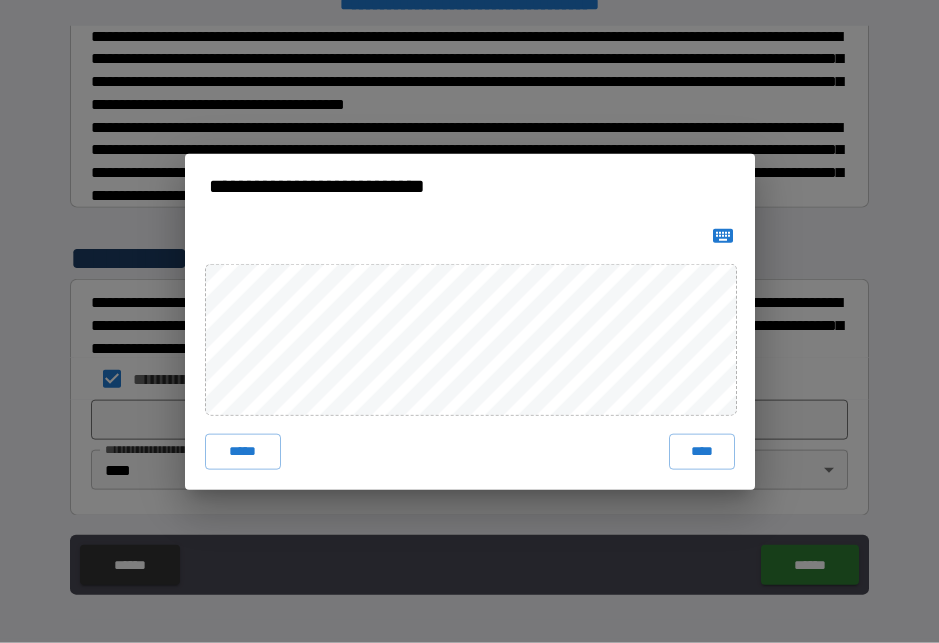 click on "****" at bounding box center [702, 452] 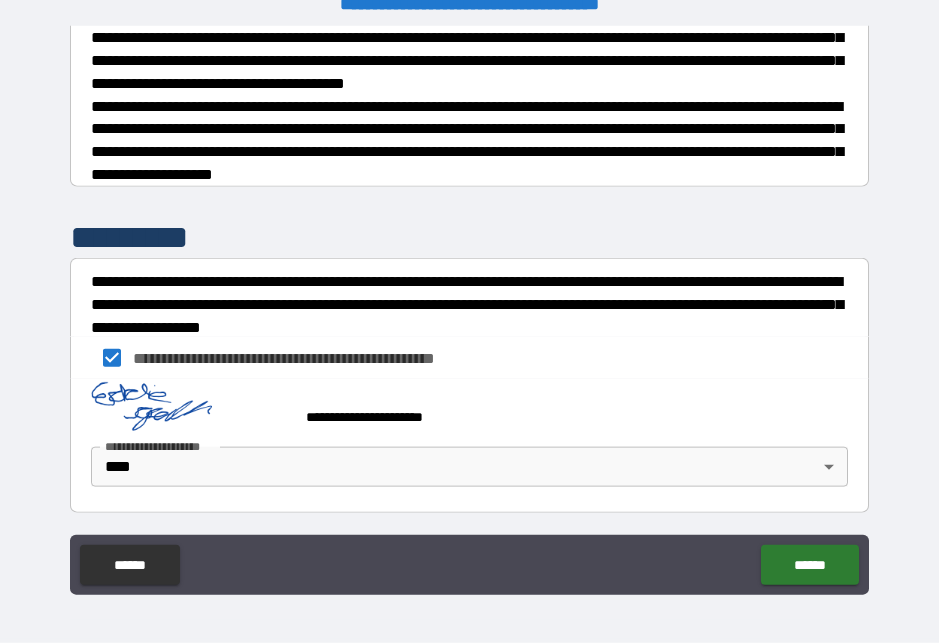 scroll, scrollTop: 619, scrollLeft: 0, axis: vertical 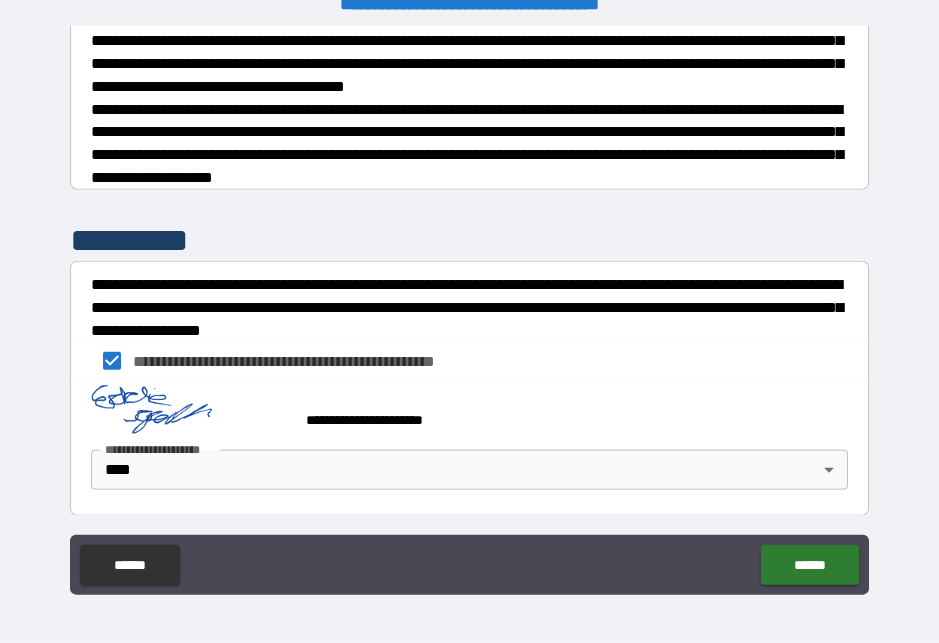 click on "******" at bounding box center (809, 565) 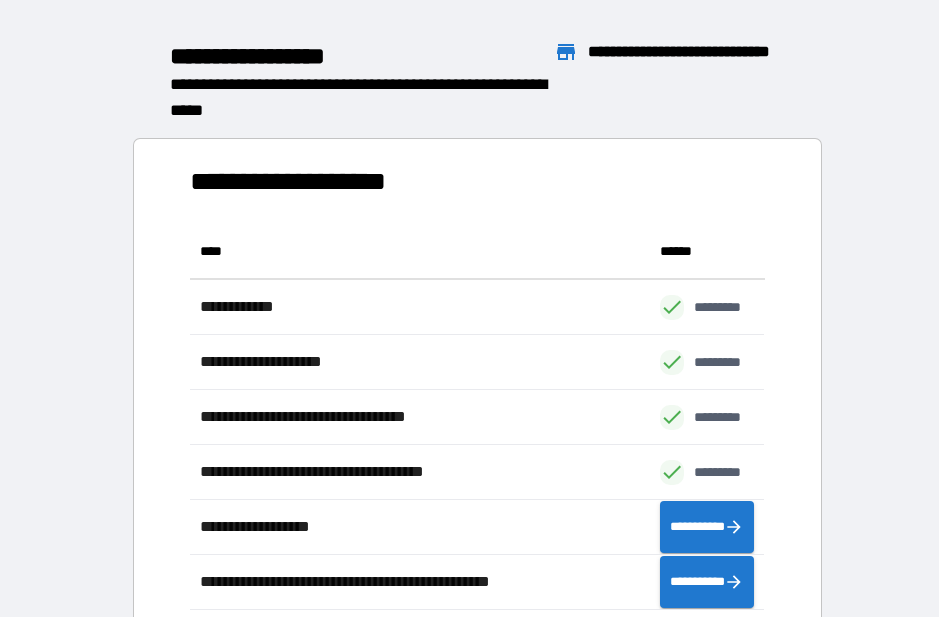 scroll, scrollTop: 386, scrollLeft: 575, axis: both 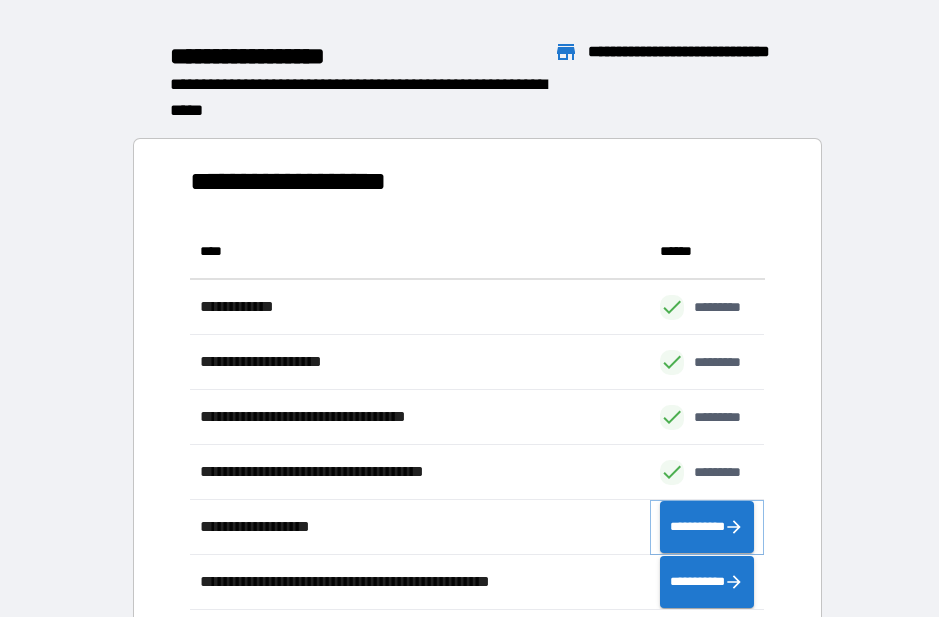 click on "**********" at bounding box center (707, 527) 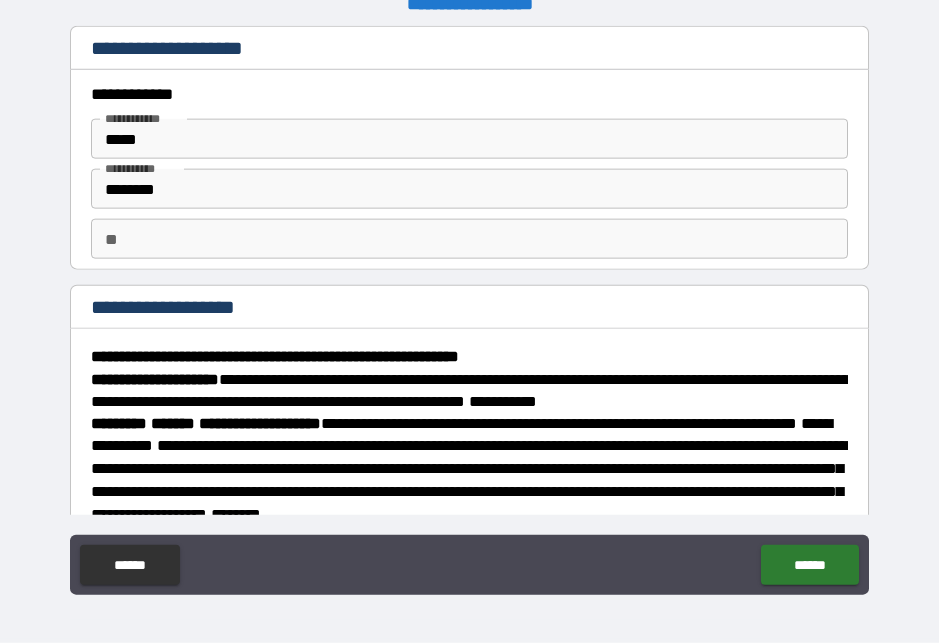 click on "**" at bounding box center (469, 239) 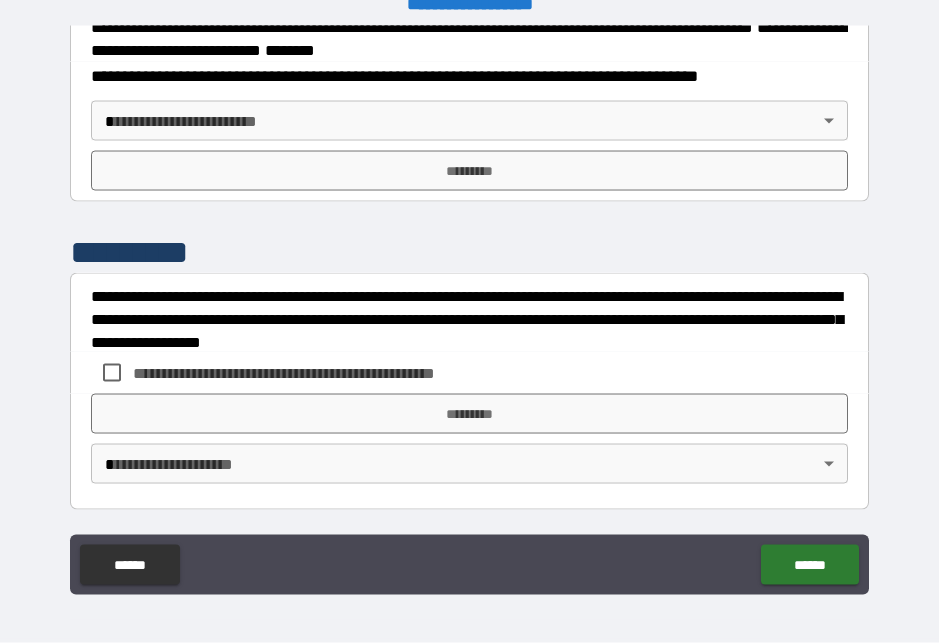 scroll, scrollTop: 2435, scrollLeft: 0, axis: vertical 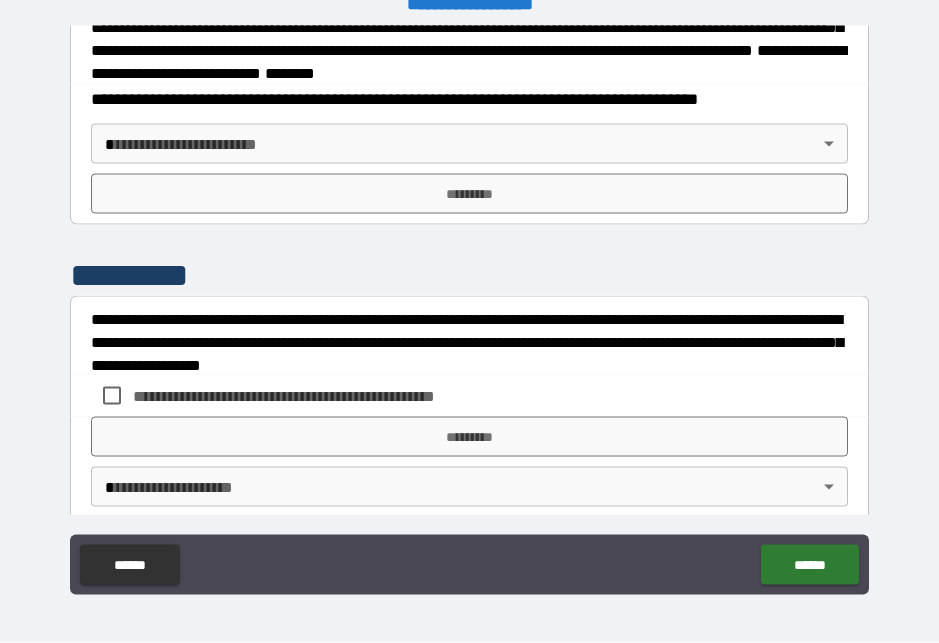 click on "**********" at bounding box center [469, 309] 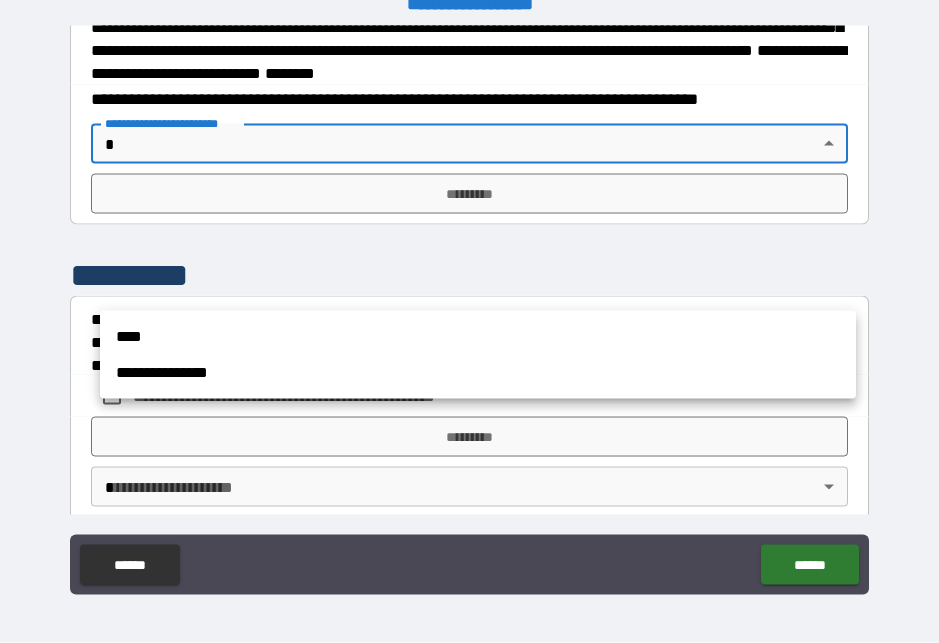 scroll, scrollTop: 26, scrollLeft: 0, axis: vertical 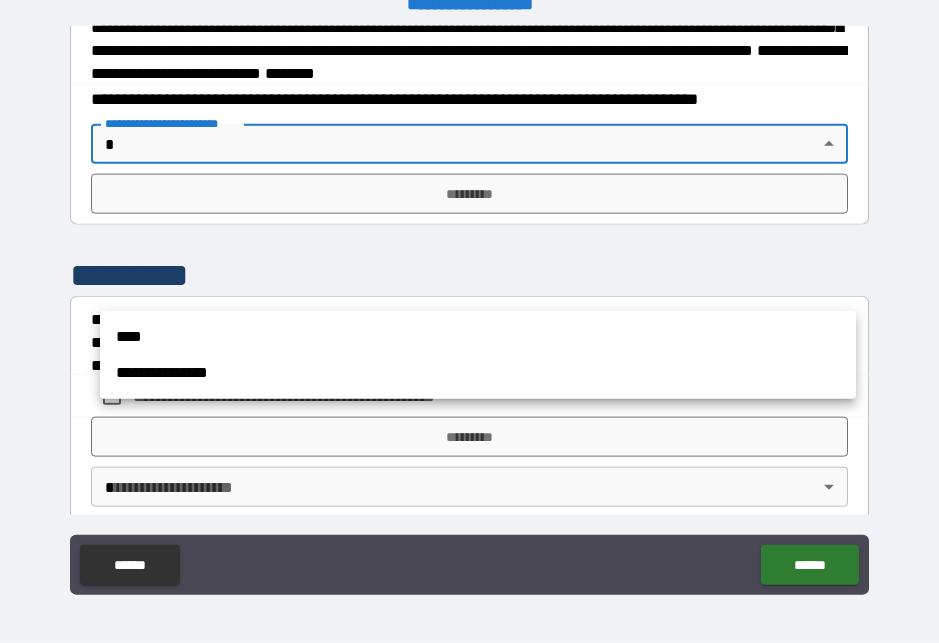 click on "****" at bounding box center (478, 337) 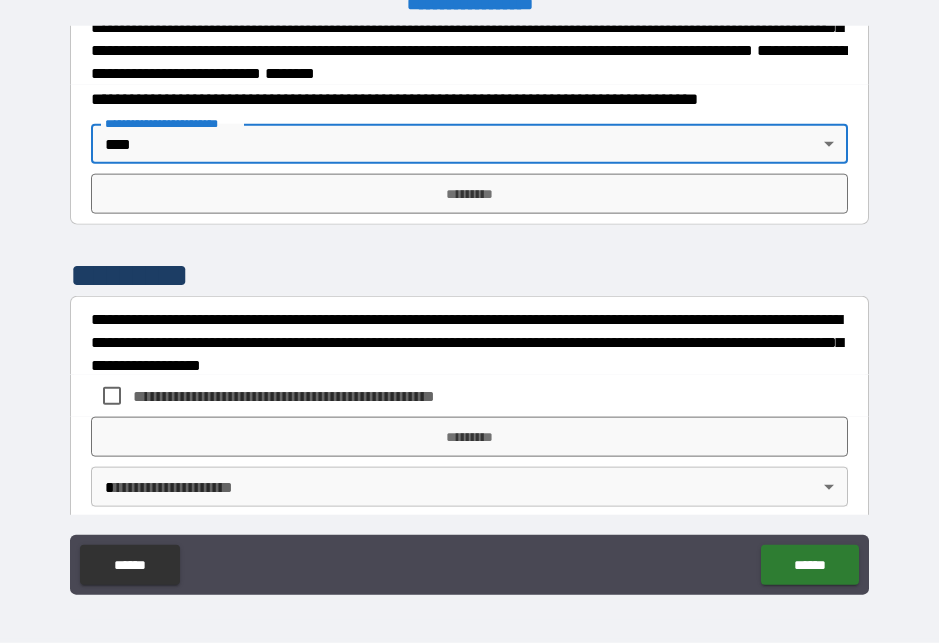 click on "*********" at bounding box center (469, 194) 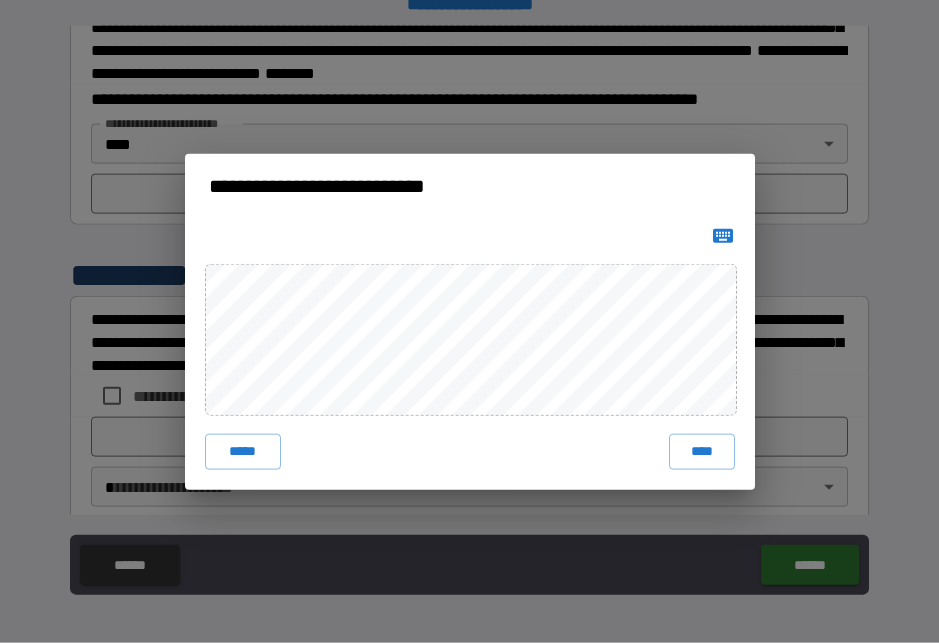 click on "****" at bounding box center [702, 452] 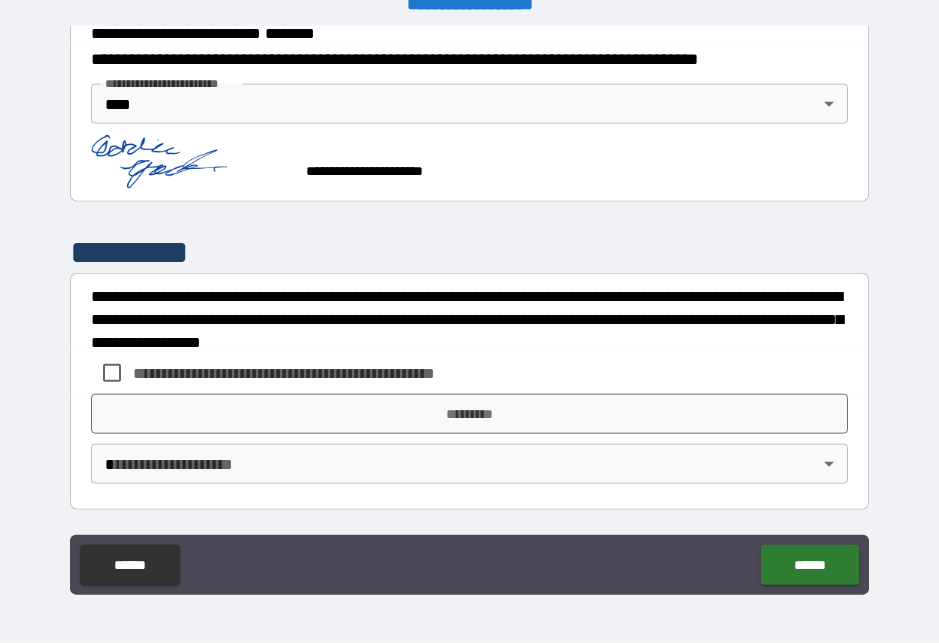 scroll, scrollTop: 2615, scrollLeft: 0, axis: vertical 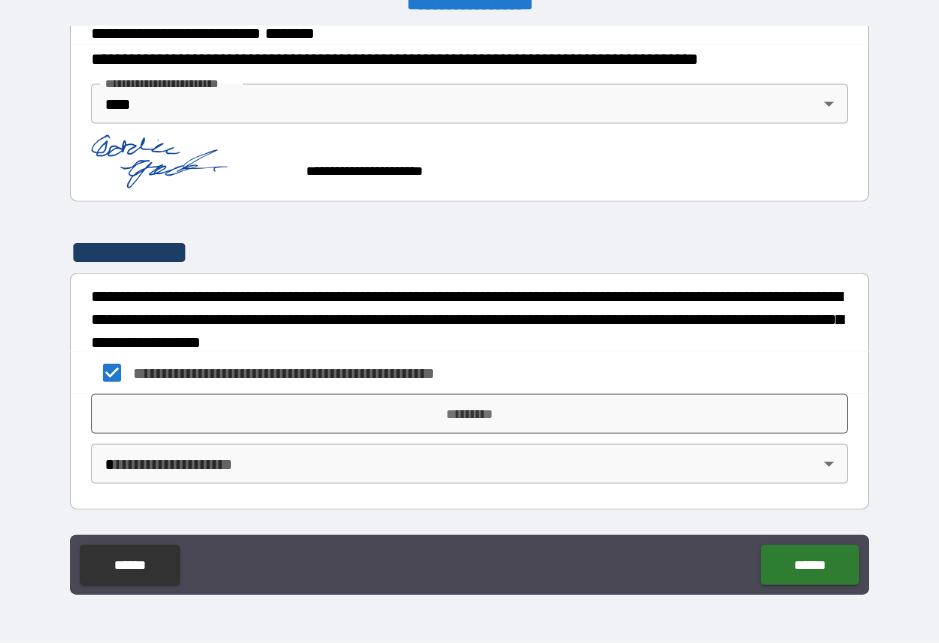 click on "*********" at bounding box center (469, 414) 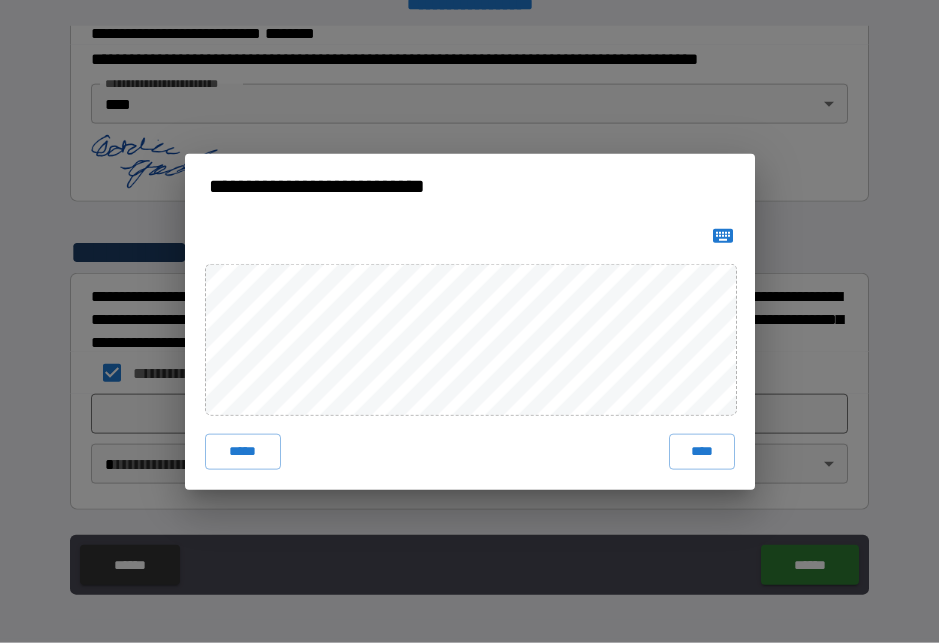 click on "****" at bounding box center [702, 452] 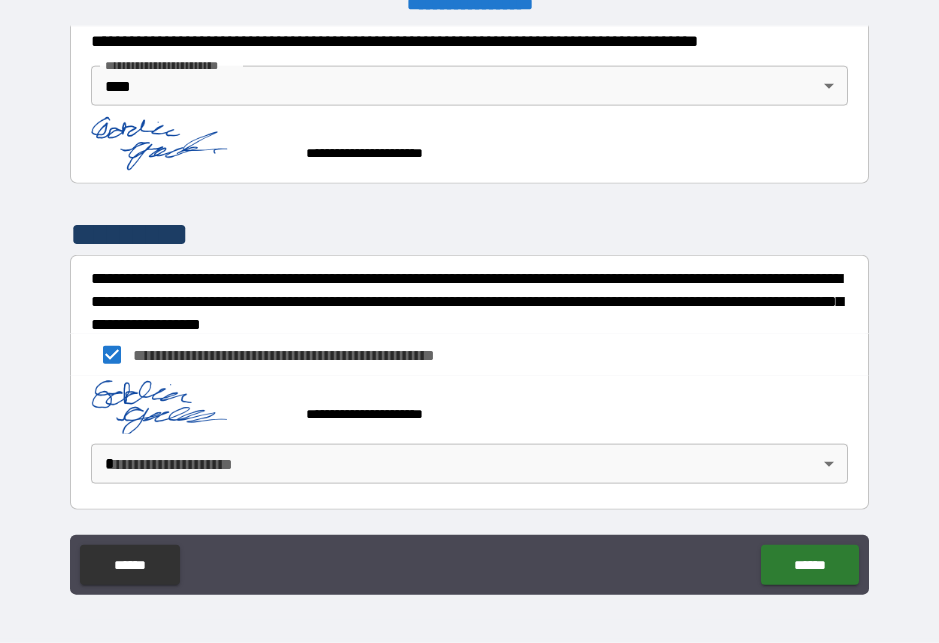 scroll, scrollTop: 2632, scrollLeft: 0, axis: vertical 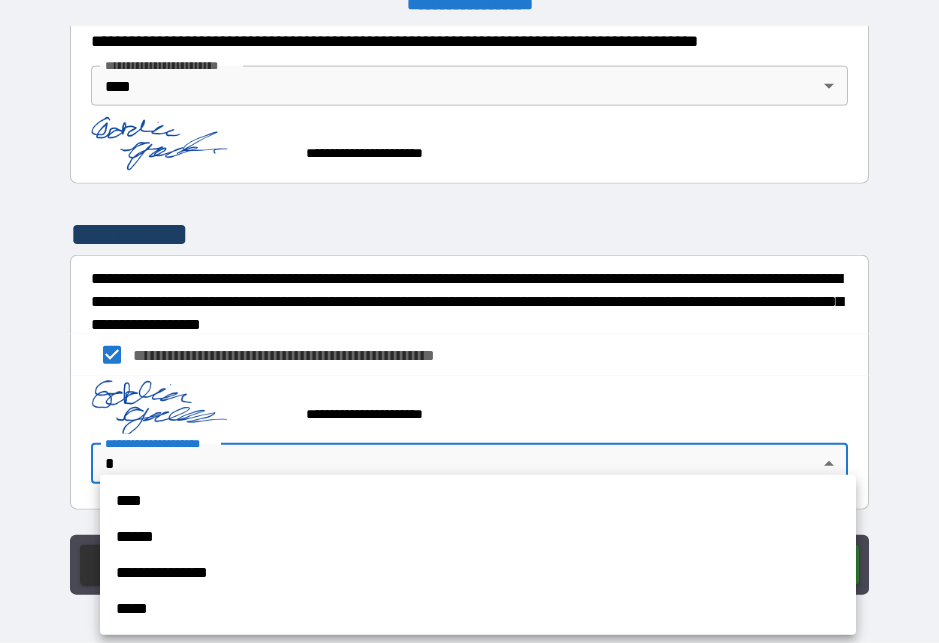 click on "****" at bounding box center (478, 501) 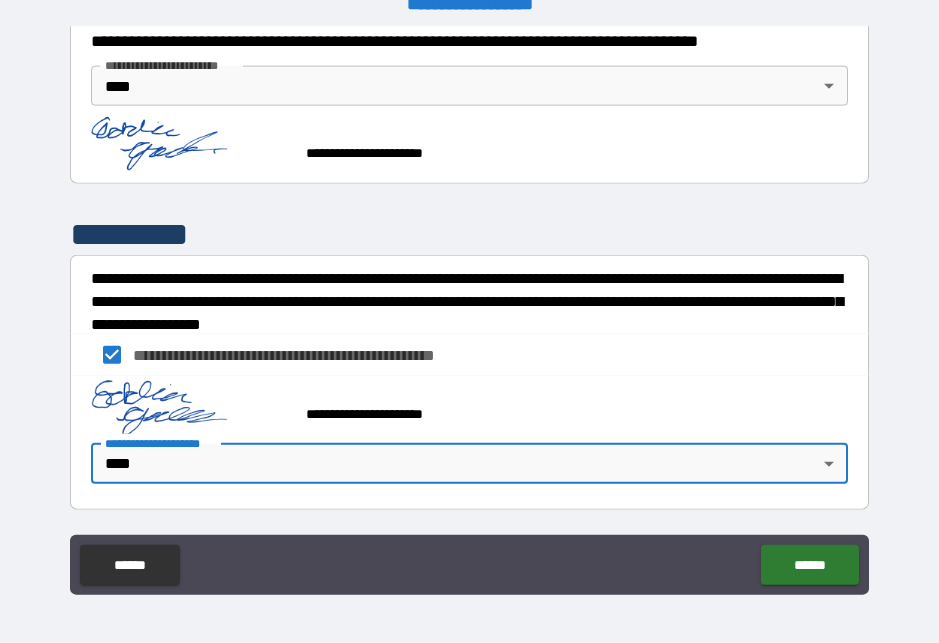 click on "******" at bounding box center [809, 565] 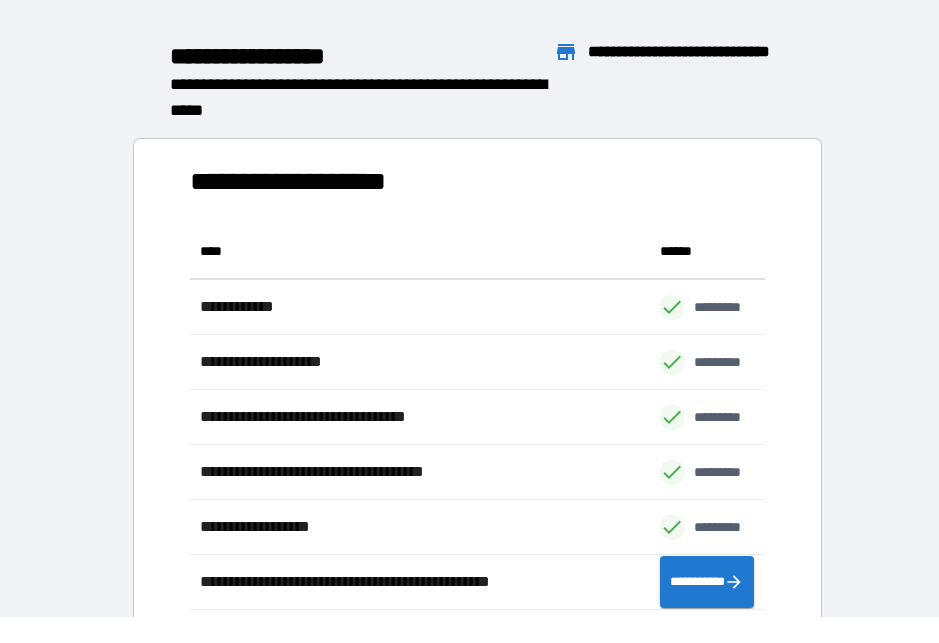 scroll, scrollTop: 1, scrollLeft: 1, axis: both 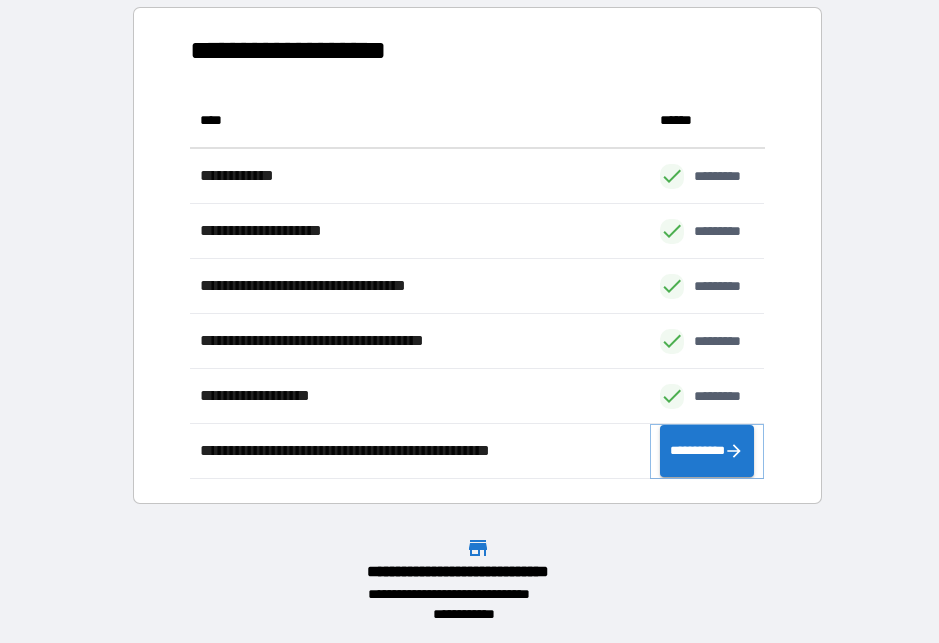 click on "**********" at bounding box center (707, 451) 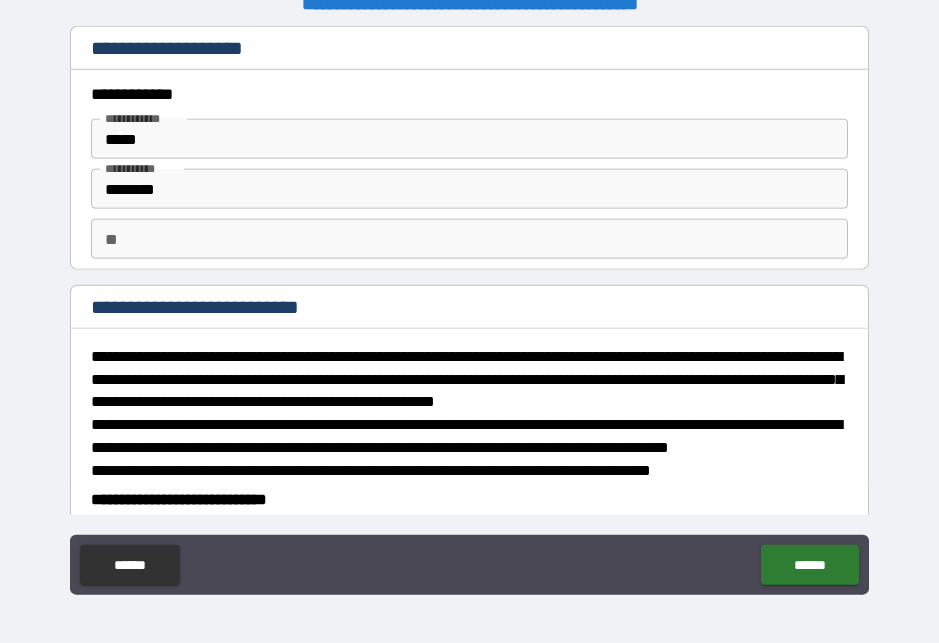 click on "**" at bounding box center (469, 239) 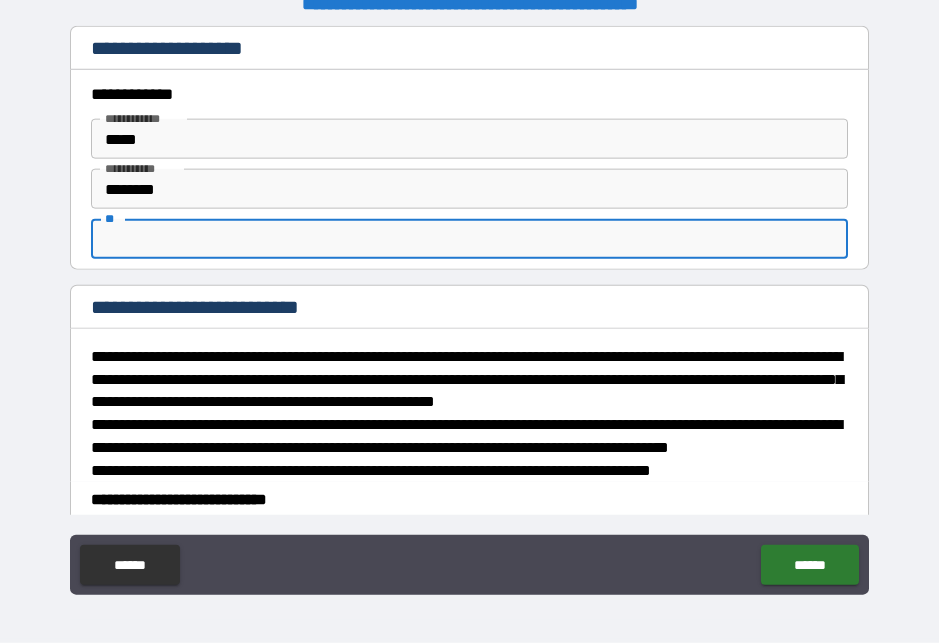 scroll, scrollTop: 26, scrollLeft: 0, axis: vertical 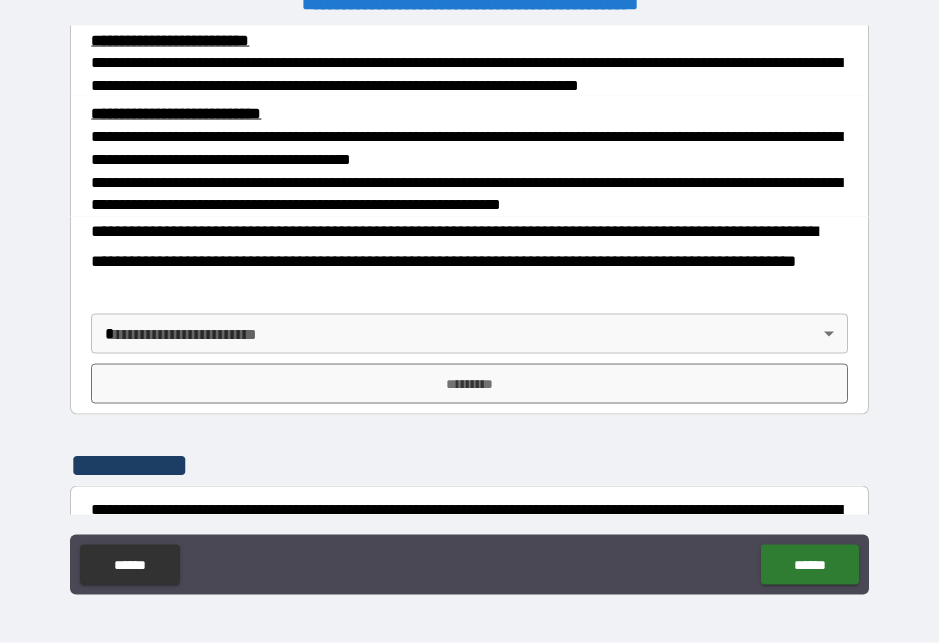 click on "**********" at bounding box center (469, 309) 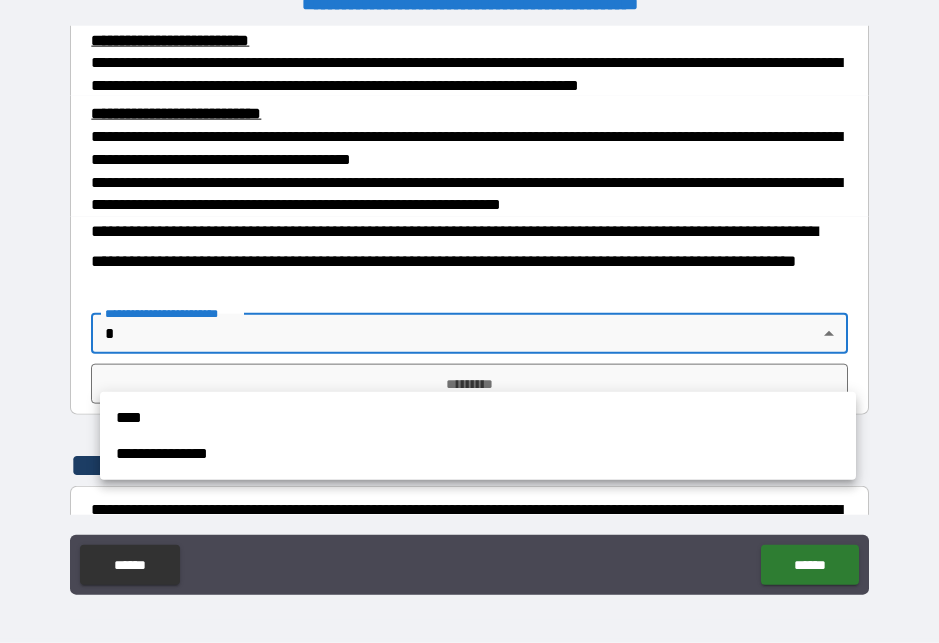 click on "****" at bounding box center [478, 418] 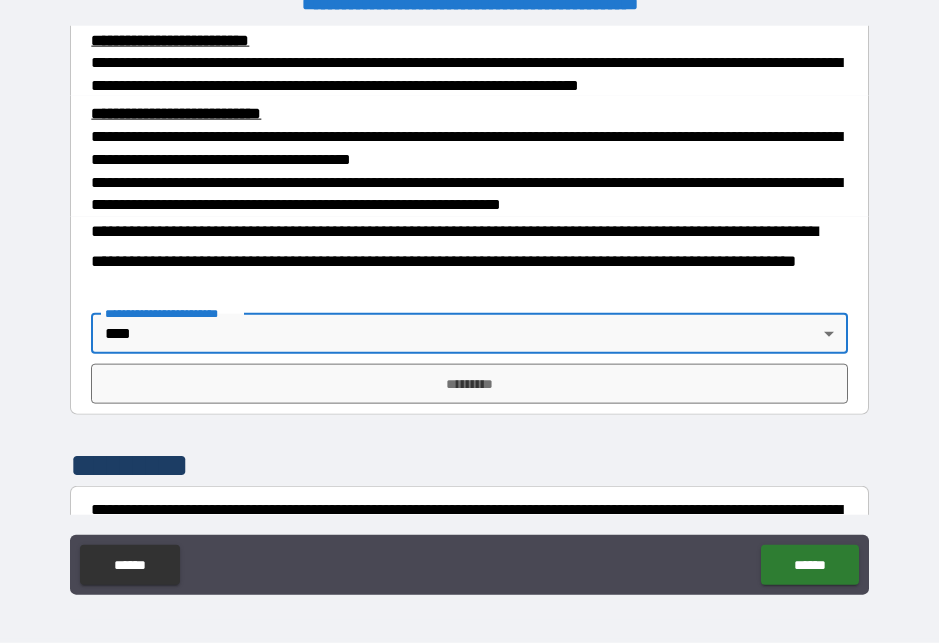 click on "*********" at bounding box center [469, 384] 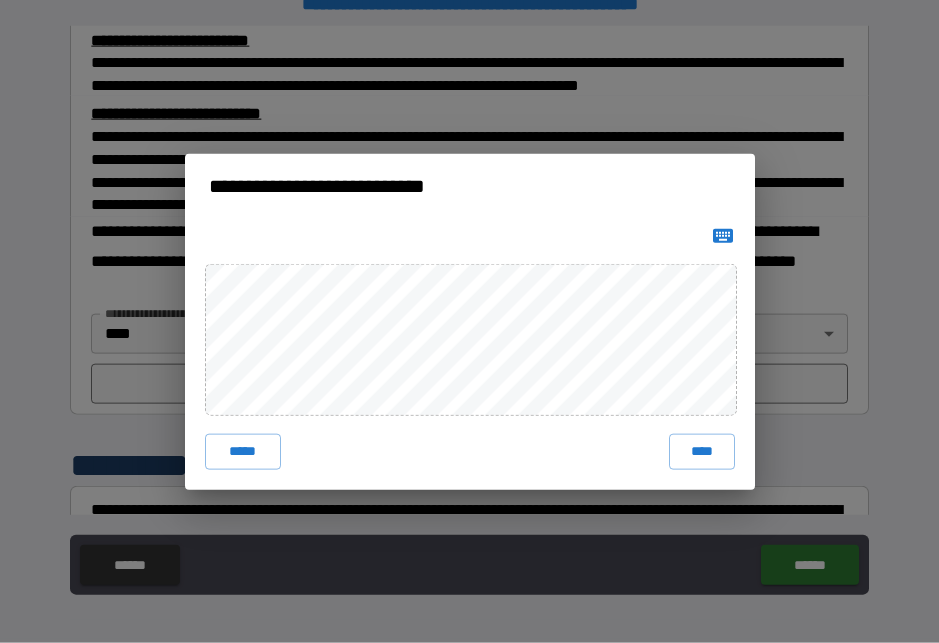 click on "****" at bounding box center (702, 452) 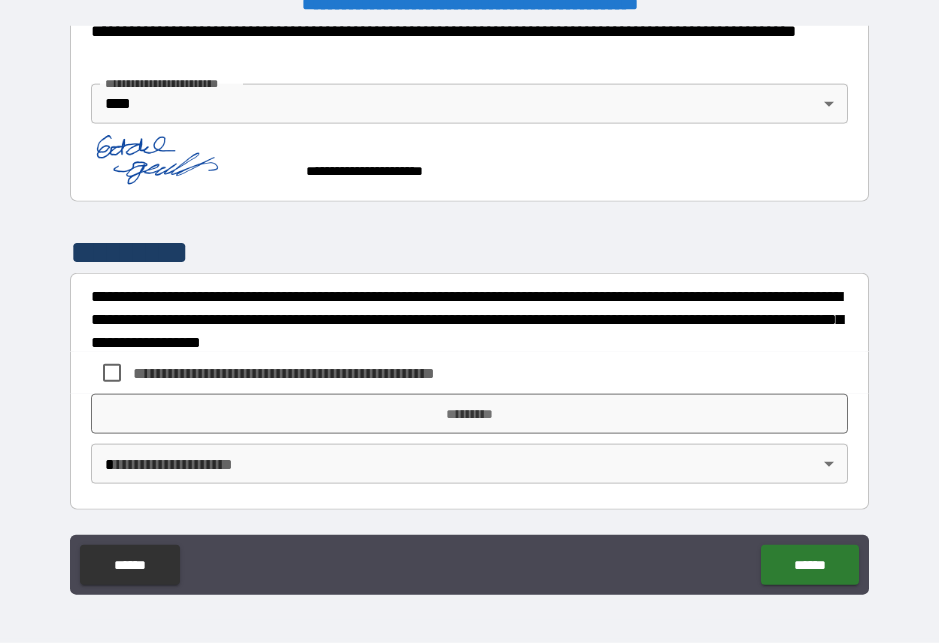 scroll, scrollTop: 864, scrollLeft: 0, axis: vertical 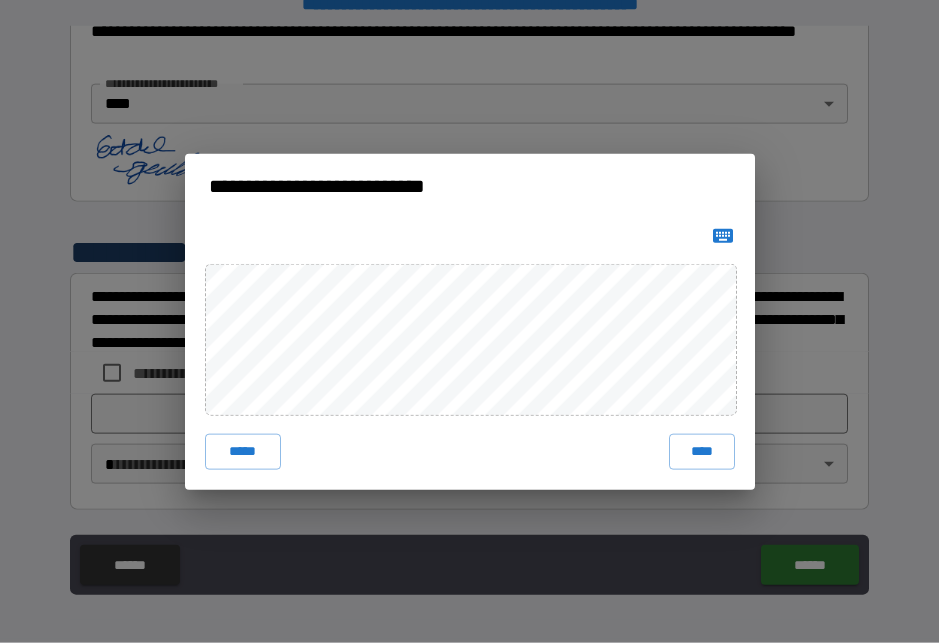 click on "****" at bounding box center (702, 452) 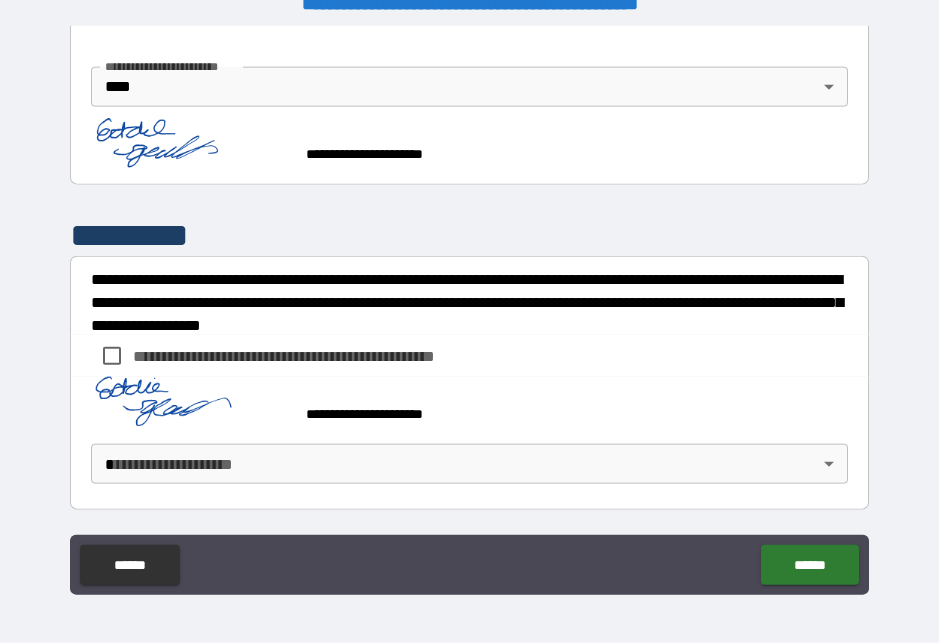 scroll, scrollTop: 881, scrollLeft: 0, axis: vertical 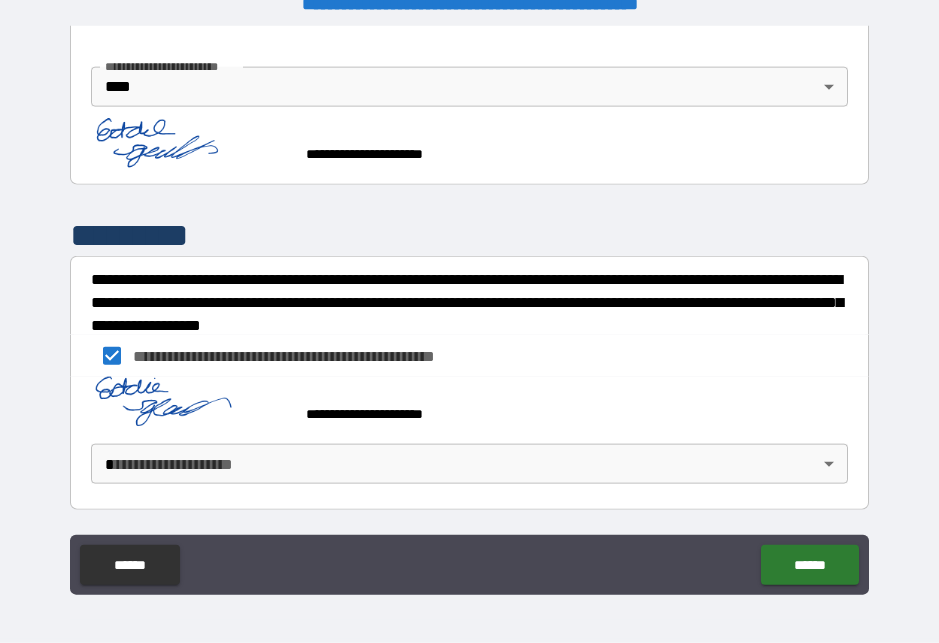 click on "**********" at bounding box center [469, 309] 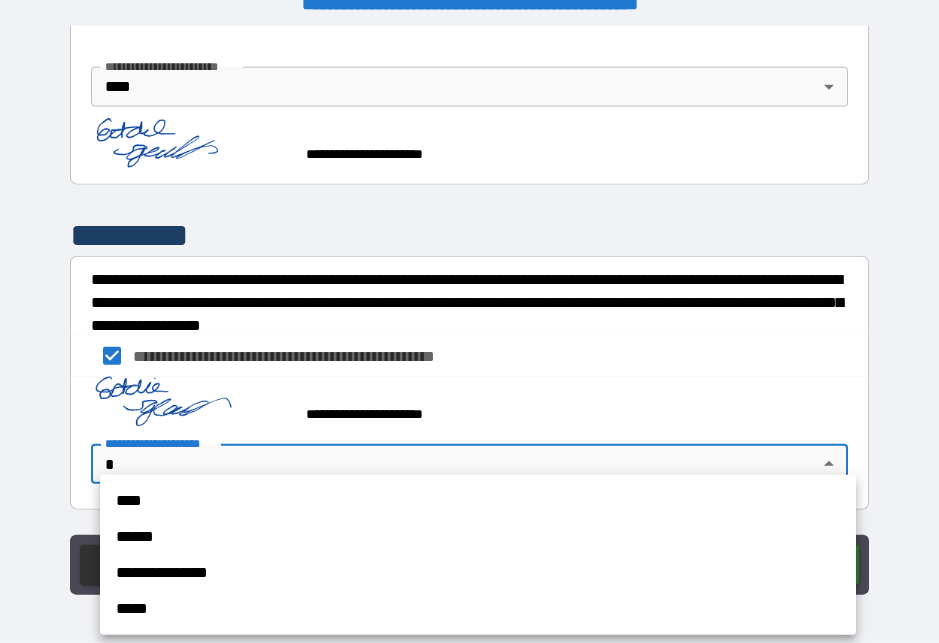 click on "****" at bounding box center (478, 501) 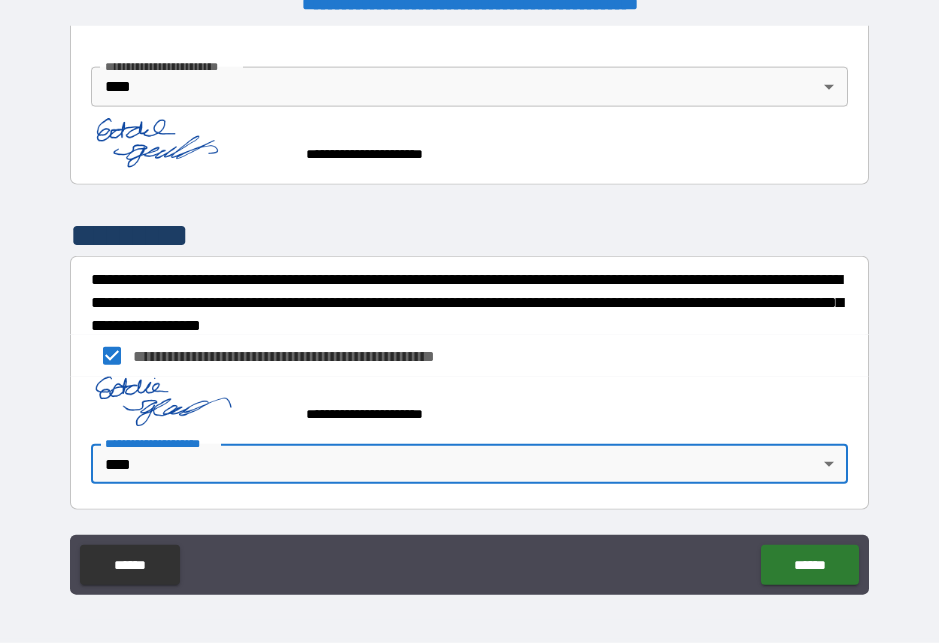 click on "******" at bounding box center [809, 565] 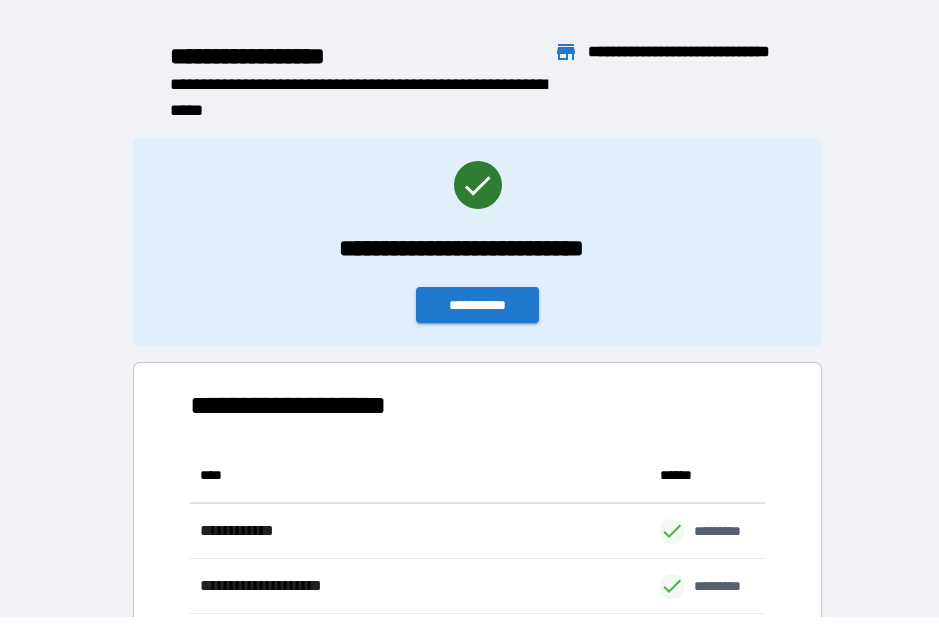 scroll, scrollTop: 386, scrollLeft: 575, axis: both 